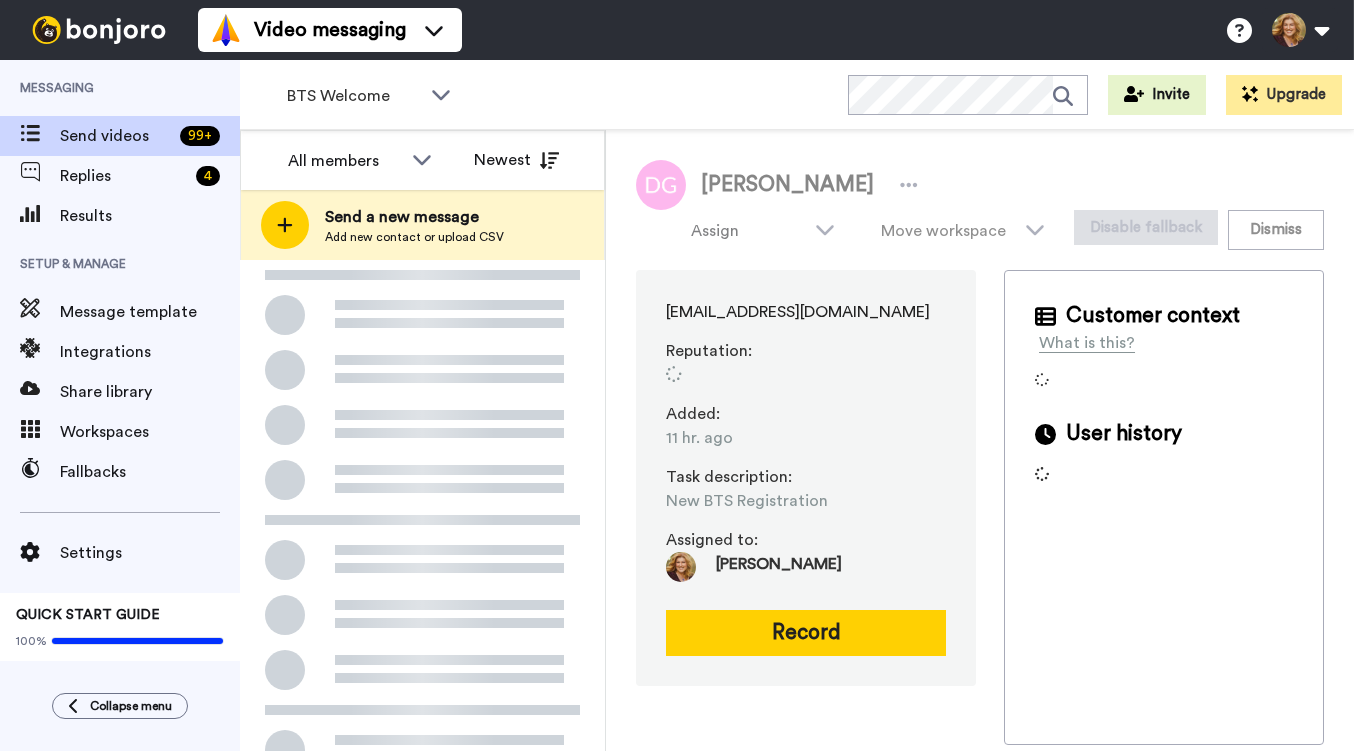 scroll, scrollTop: 0, scrollLeft: 0, axis: both 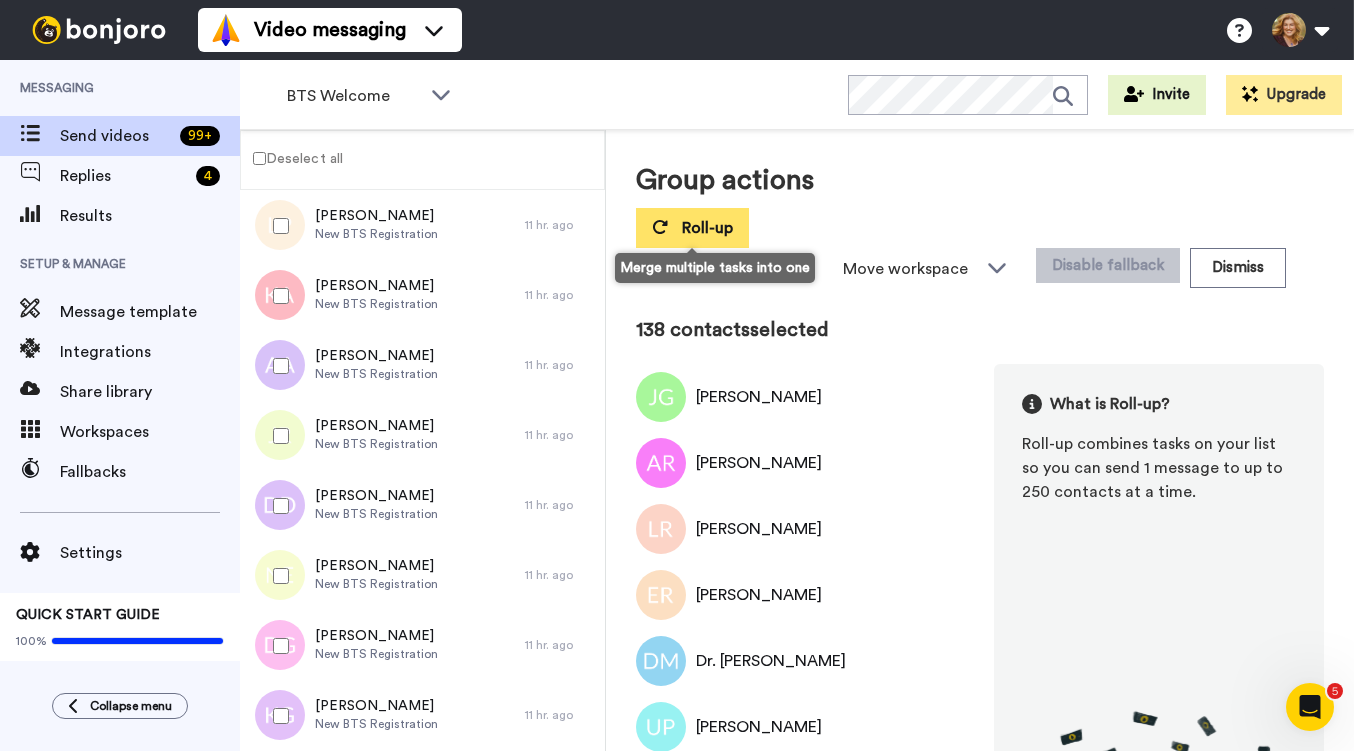click on "Roll-up" at bounding box center (707, 228) 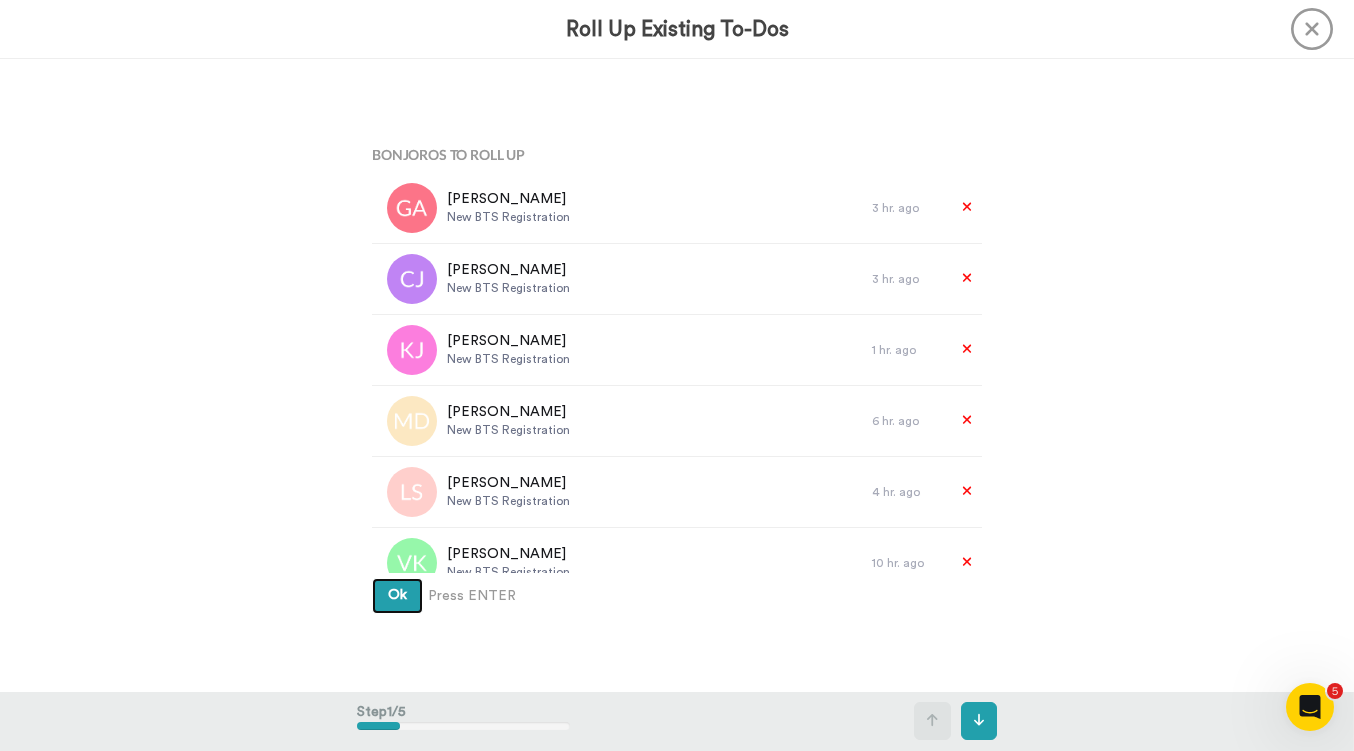 click on "Ok" at bounding box center (397, 596) 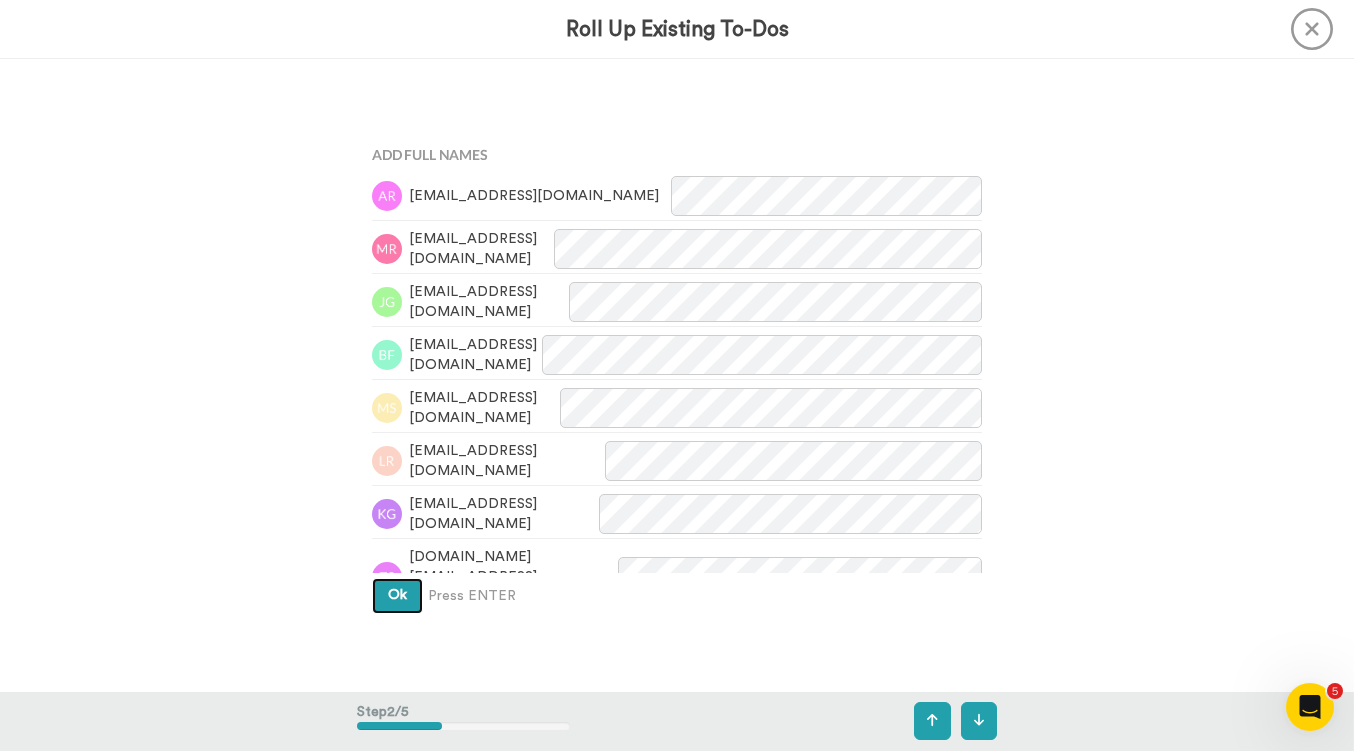 click on "Ok" at bounding box center [397, 595] 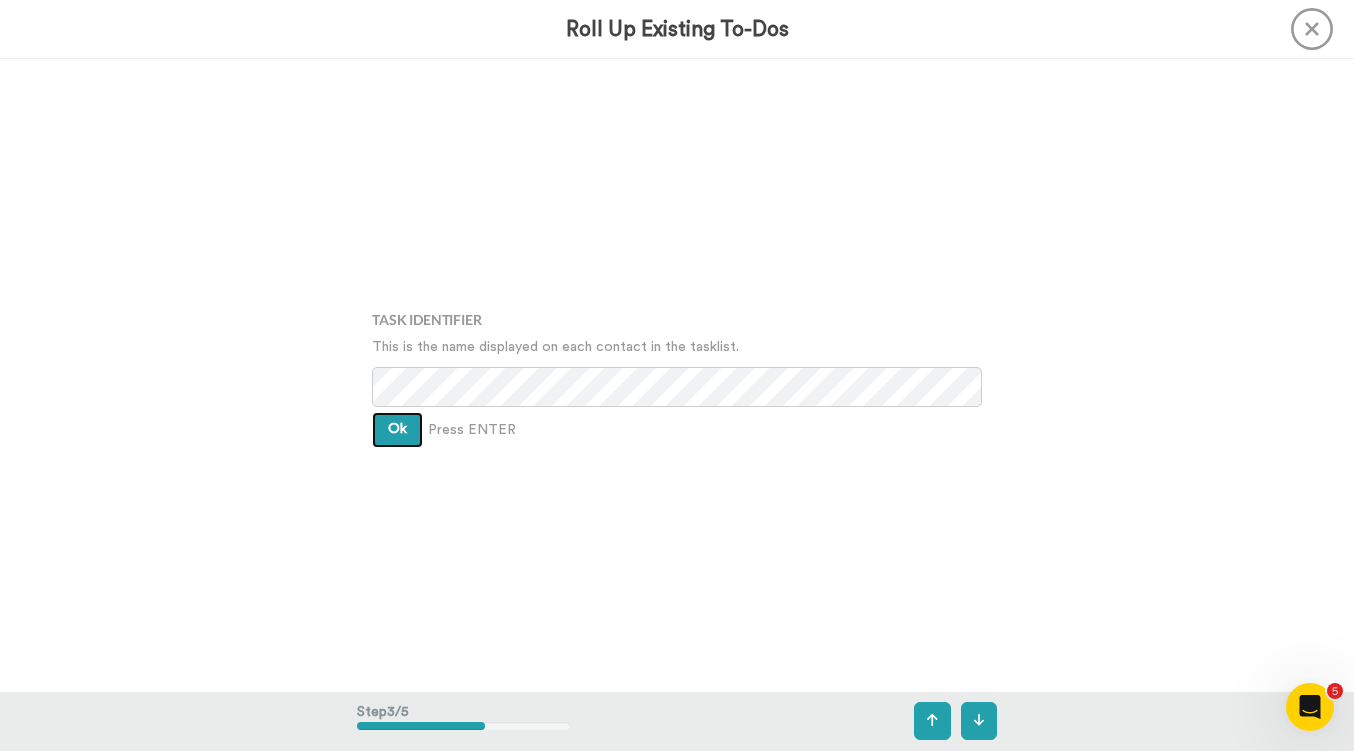 click on "Ok" at bounding box center (397, 429) 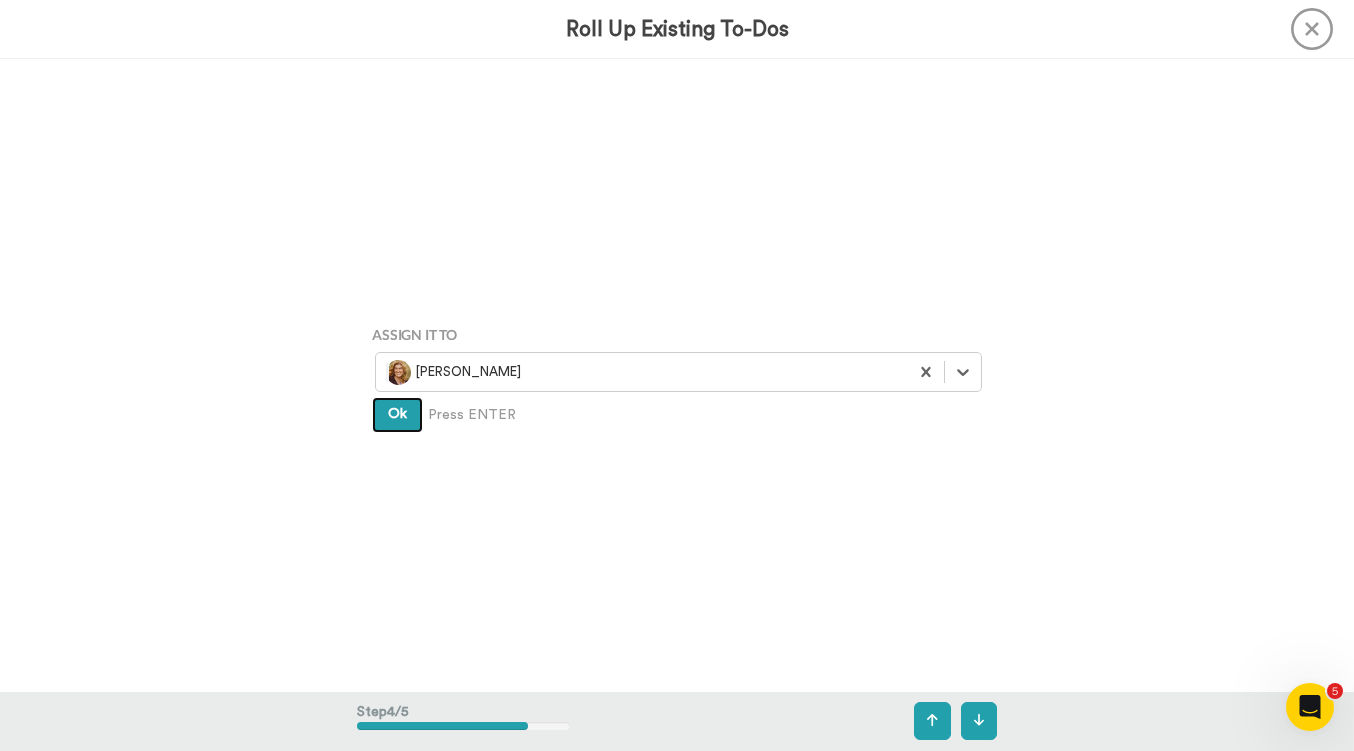 click on "Ok" at bounding box center [397, 415] 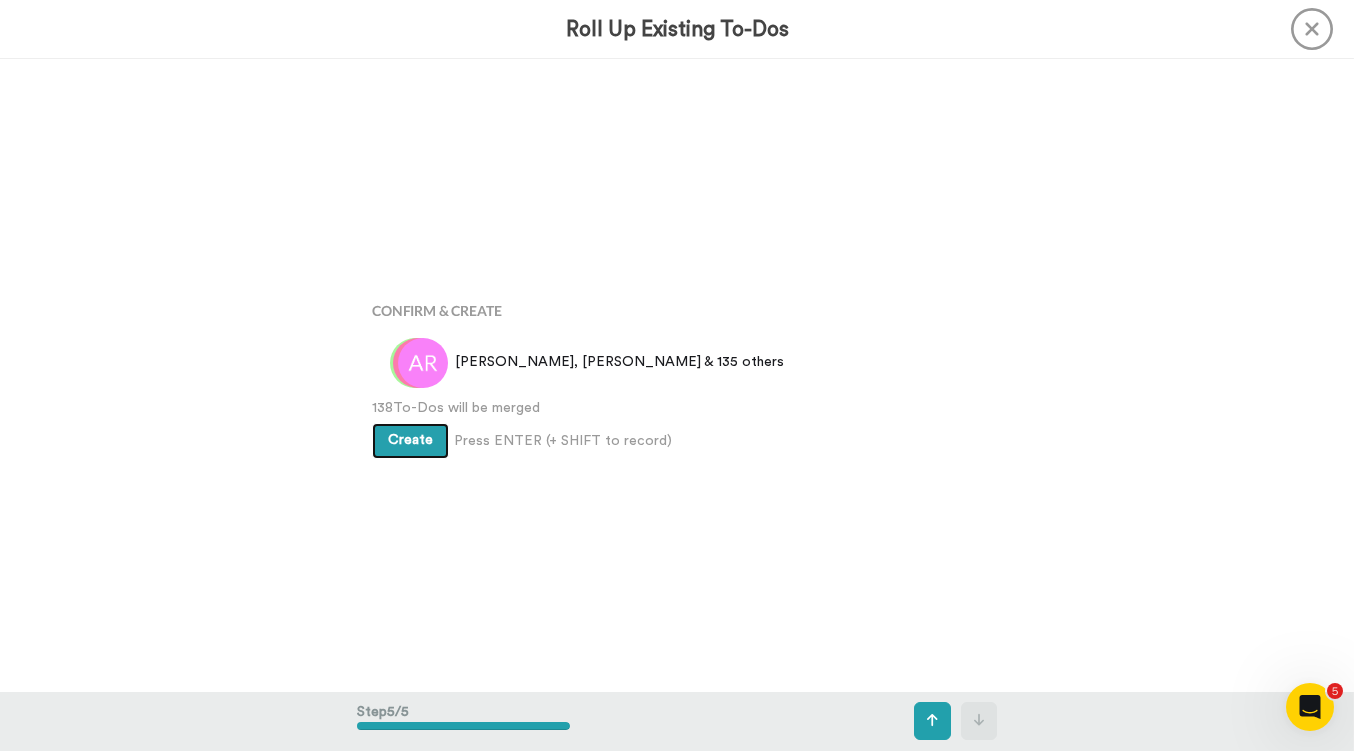 scroll, scrollTop: 2531, scrollLeft: 0, axis: vertical 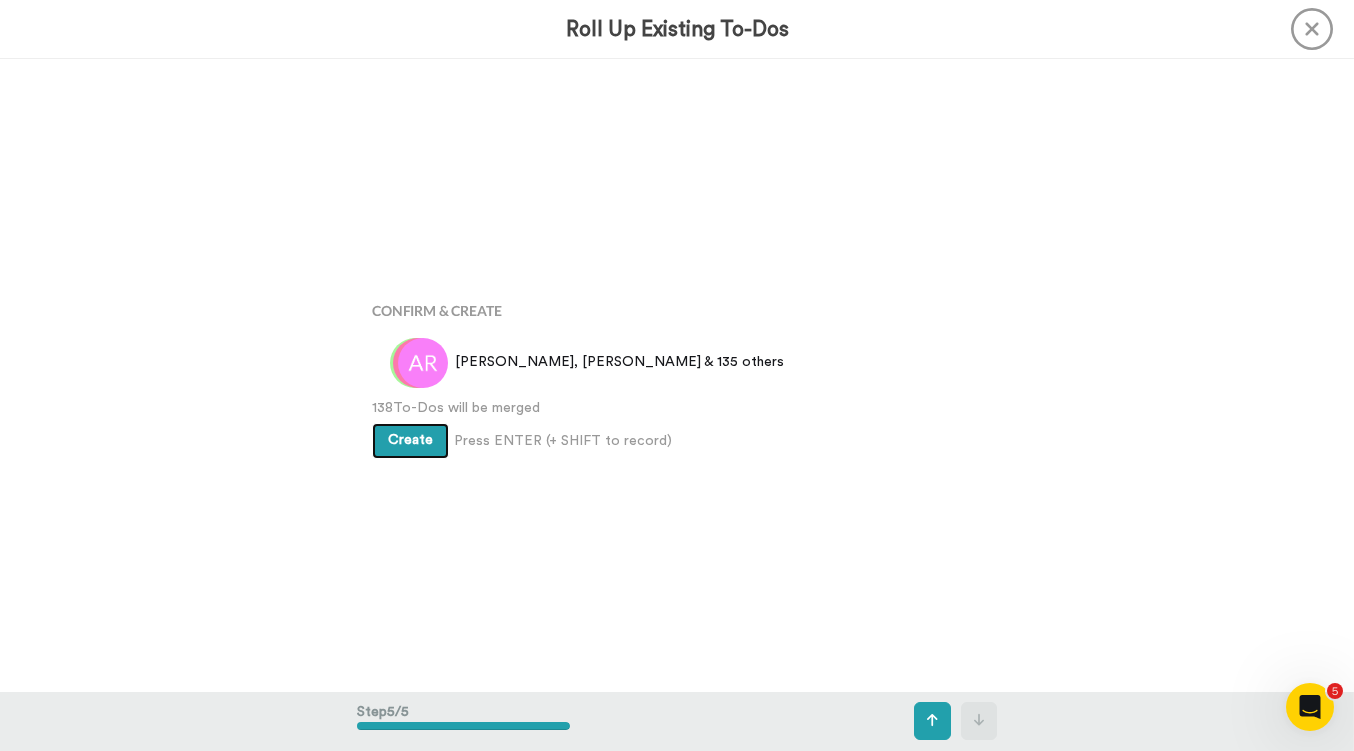 click on "Create" at bounding box center (410, 441) 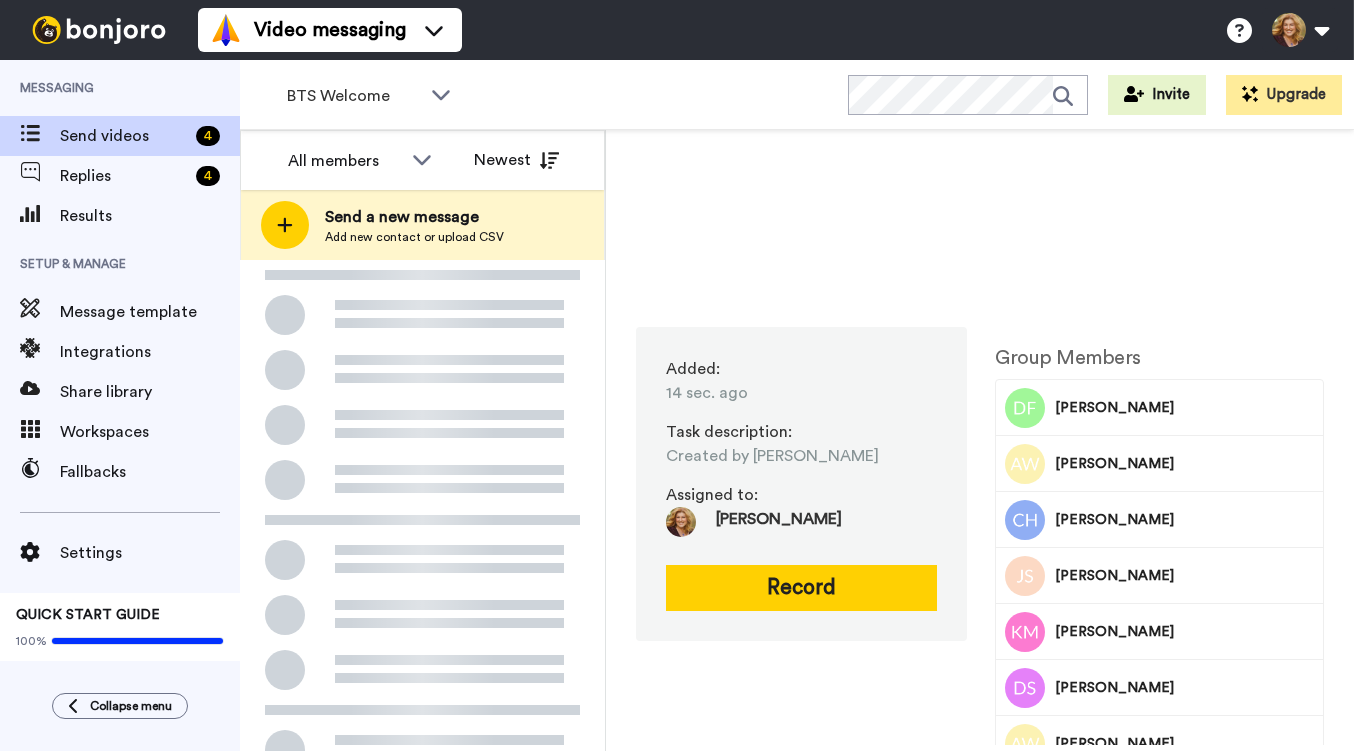 scroll, scrollTop: 0, scrollLeft: 0, axis: both 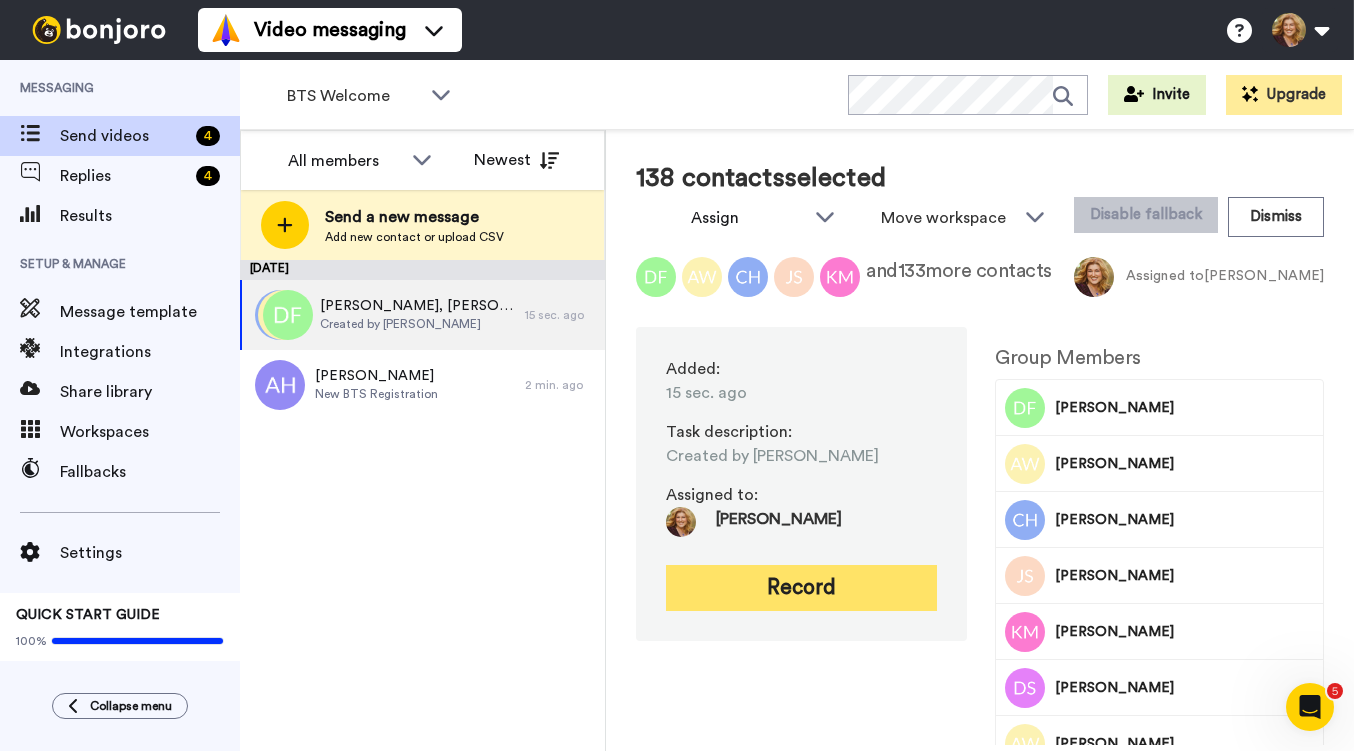 click on "Record" at bounding box center [801, 588] 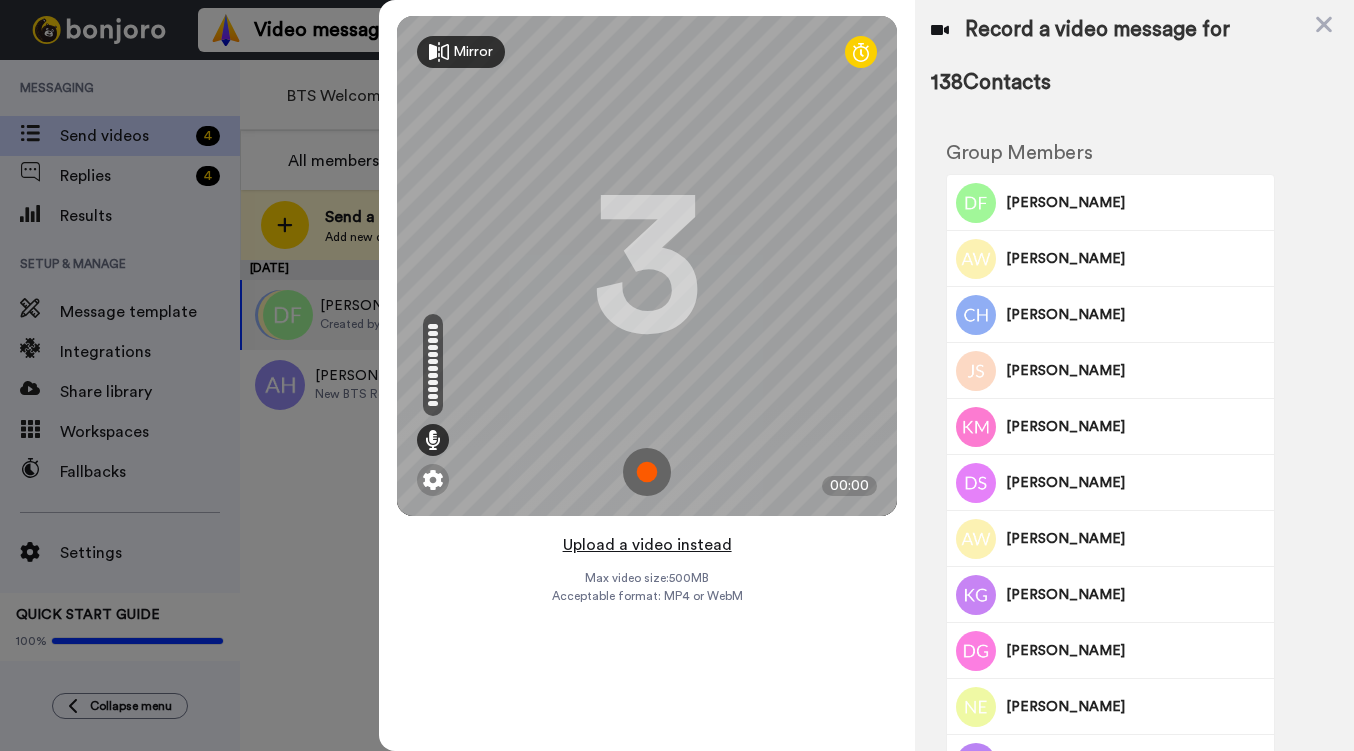 click on "Upload a video instead" at bounding box center [647, 545] 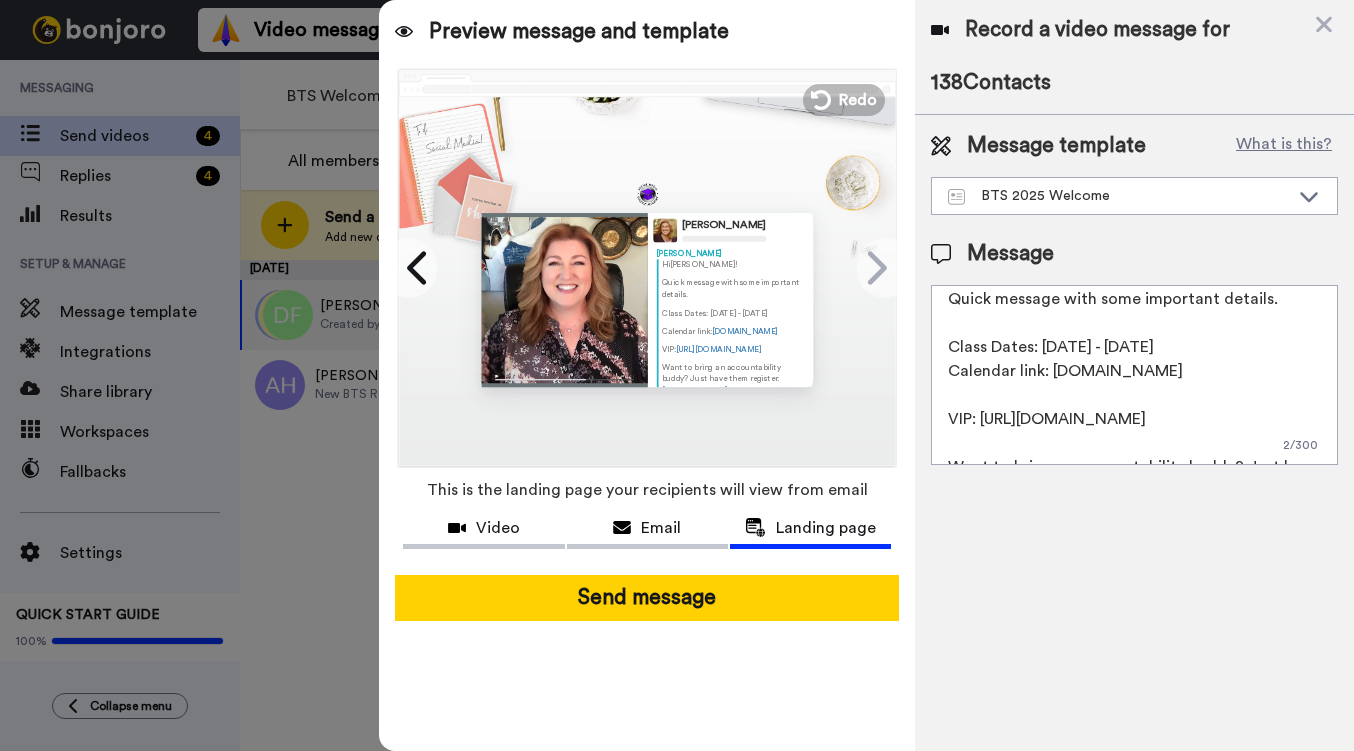 scroll, scrollTop: 0, scrollLeft: 0, axis: both 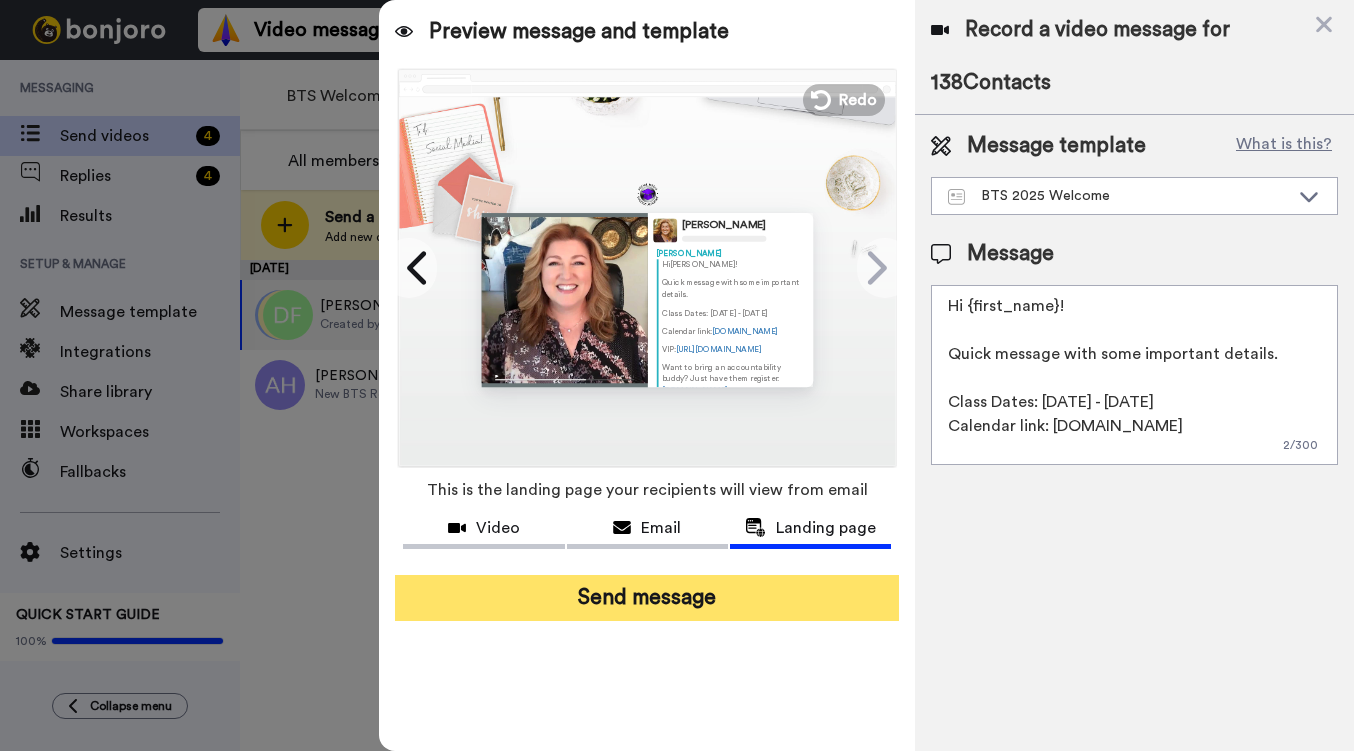 click on "Send message" at bounding box center (647, 598) 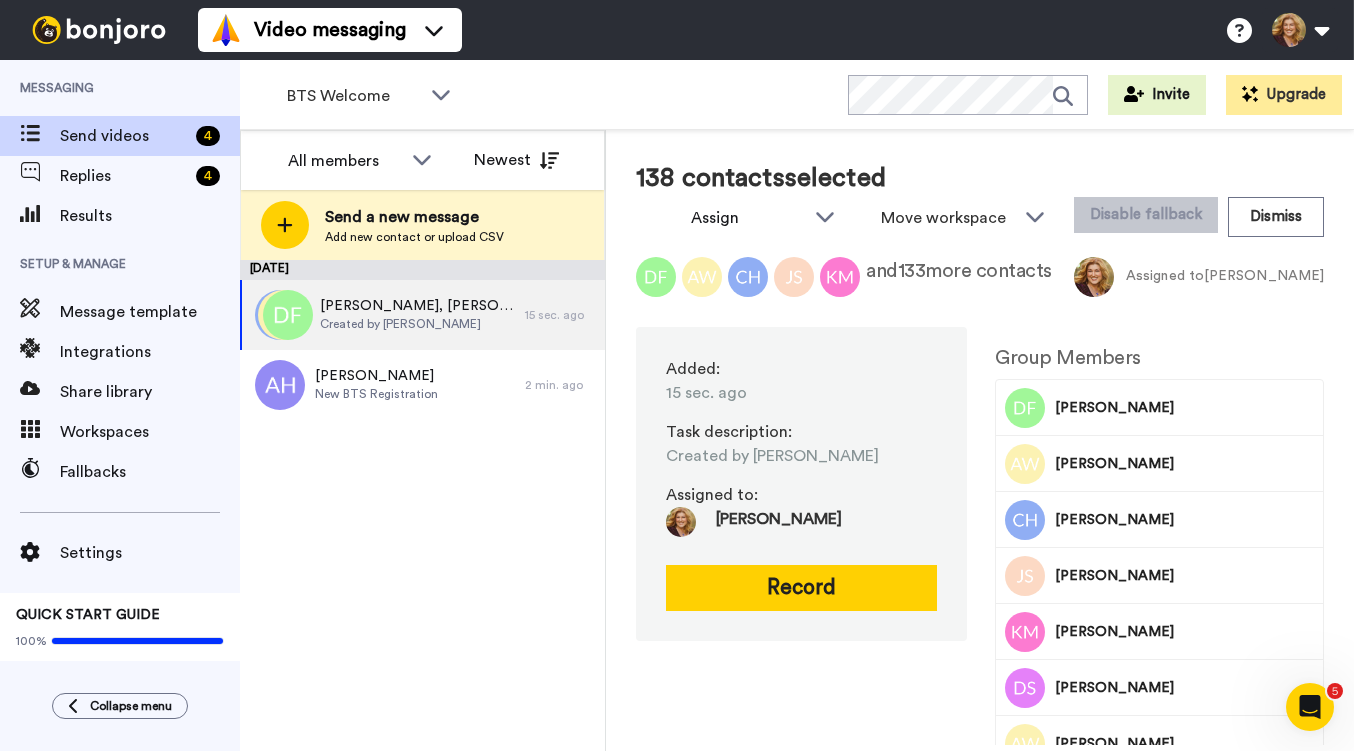 scroll, scrollTop: 0, scrollLeft: 0, axis: both 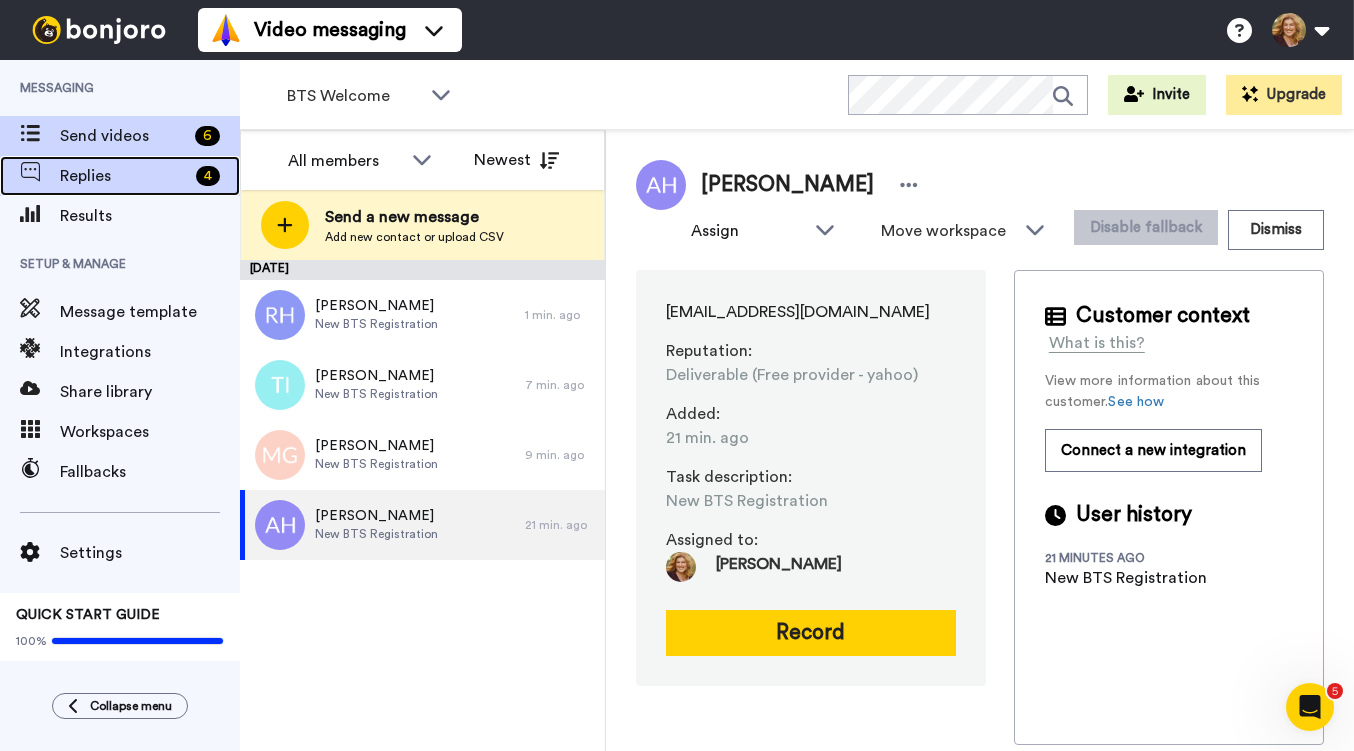 click on "Replies" at bounding box center [124, 176] 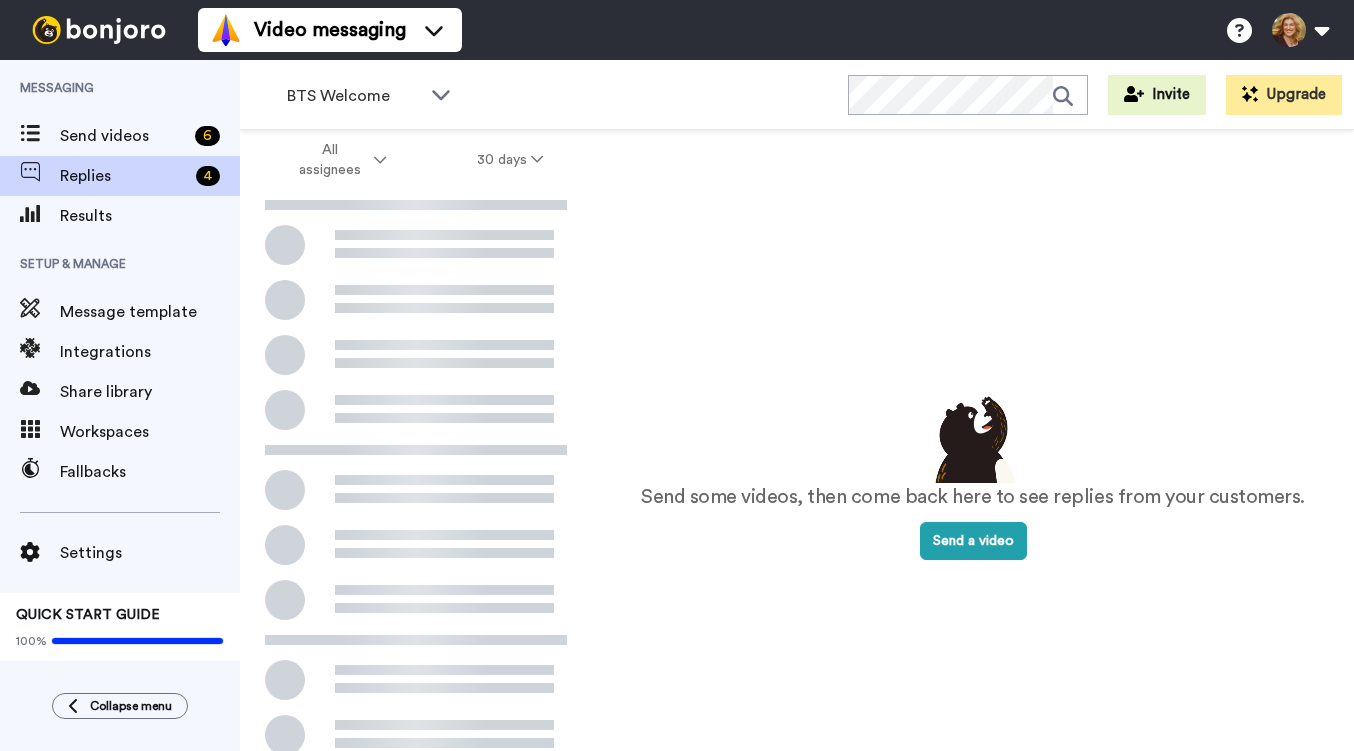 scroll, scrollTop: 0, scrollLeft: 0, axis: both 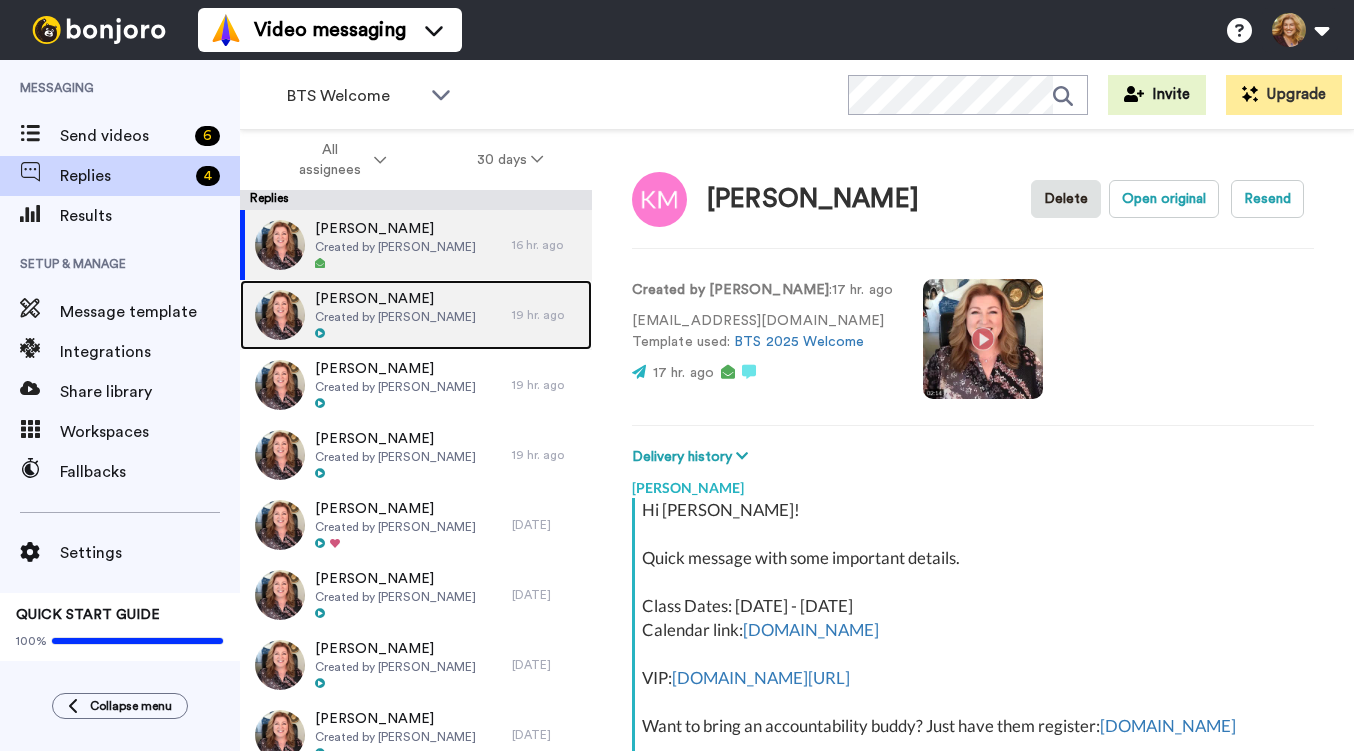 click on "Created by Bridget Brady" at bounding box center (395, 317) 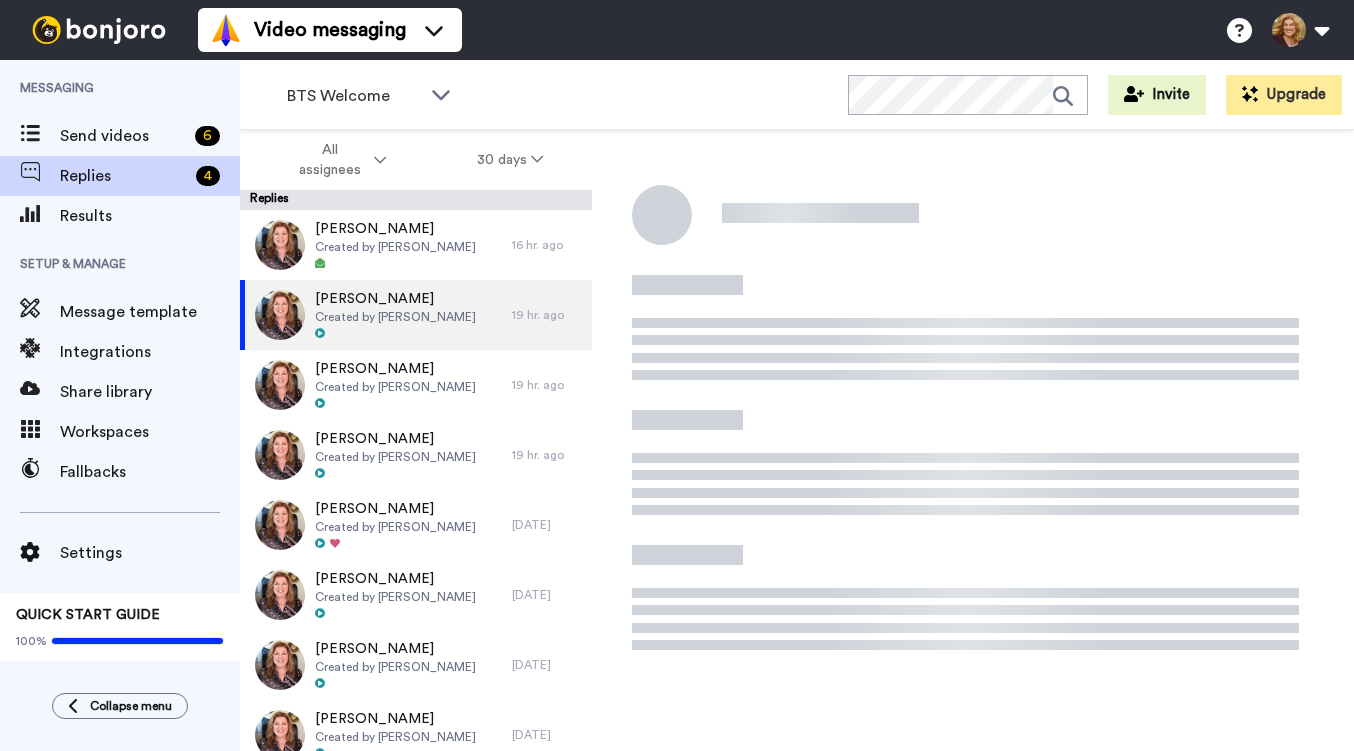 type on "x" 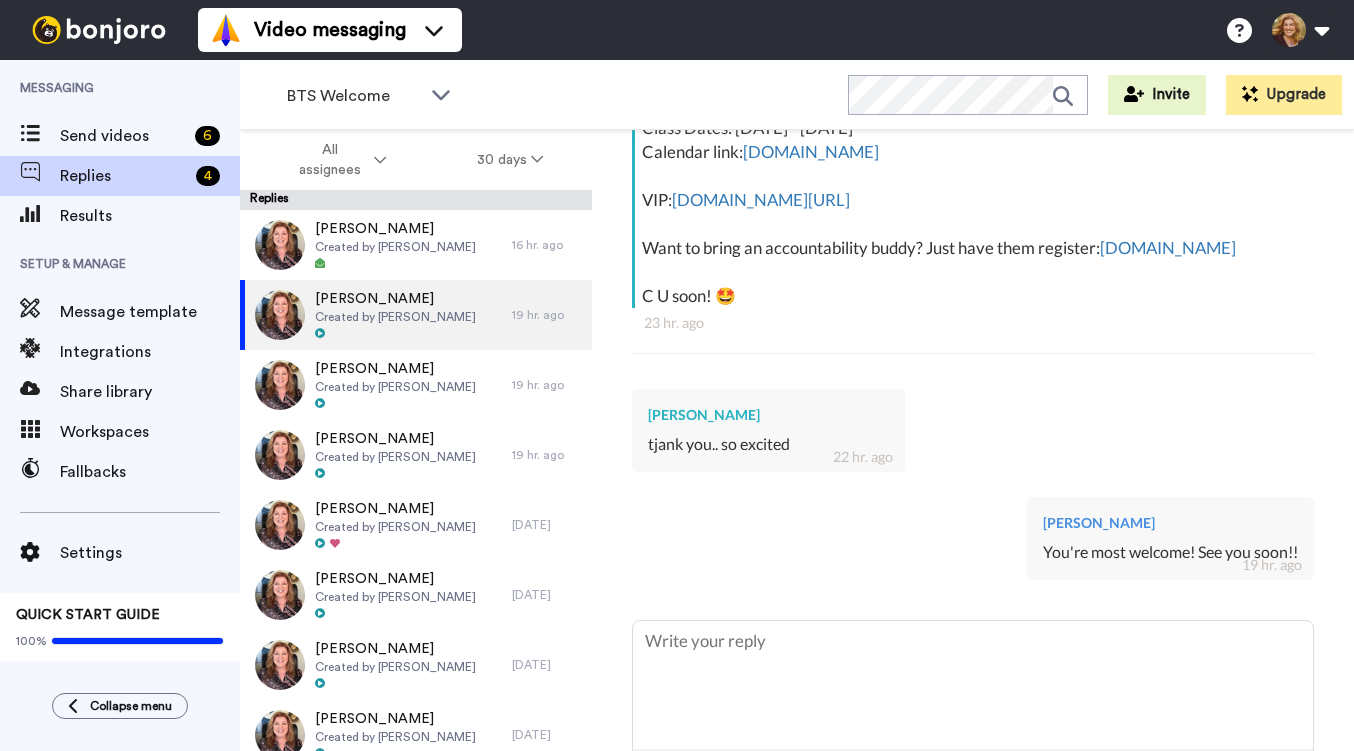 scroll, scrollTop: 583, scrollLeft: 0, axis: vertical 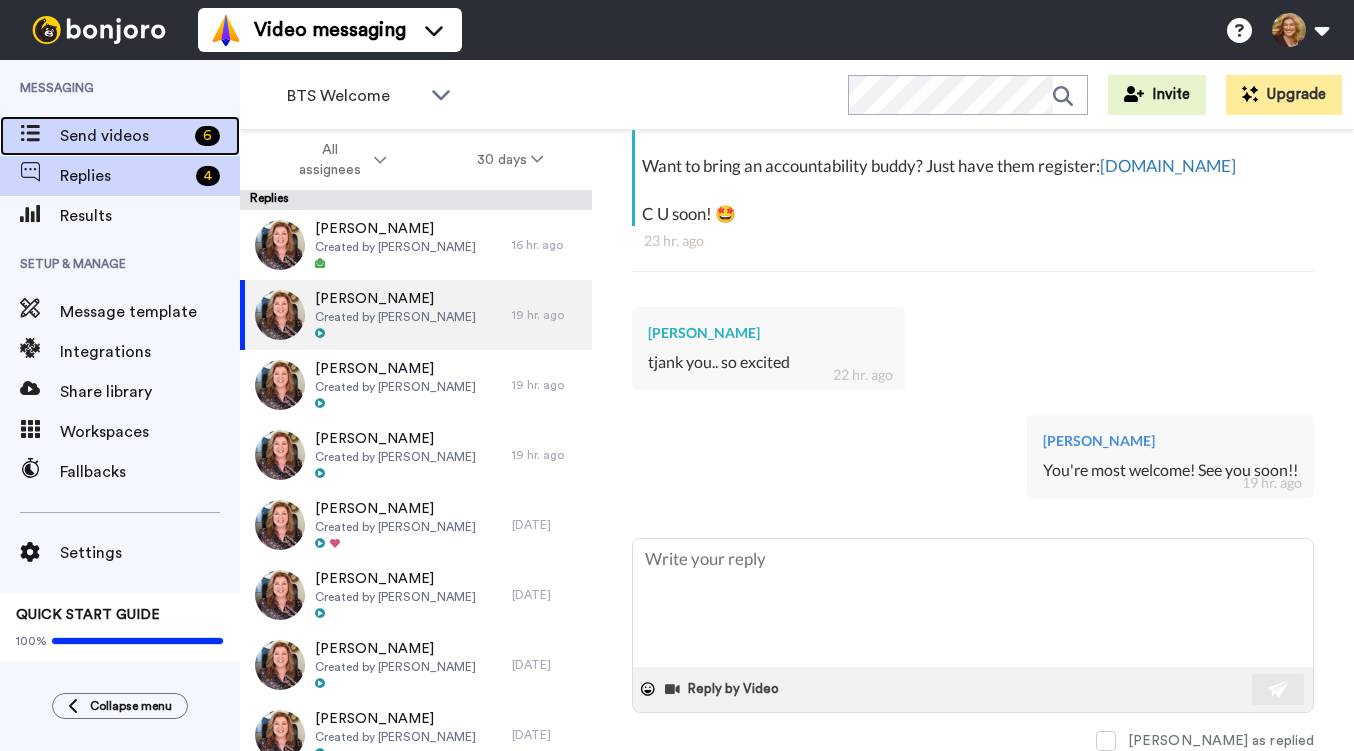 click on "Send videos" at bounding box center (123, 136) 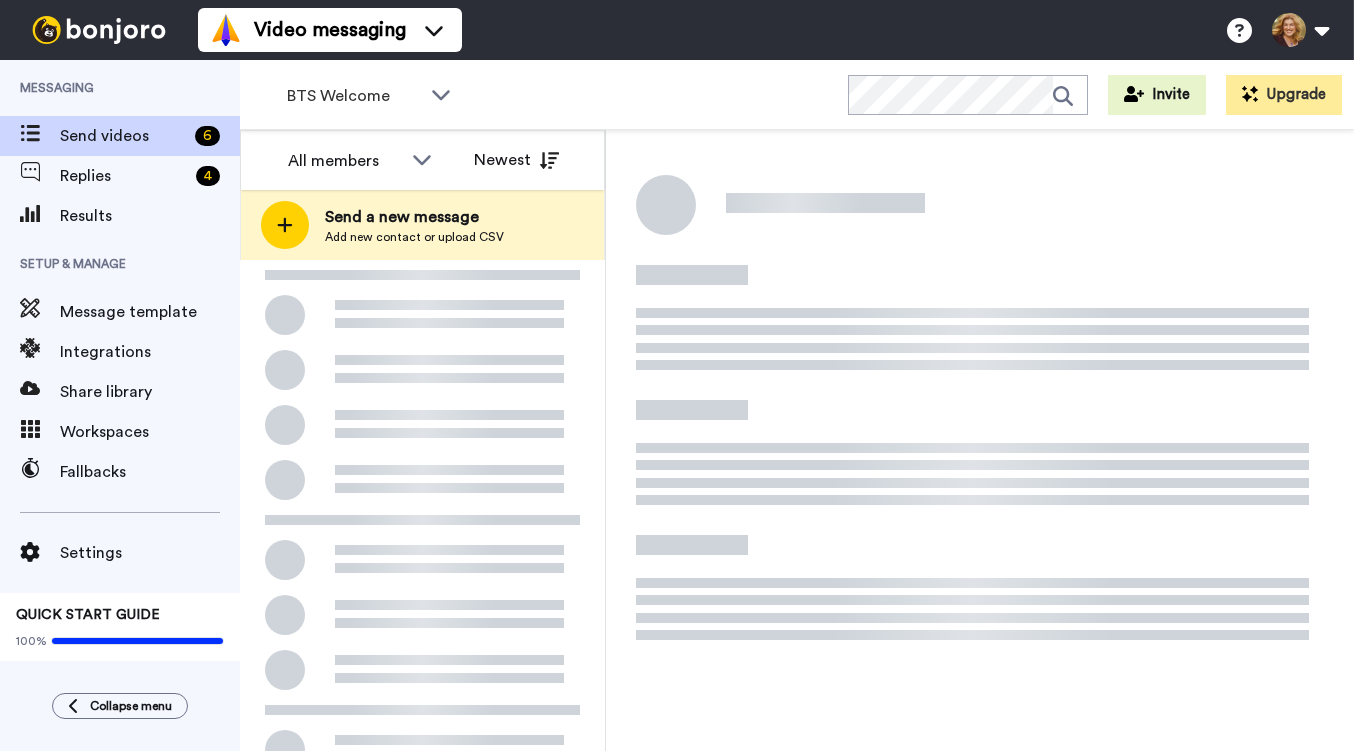 scroll, scrollTop: 0, scrollLeft: 0, axis: both 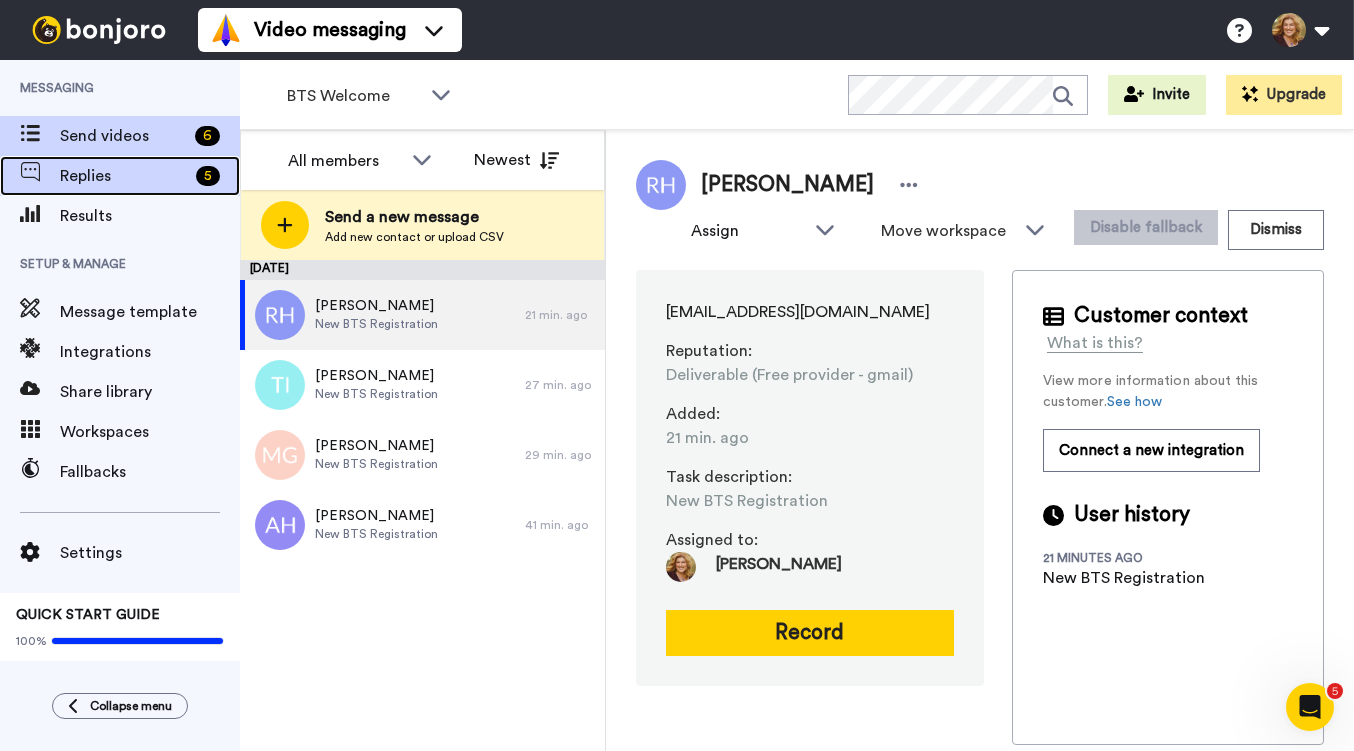 click on "Replies" at bounding box center [124, 176] 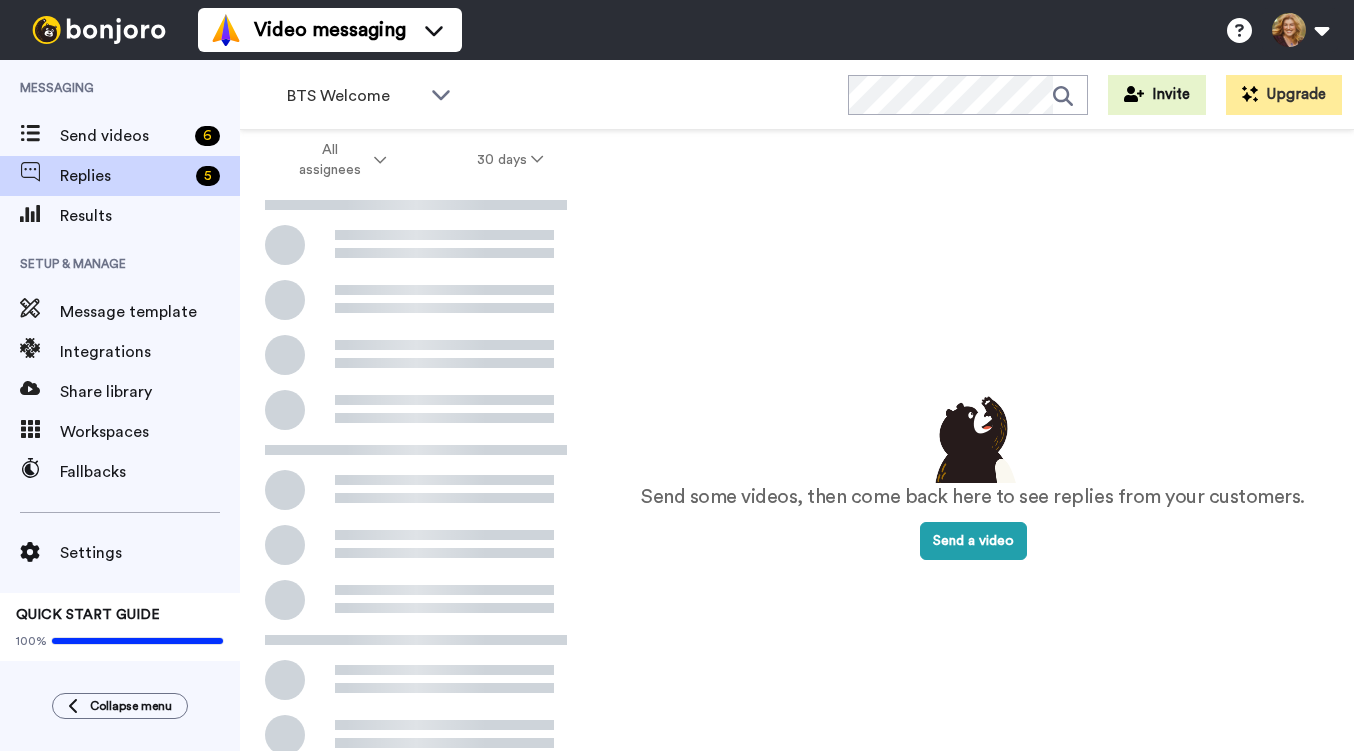 scroll, scrollTop: 0, scrollLeft: 0, axis: both 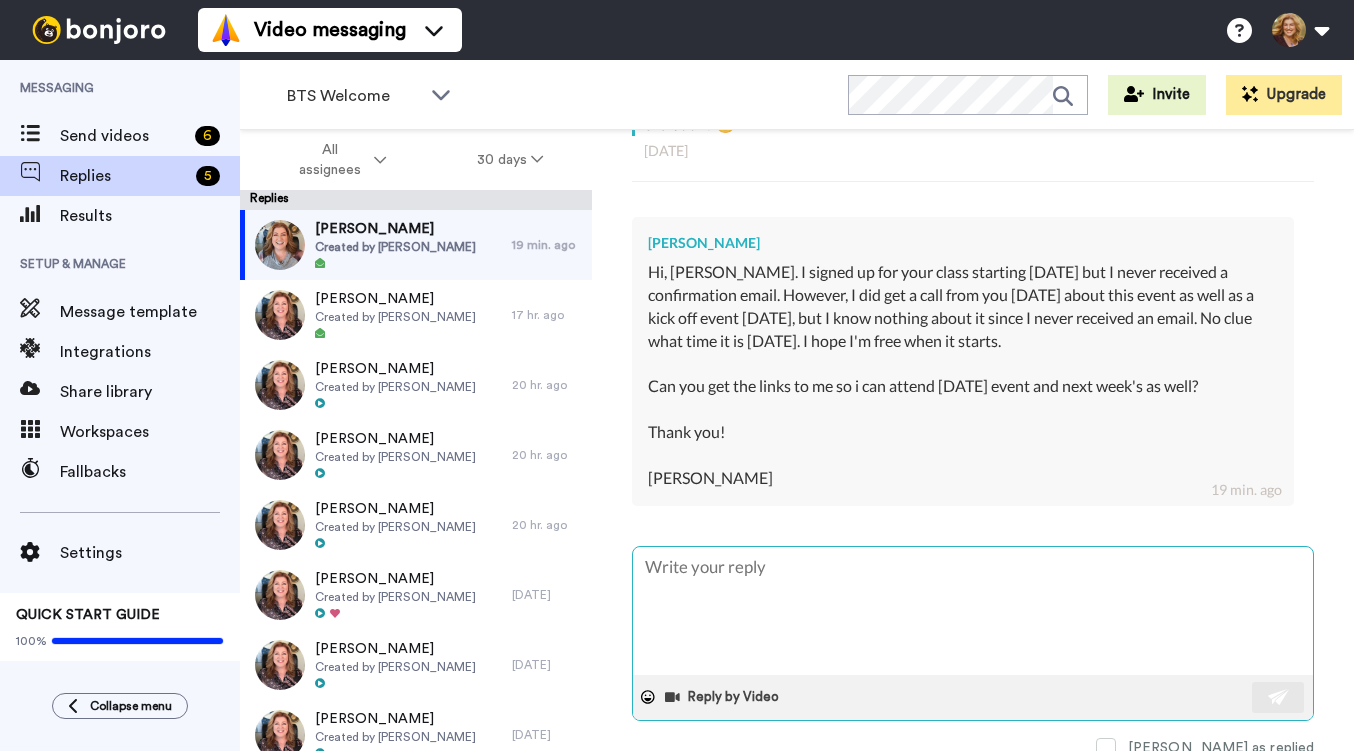 click at bounding box center (973, 611) 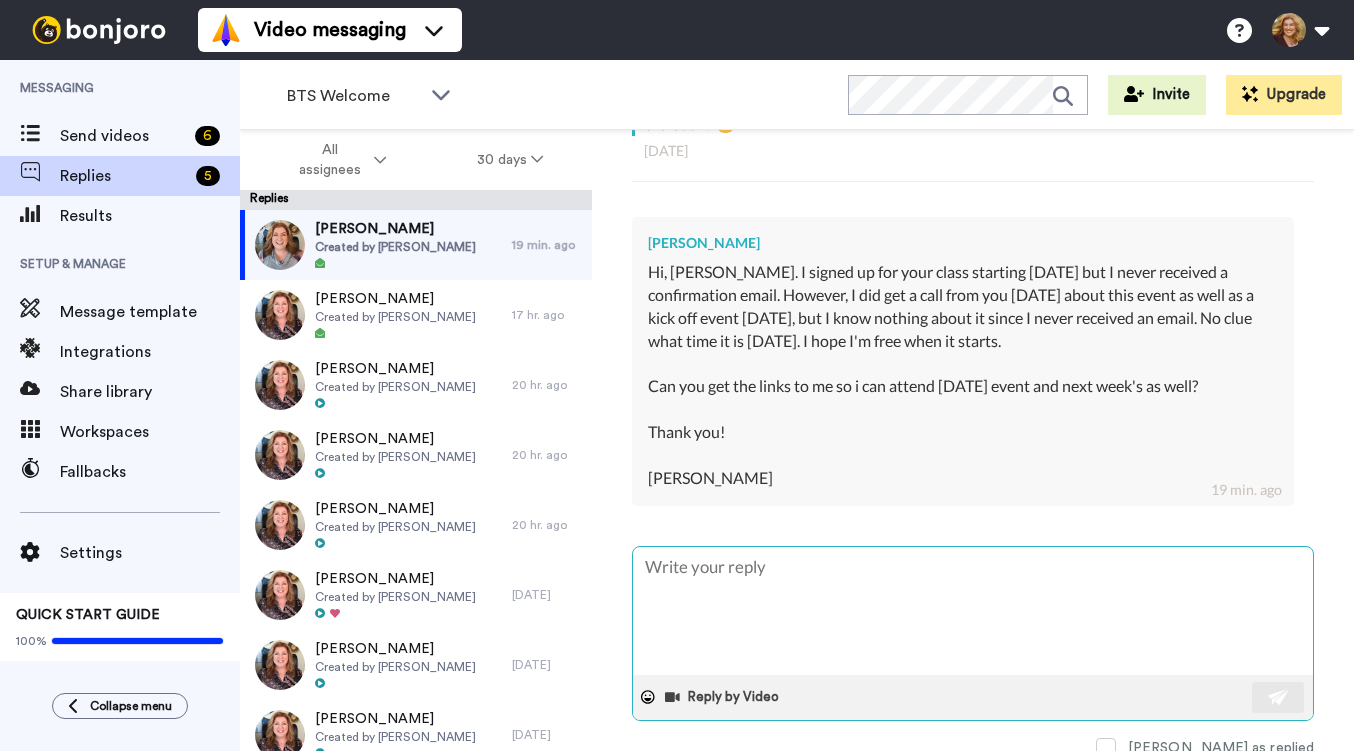 type on "x" 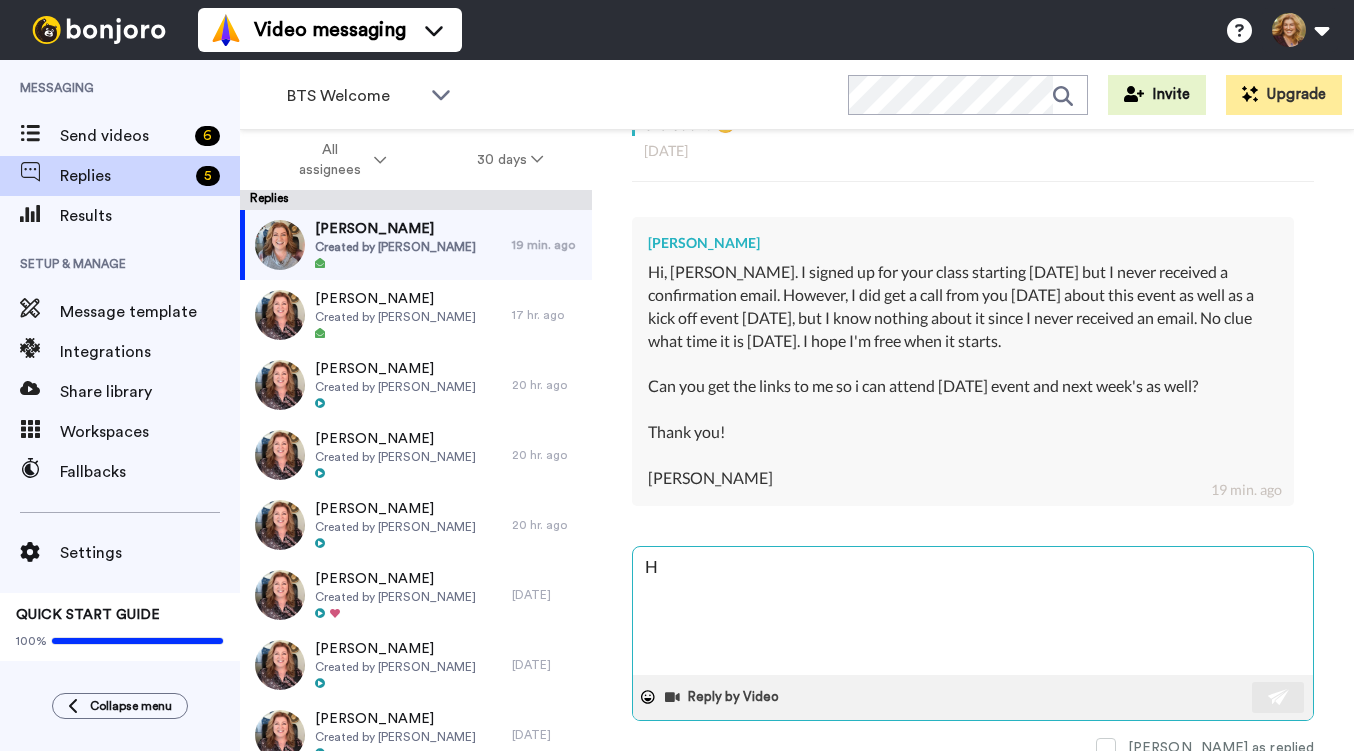 type on "x" 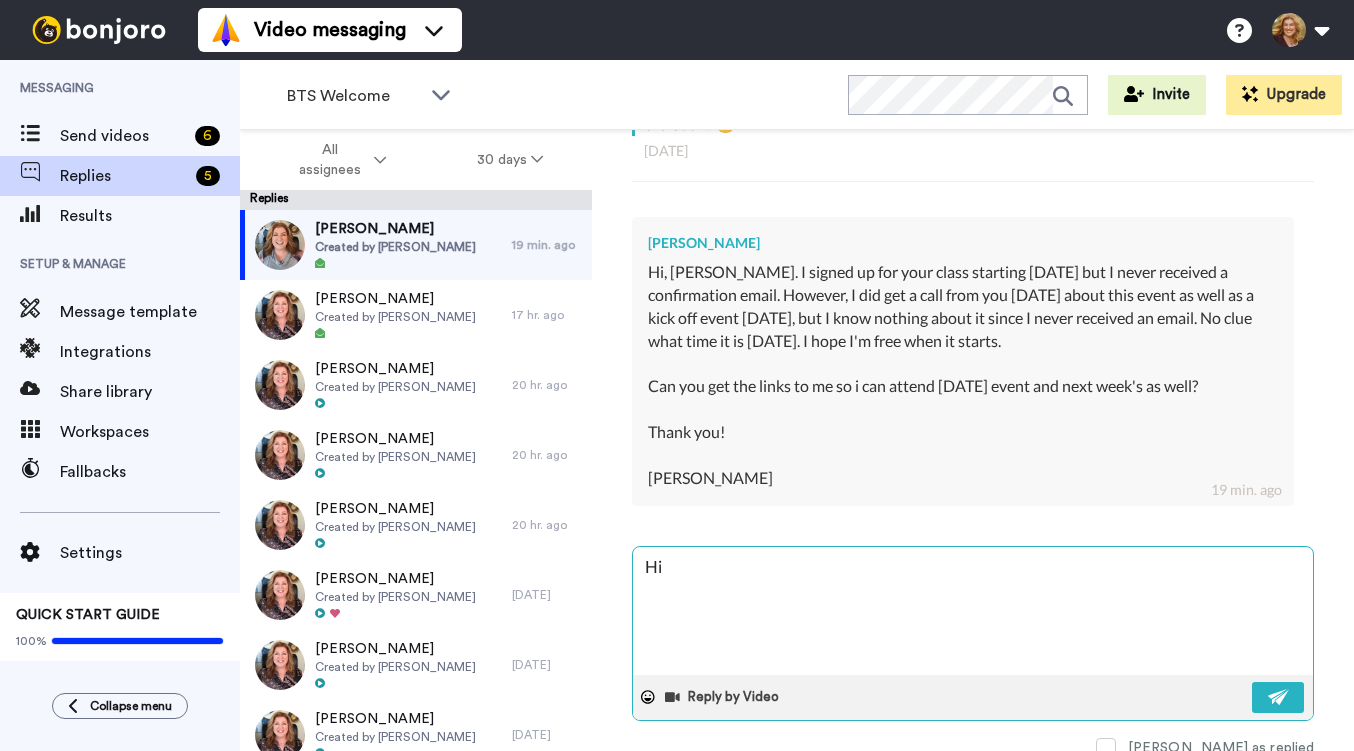 type on "x" 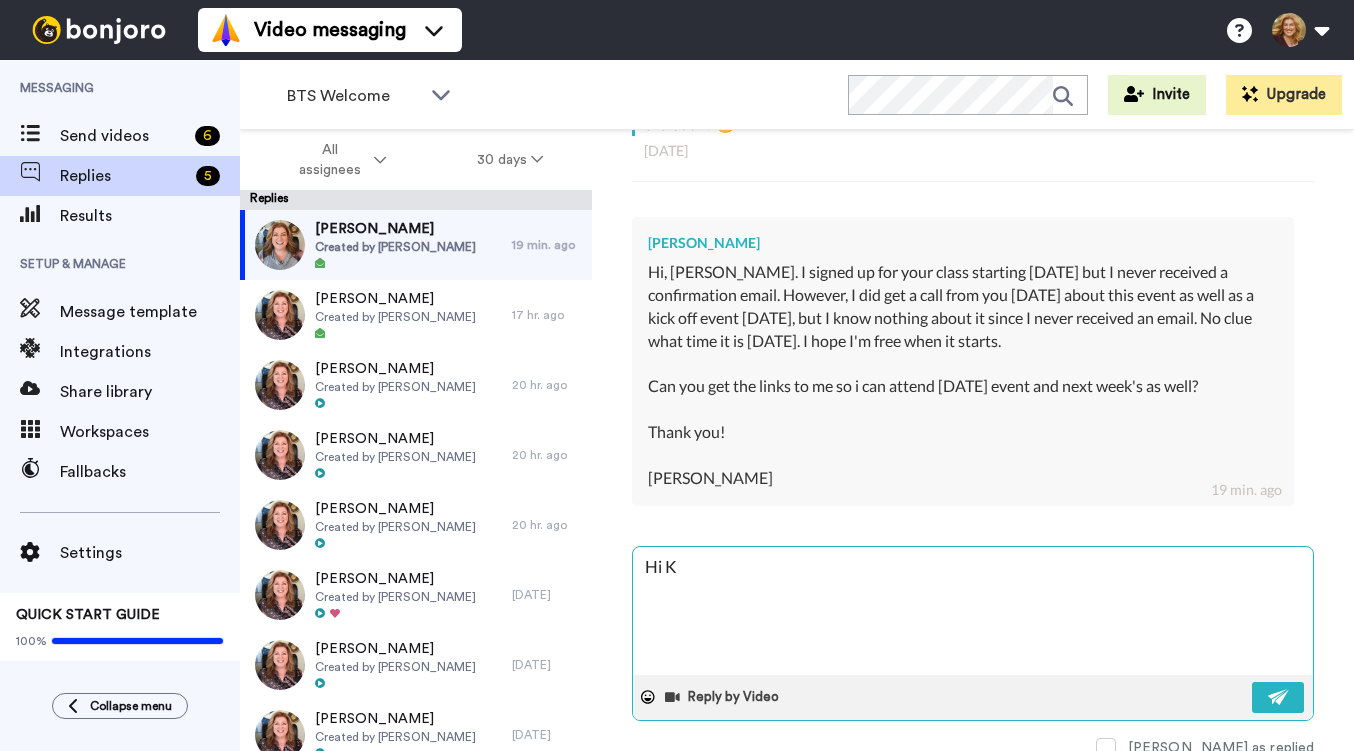 type on "x" 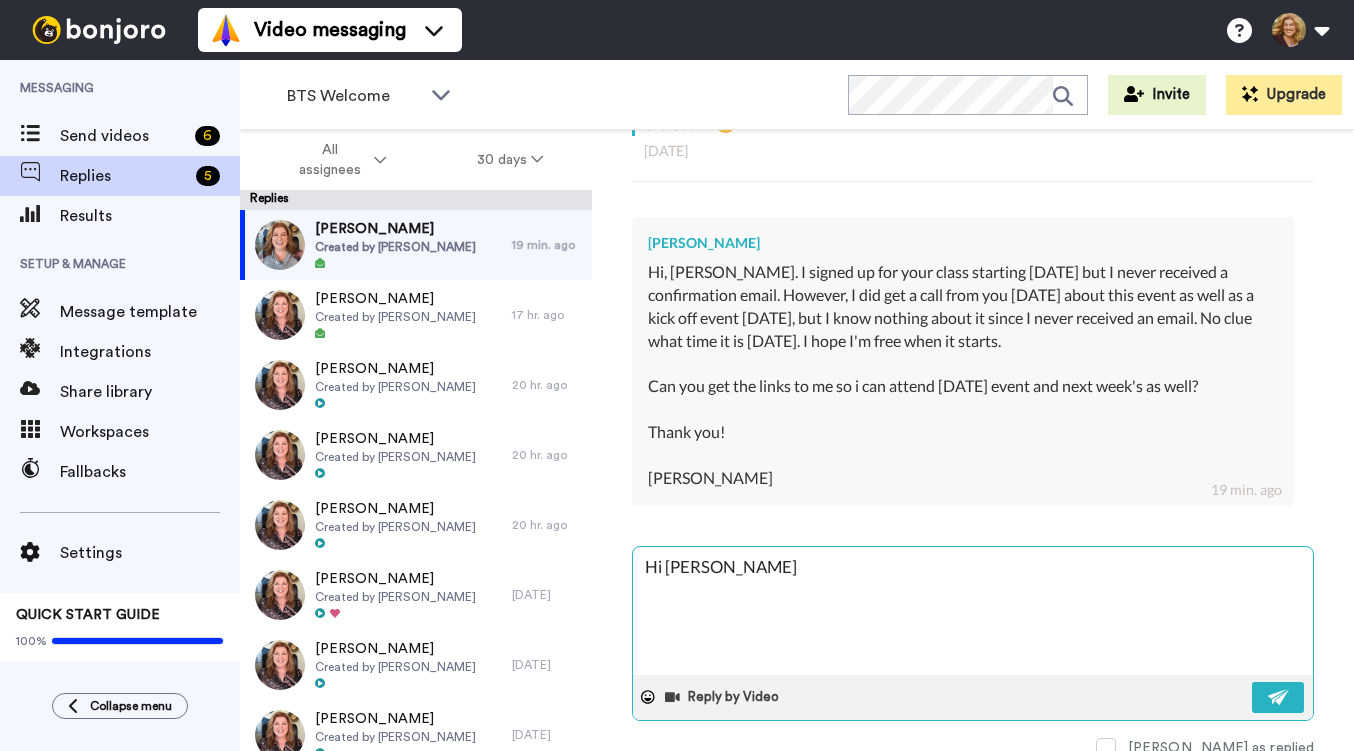type on "x" 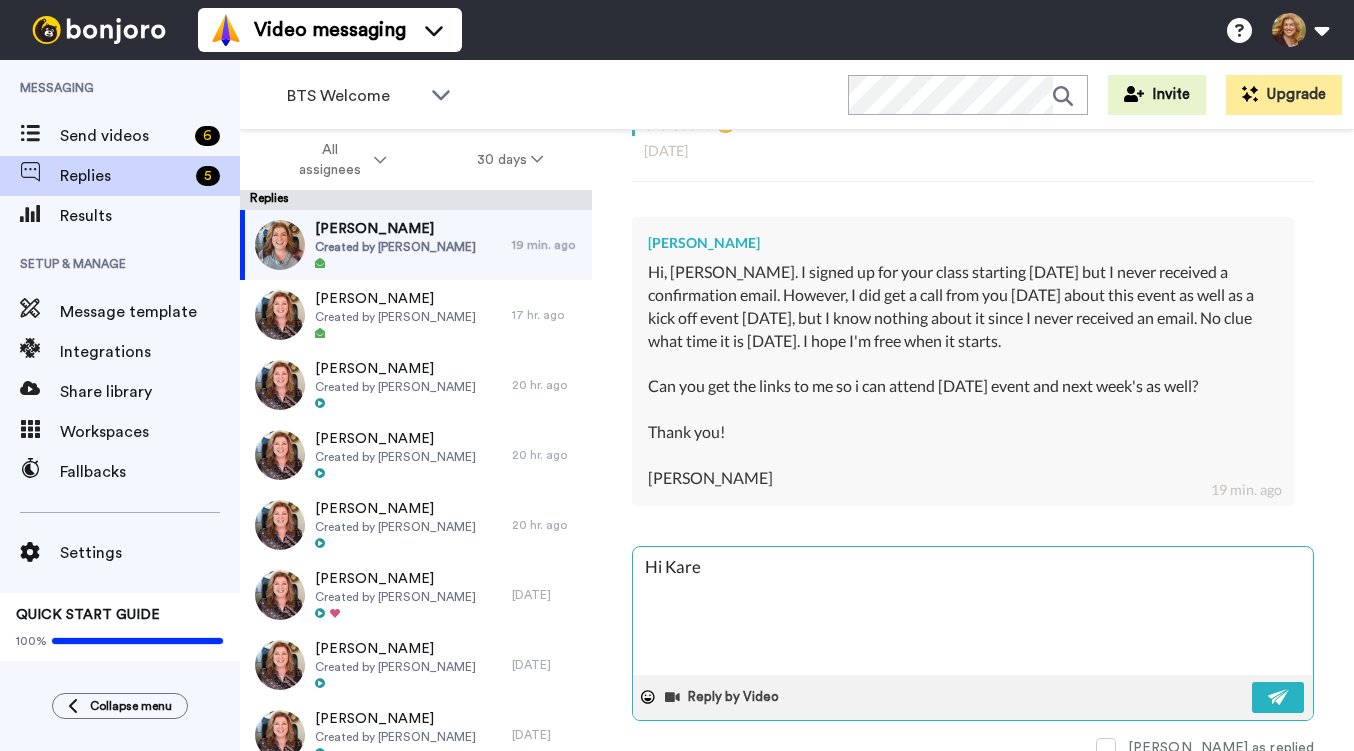 type on "x" 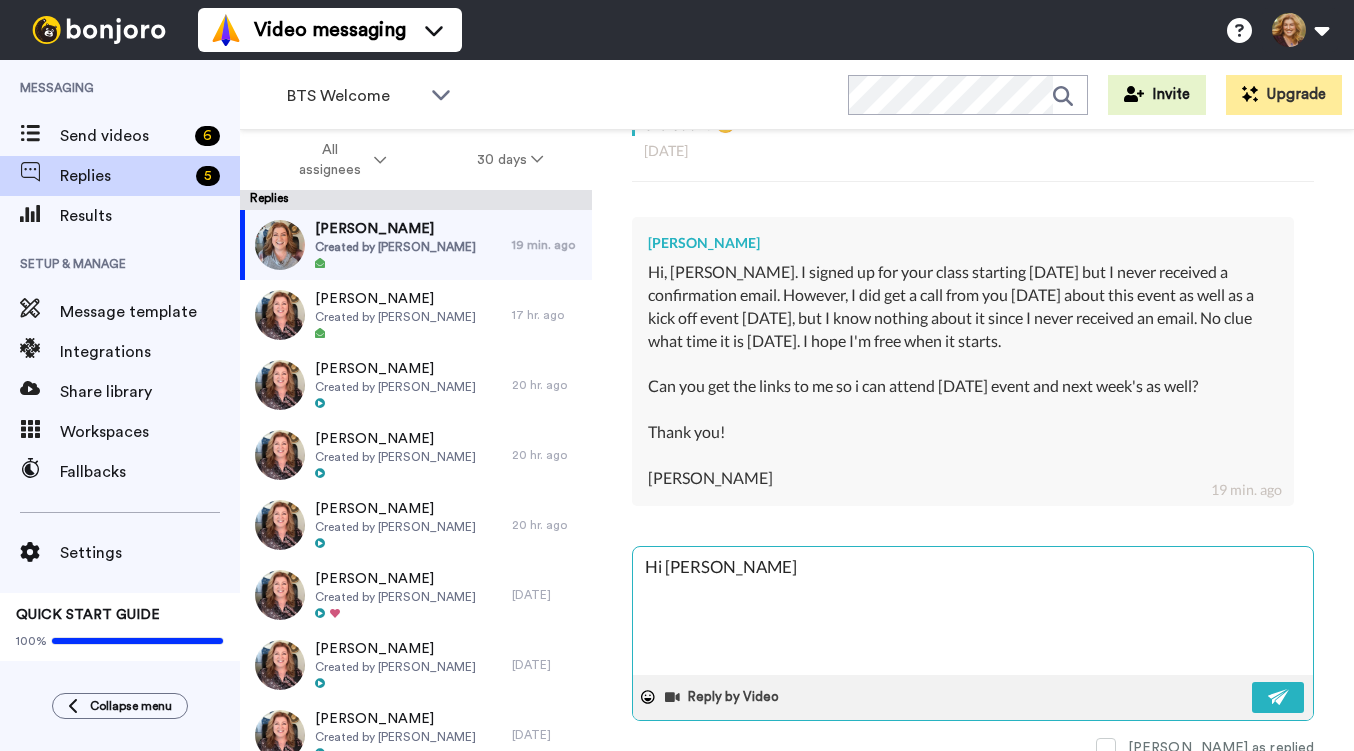 type on "x" 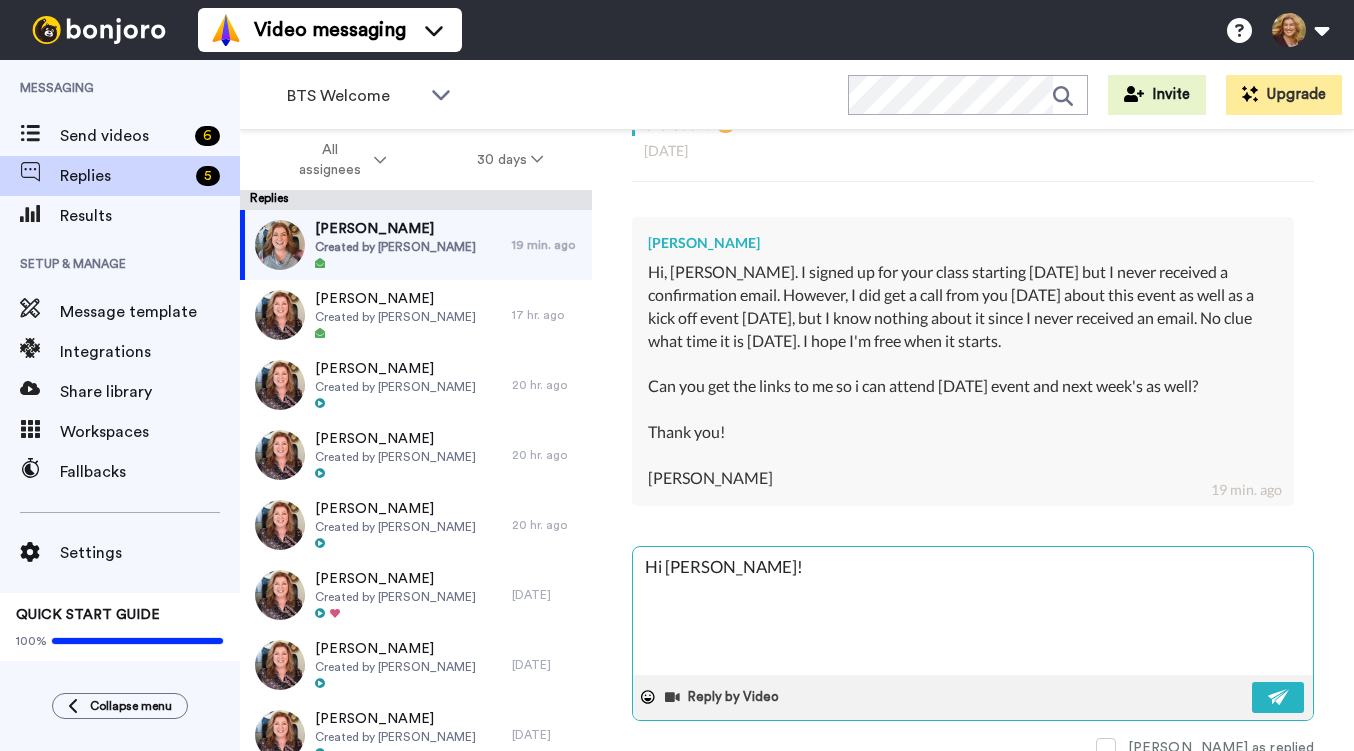 type on "x" 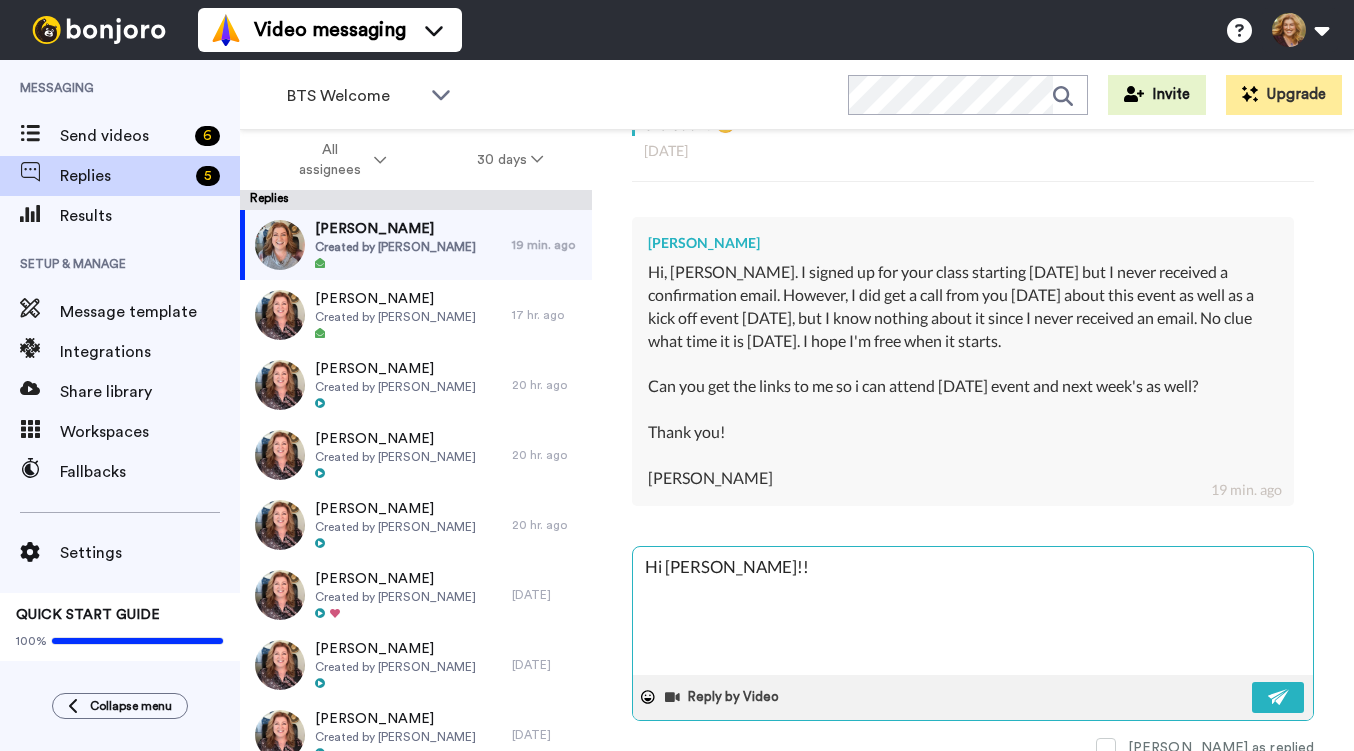 type on "x" 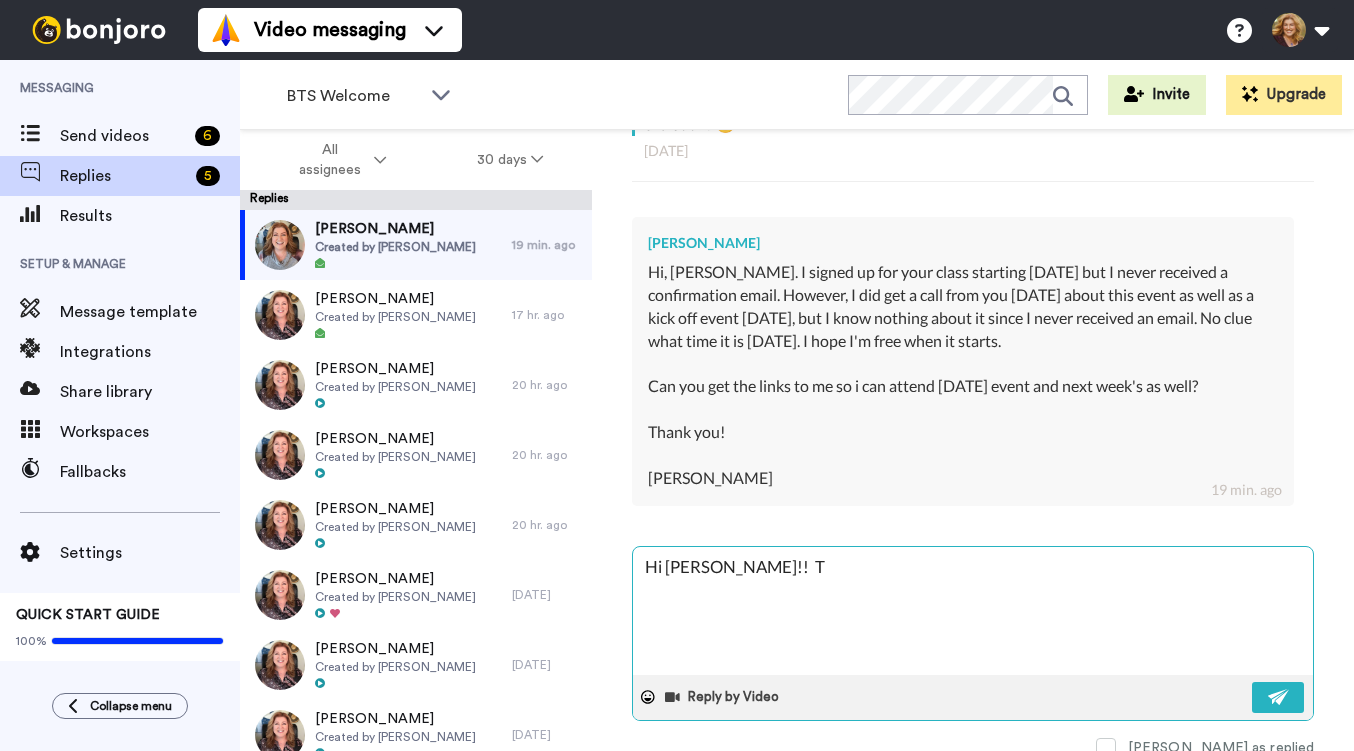 type on "x" 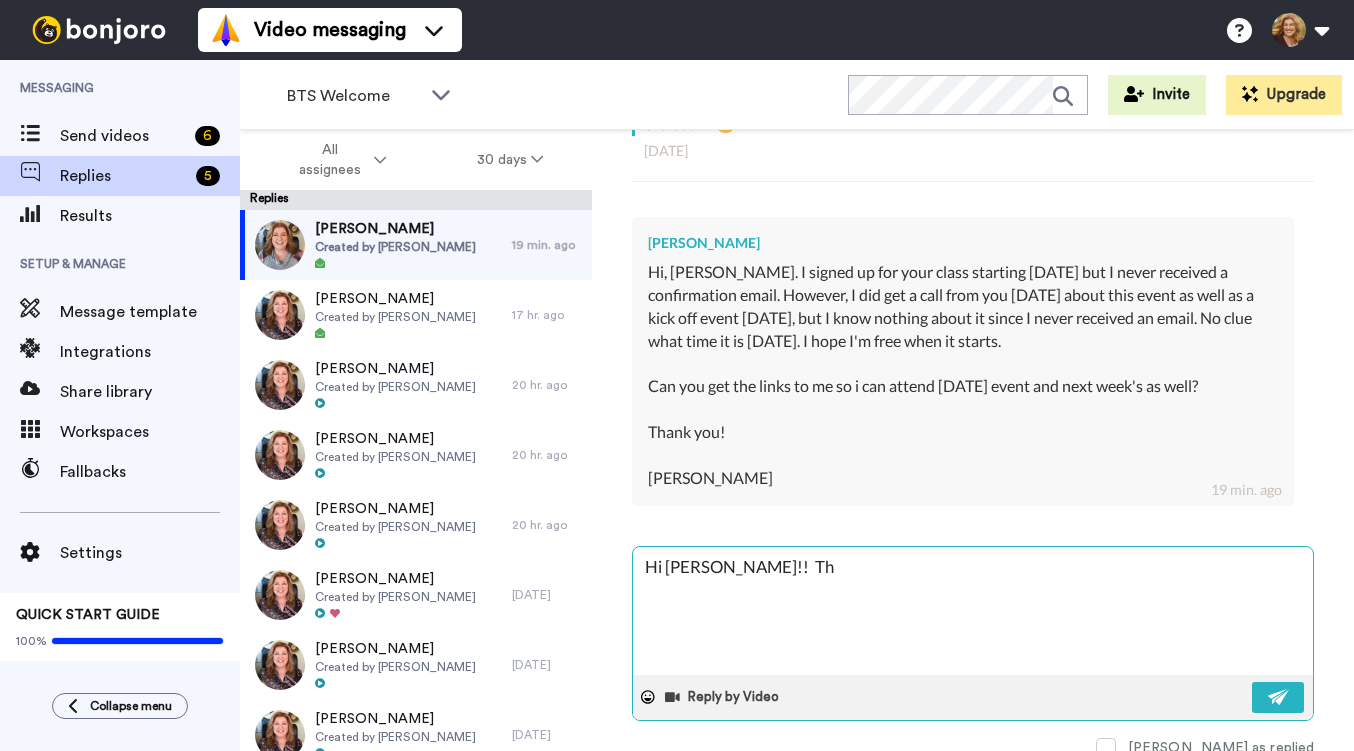 type on "x" 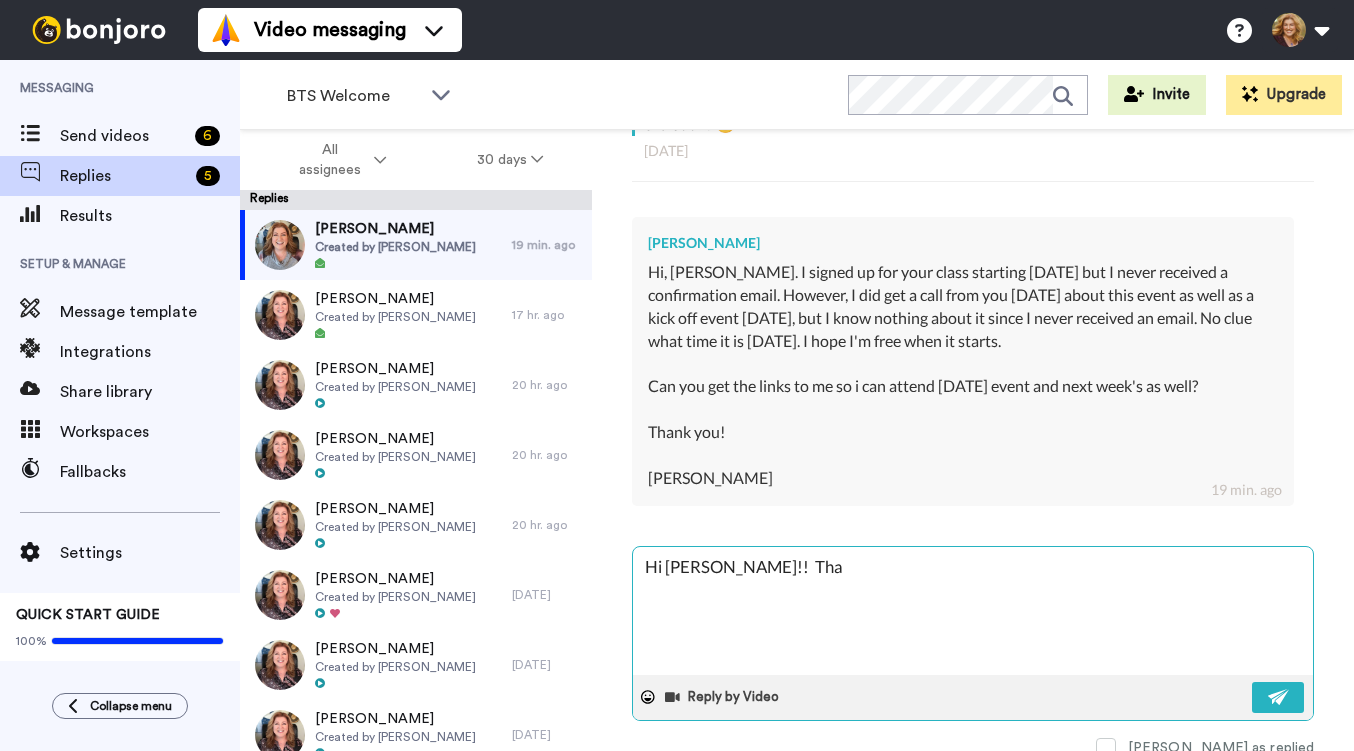 type on "x" 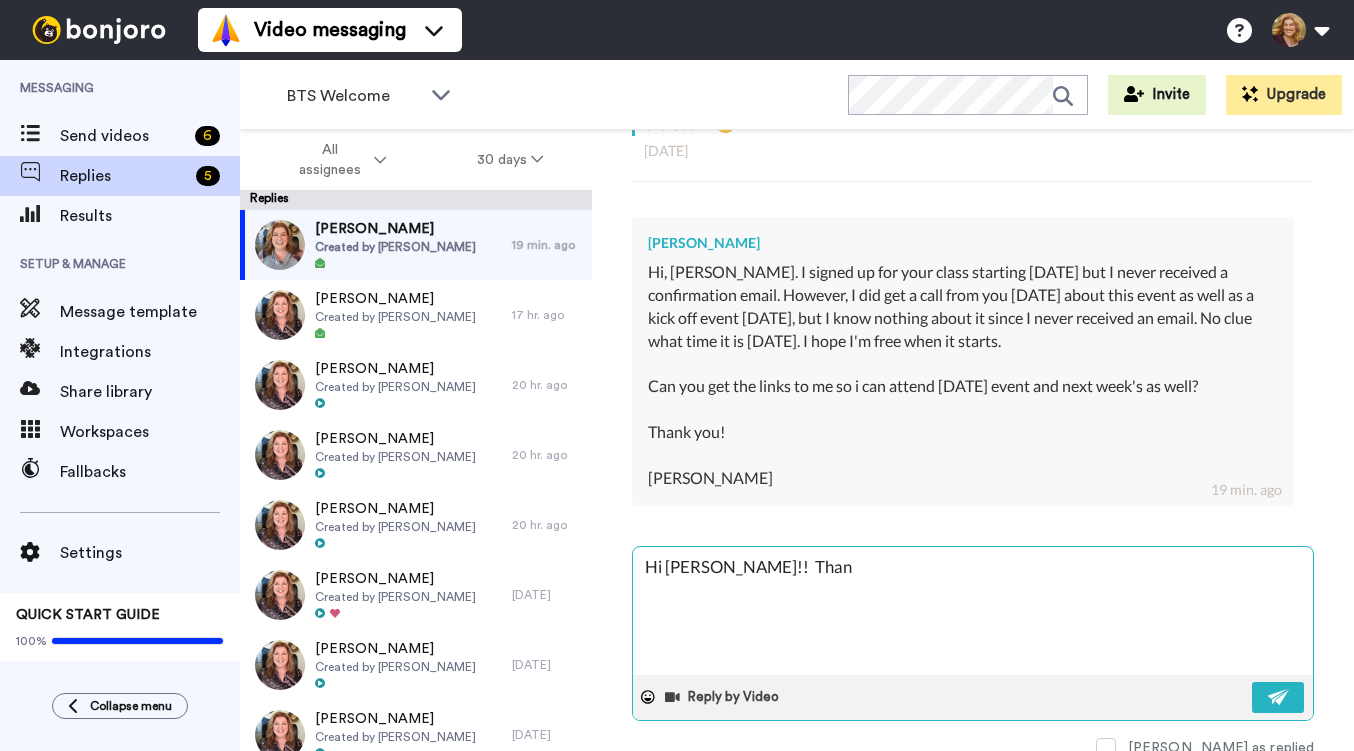 type on "x" 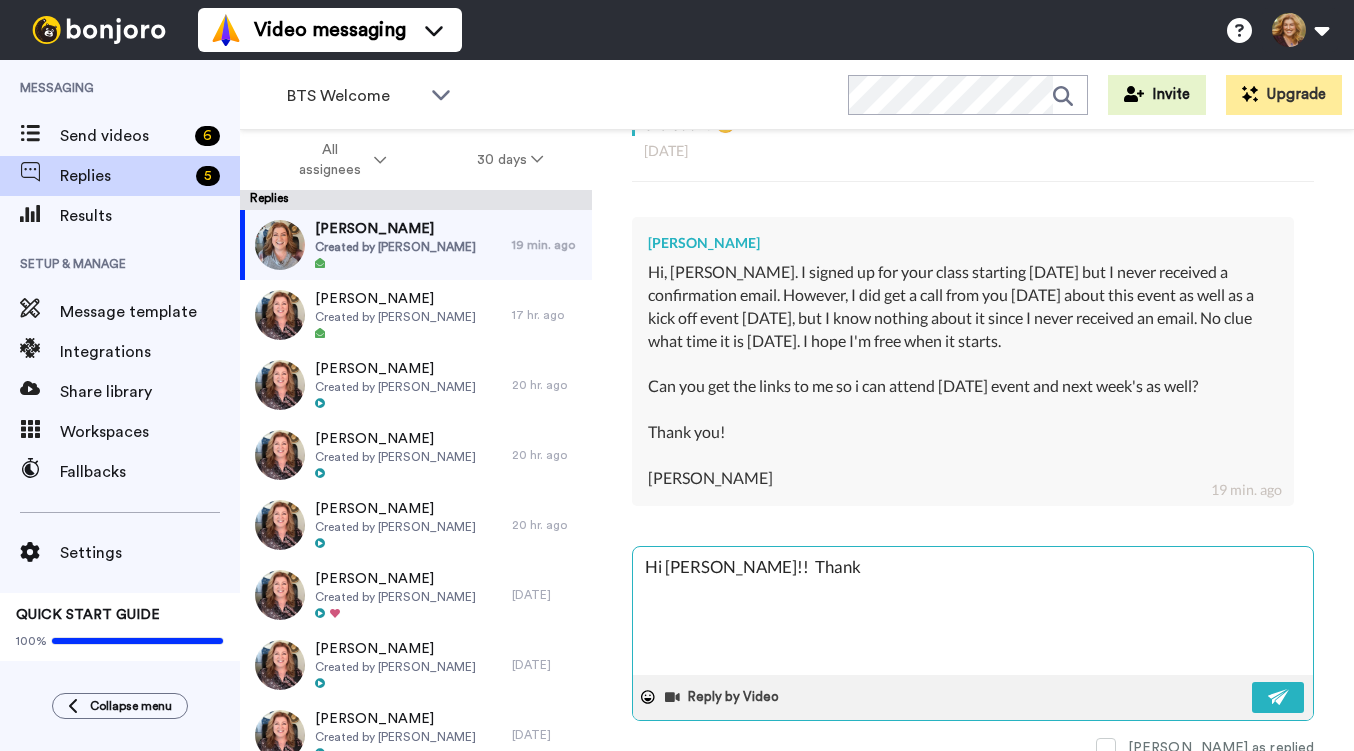 type on "x" 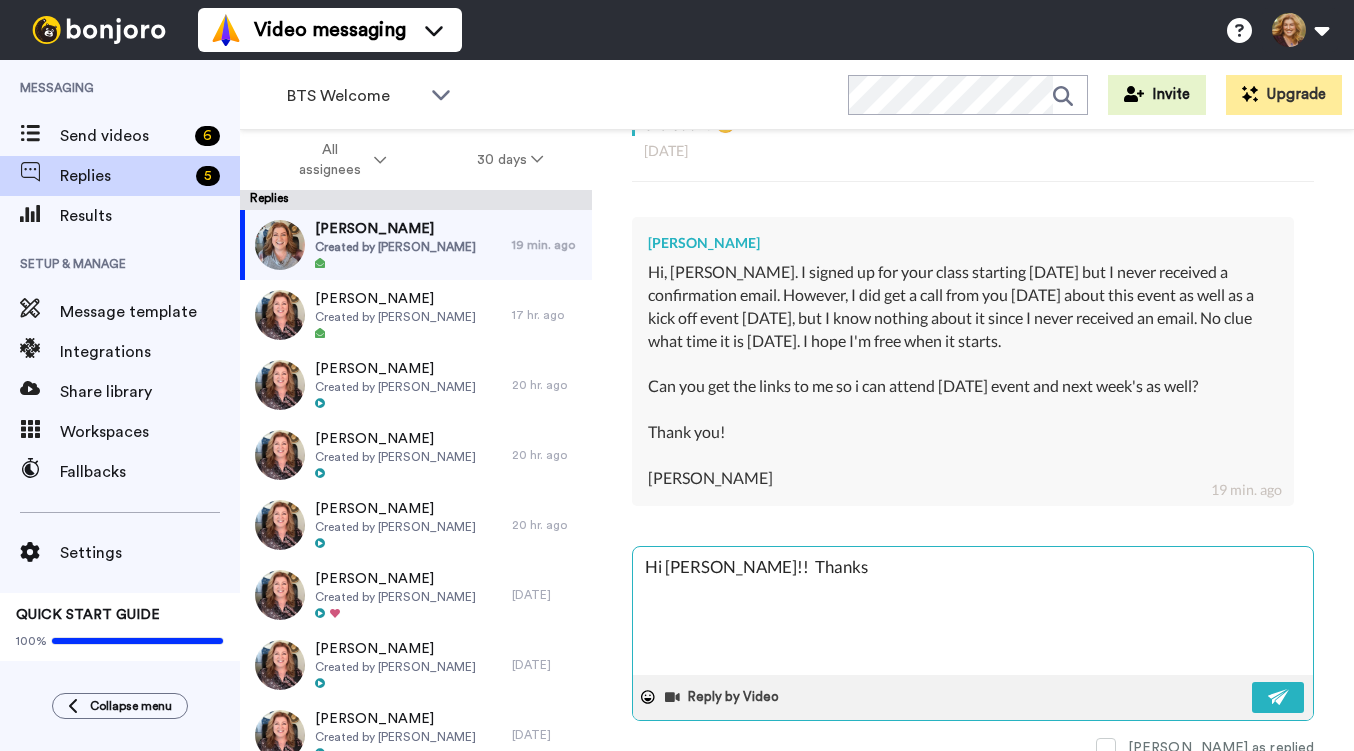 type on "x" 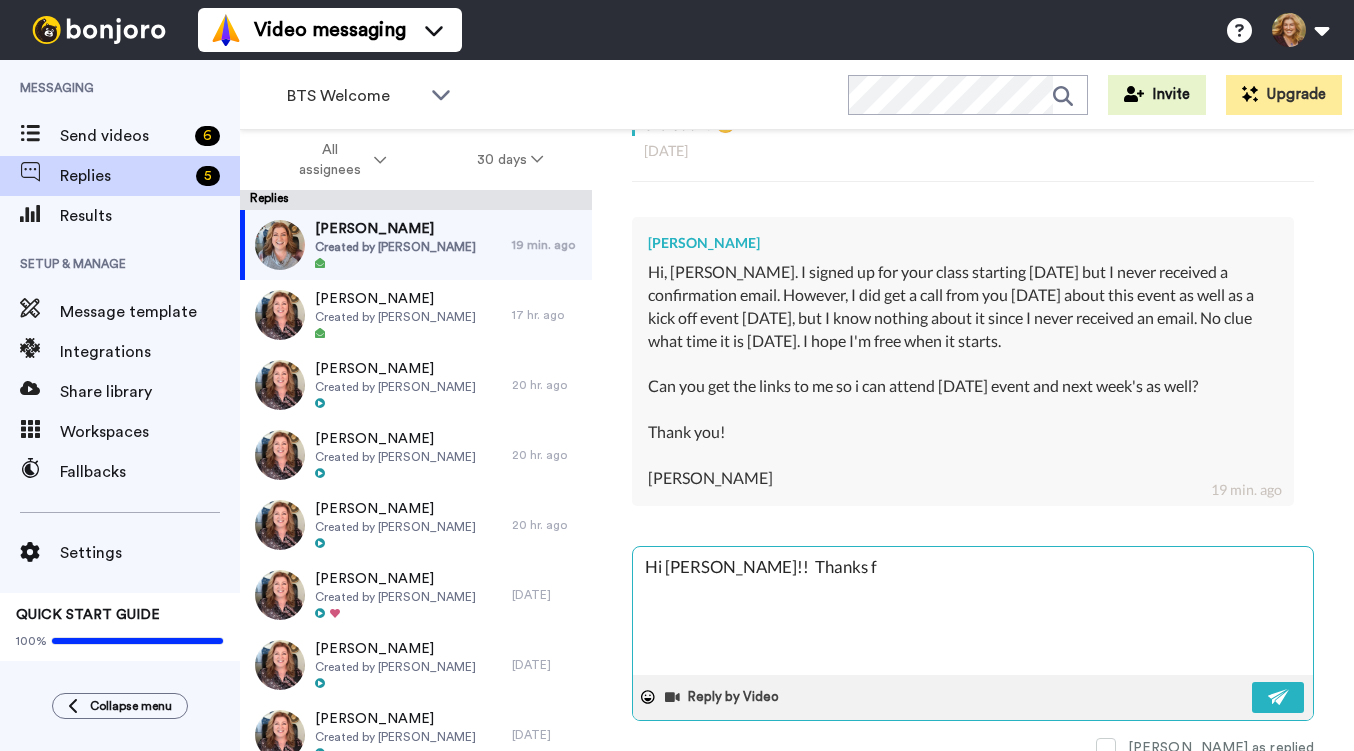 type on "x" 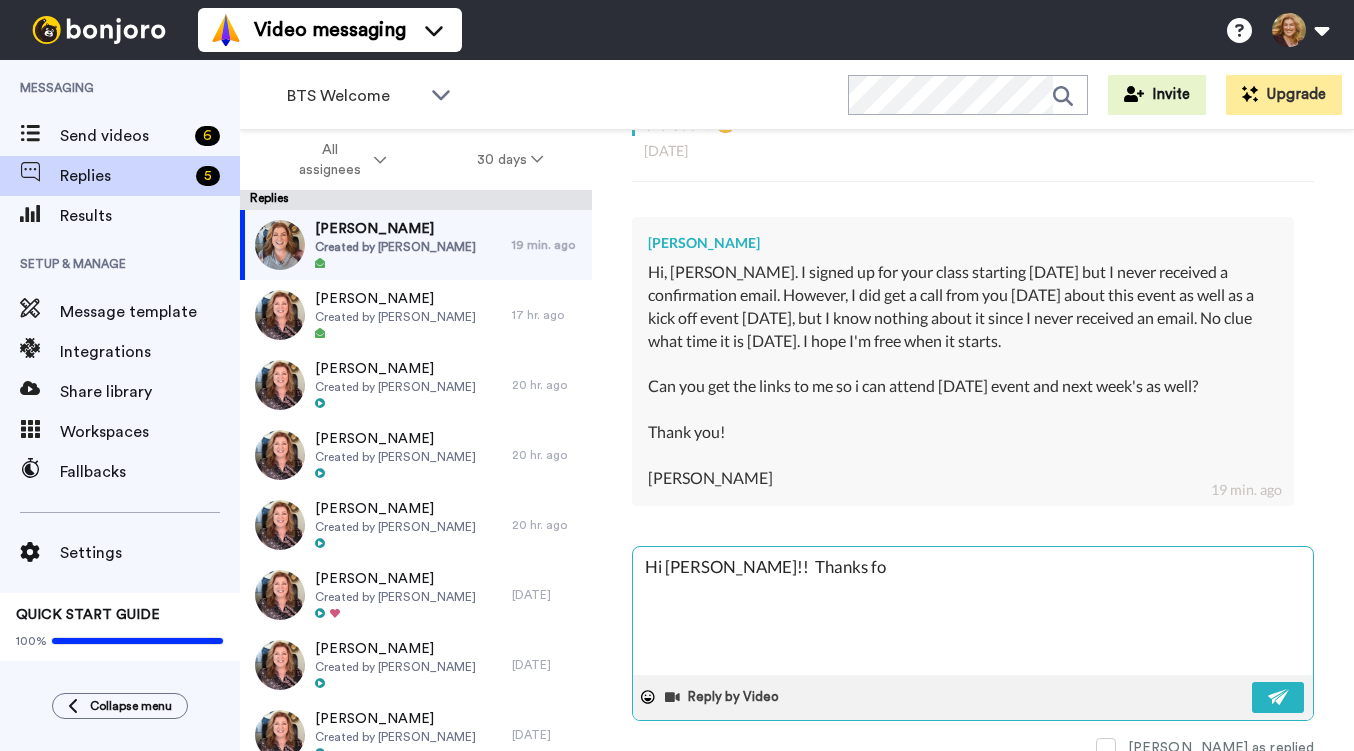 type on "x" 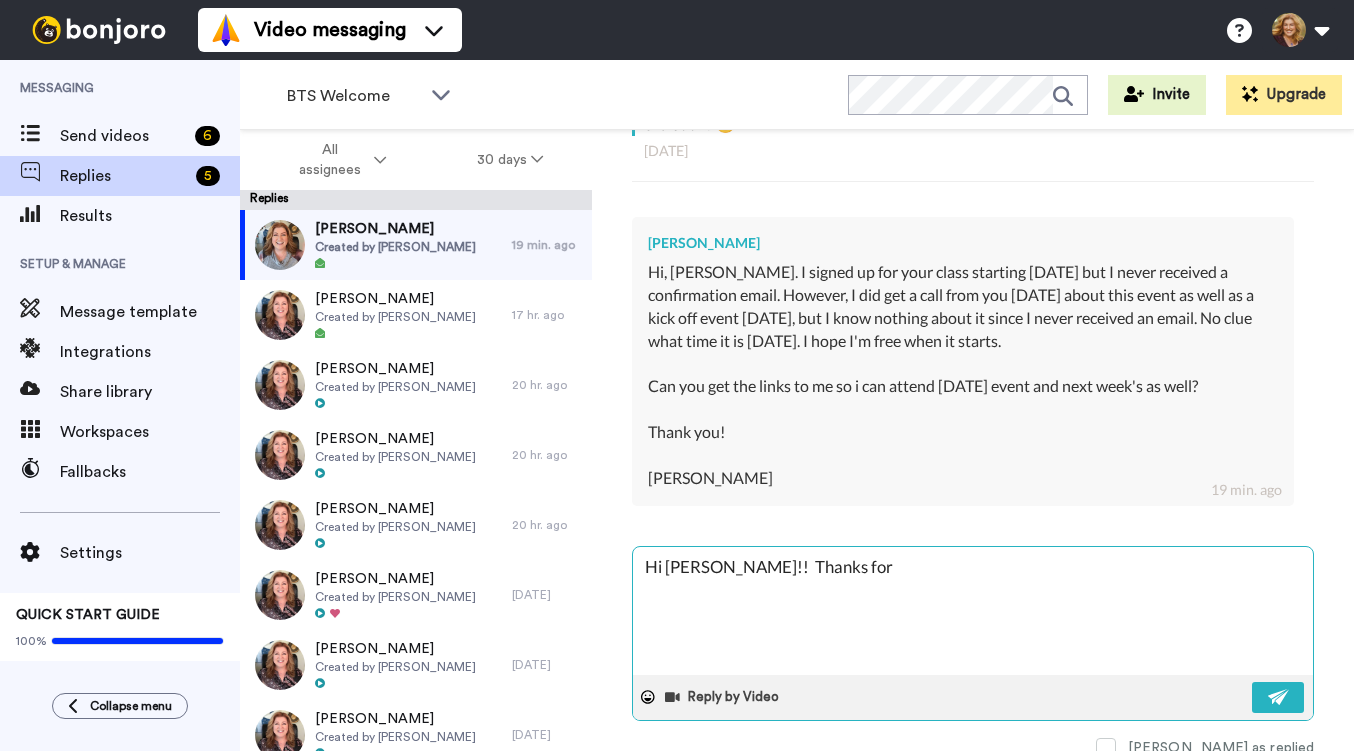 type on "x" 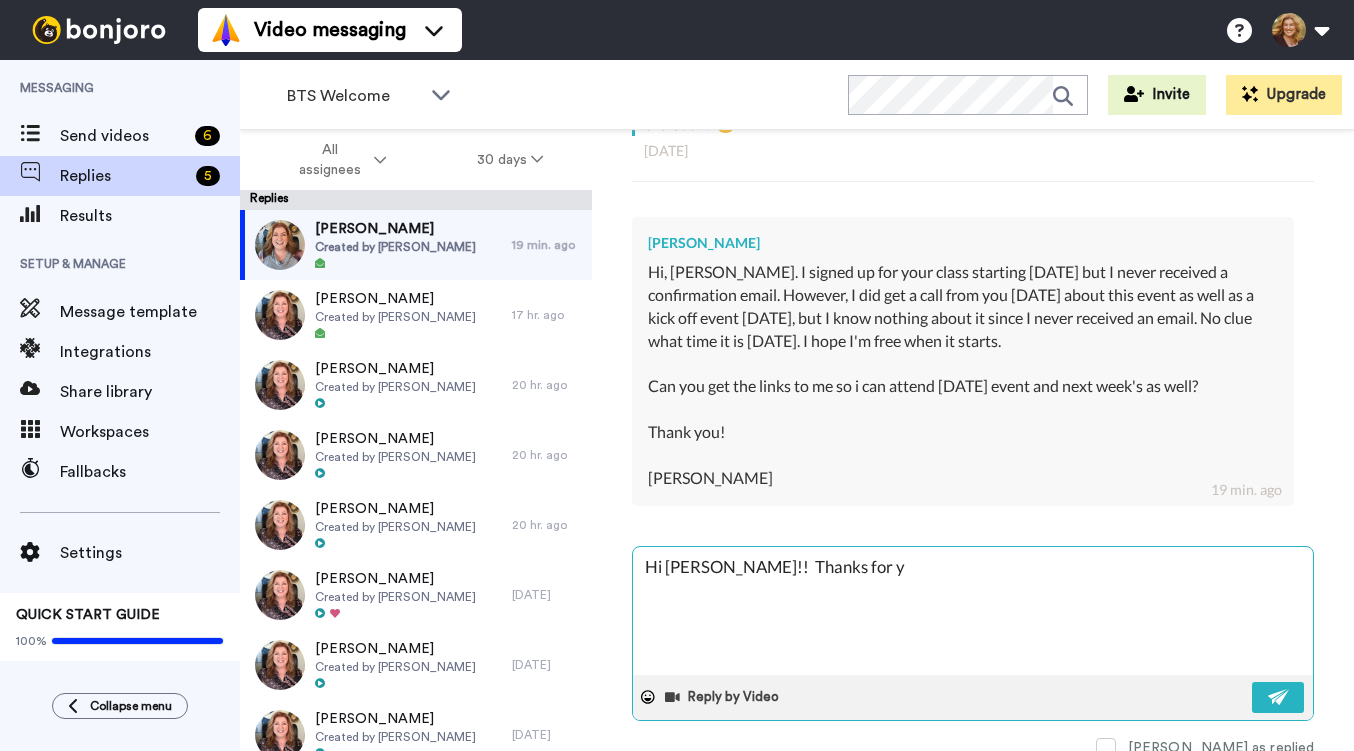type on "x" 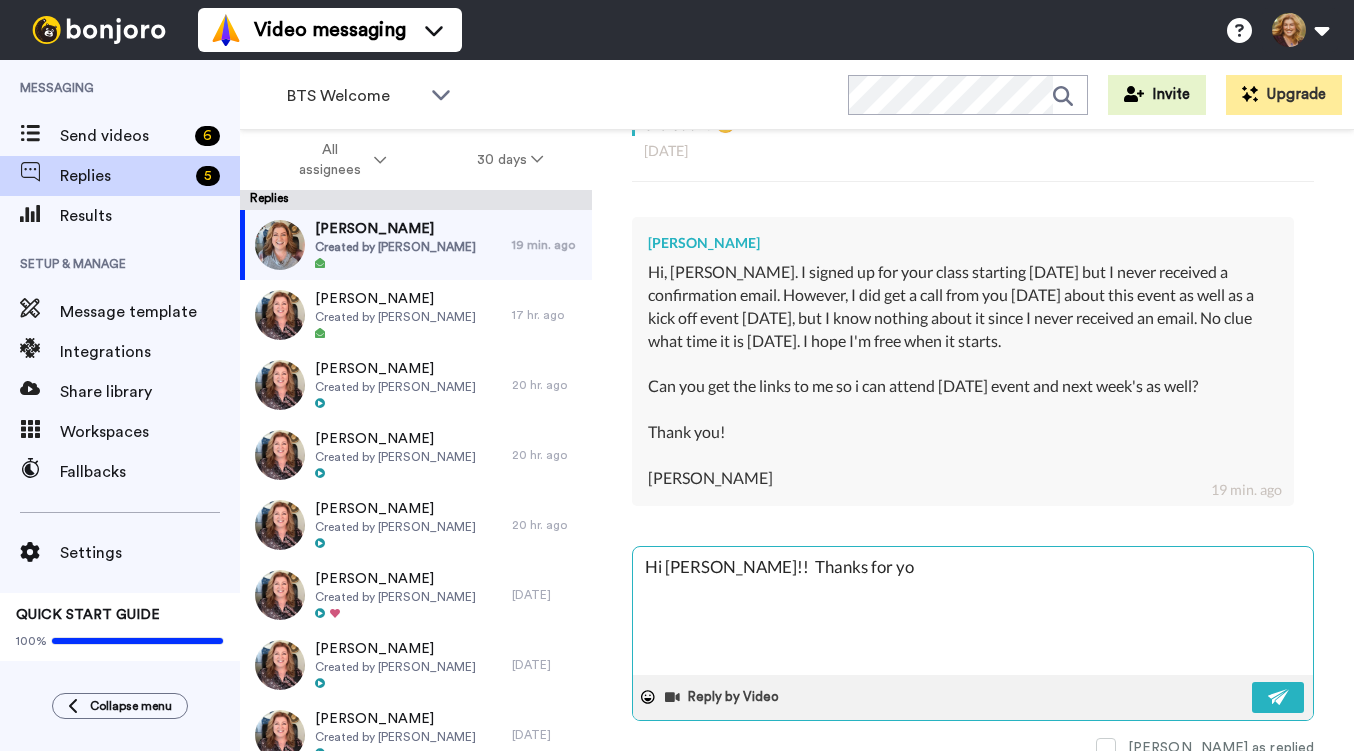type on "x" 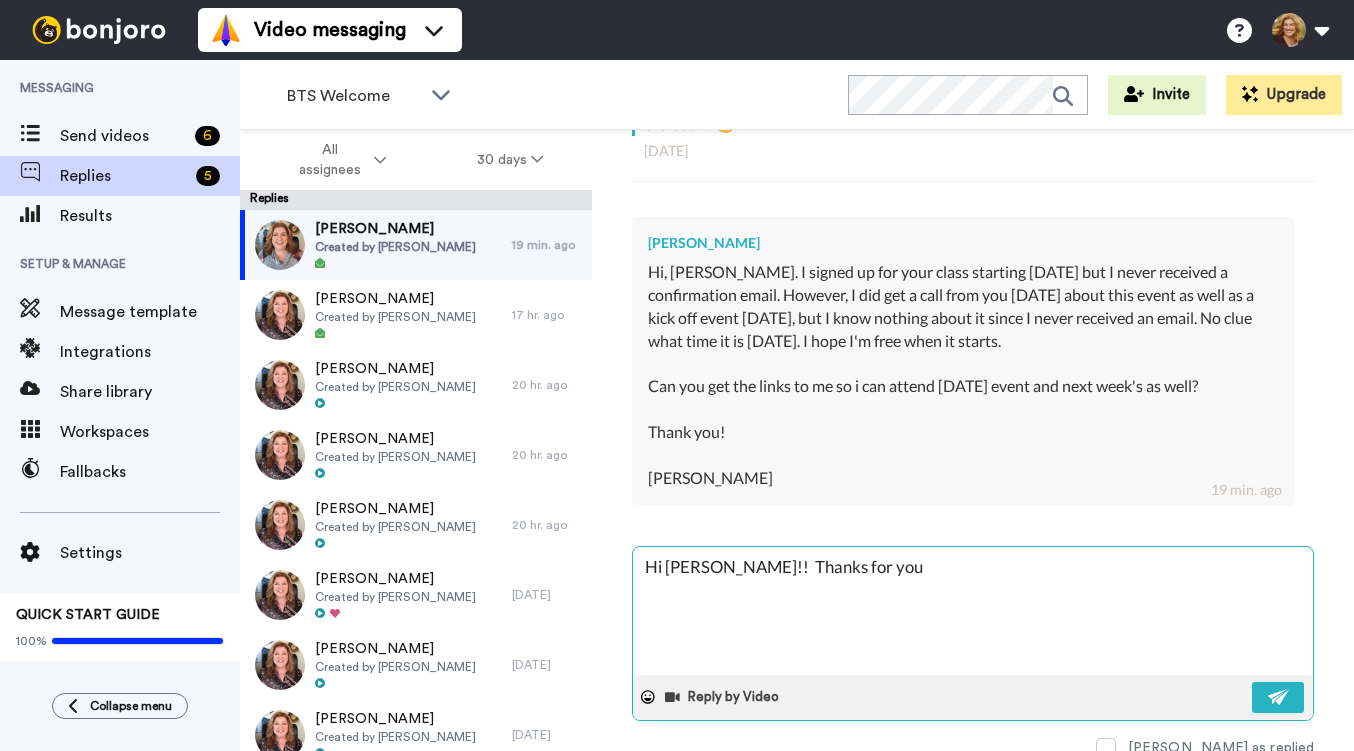 type on "x" 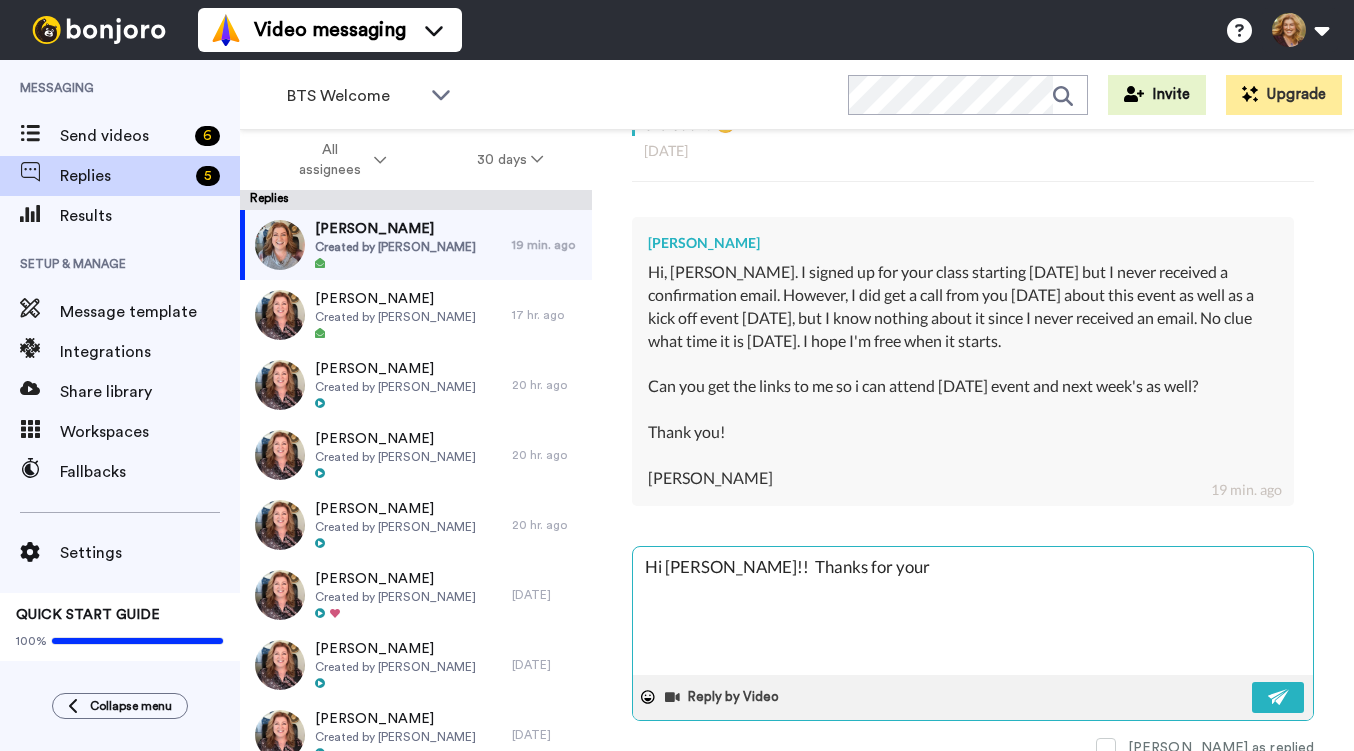 type on "x" 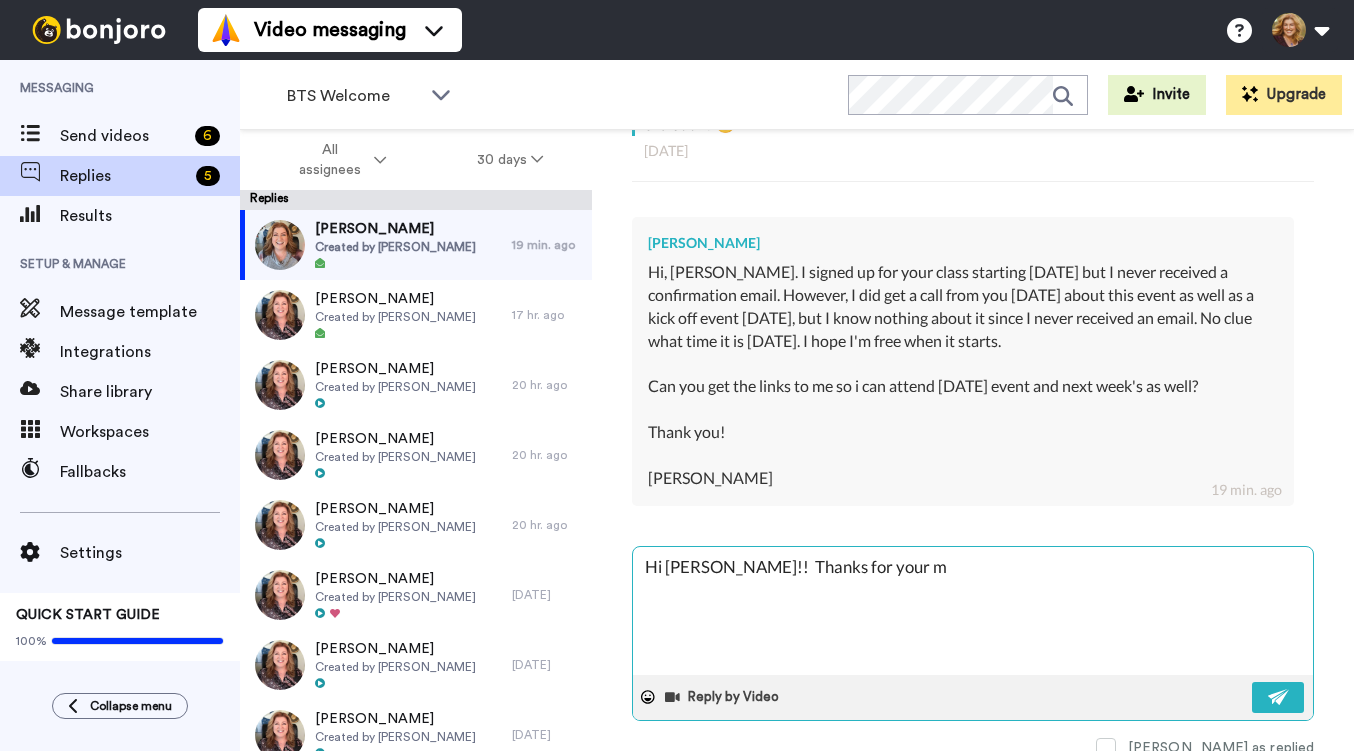 type on "x" 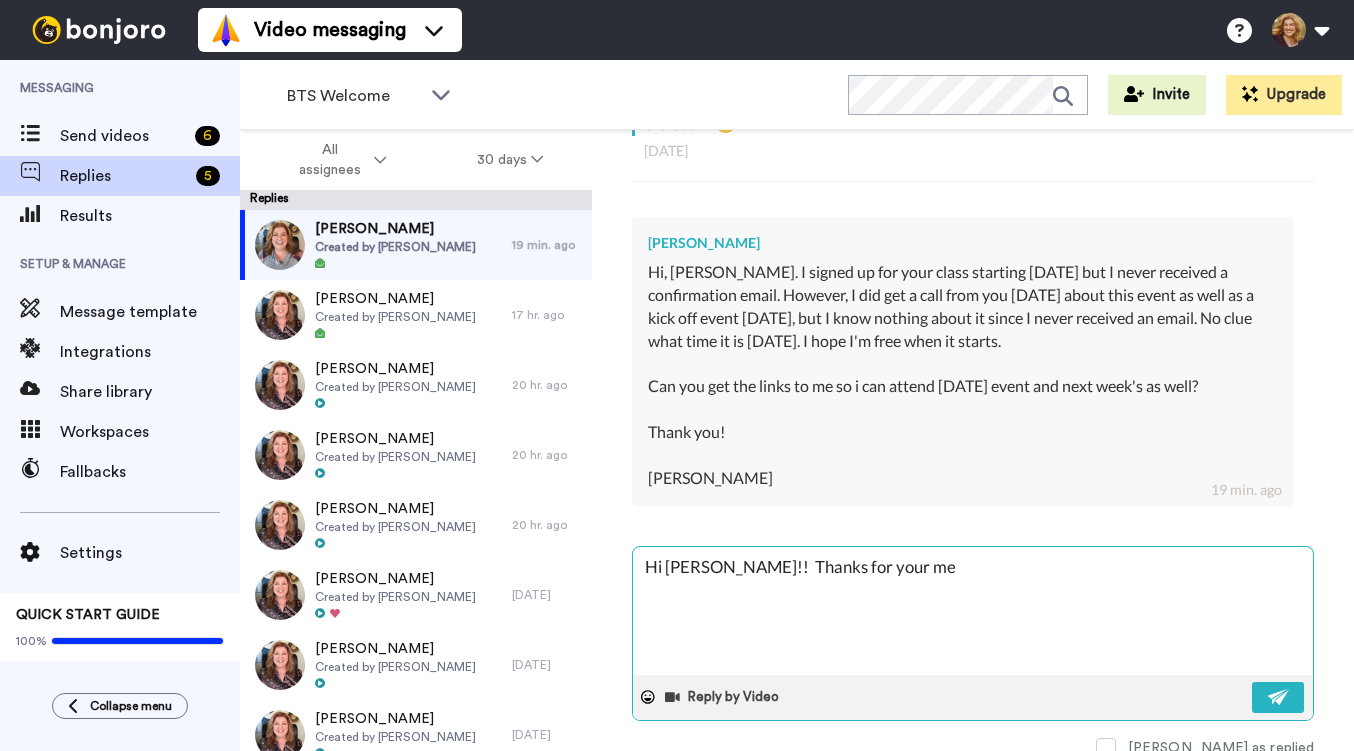 type on "x" 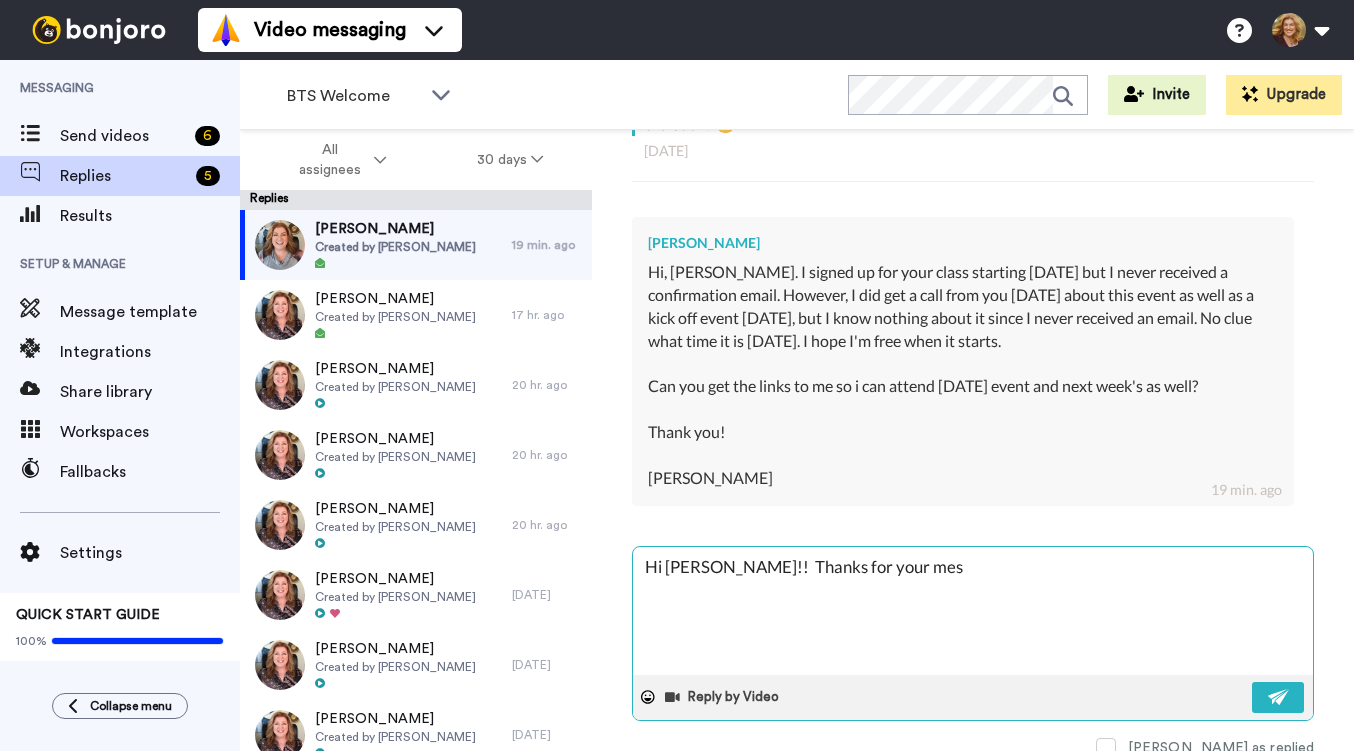 type on "x" 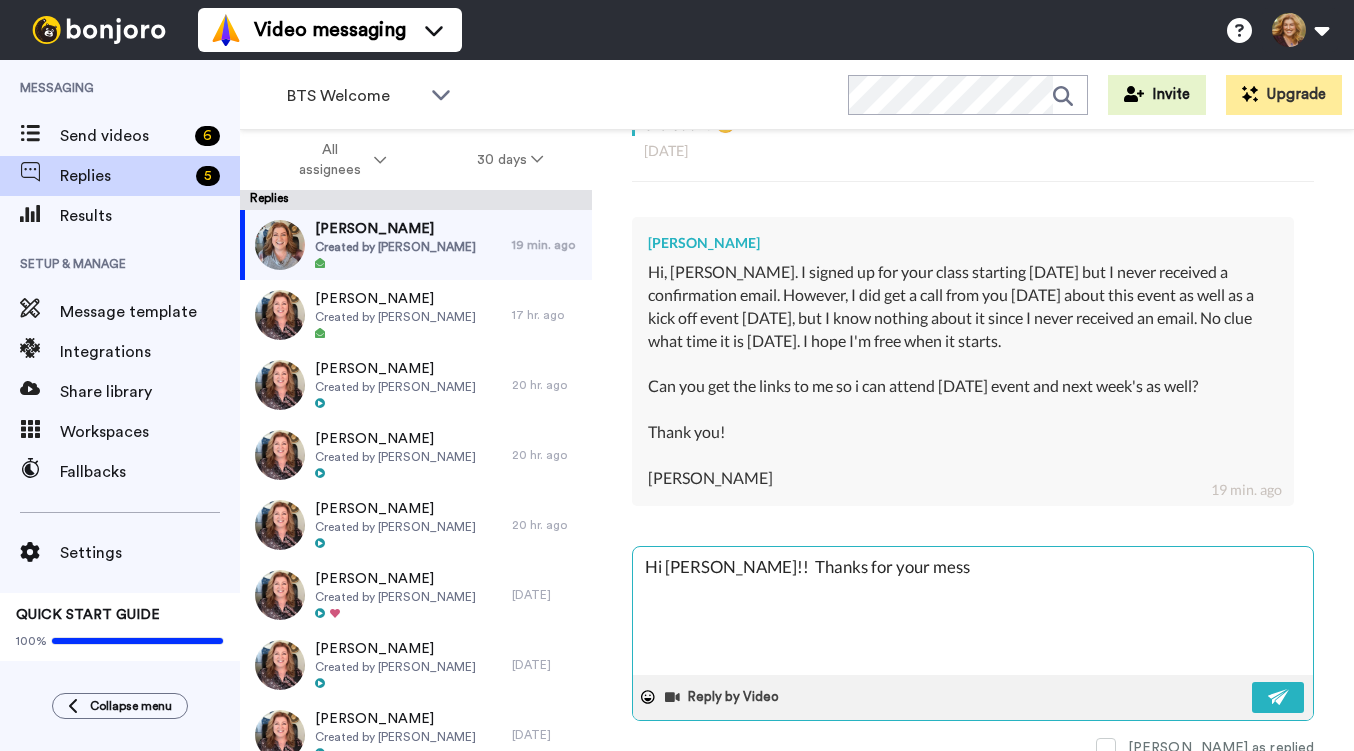 type on "x" 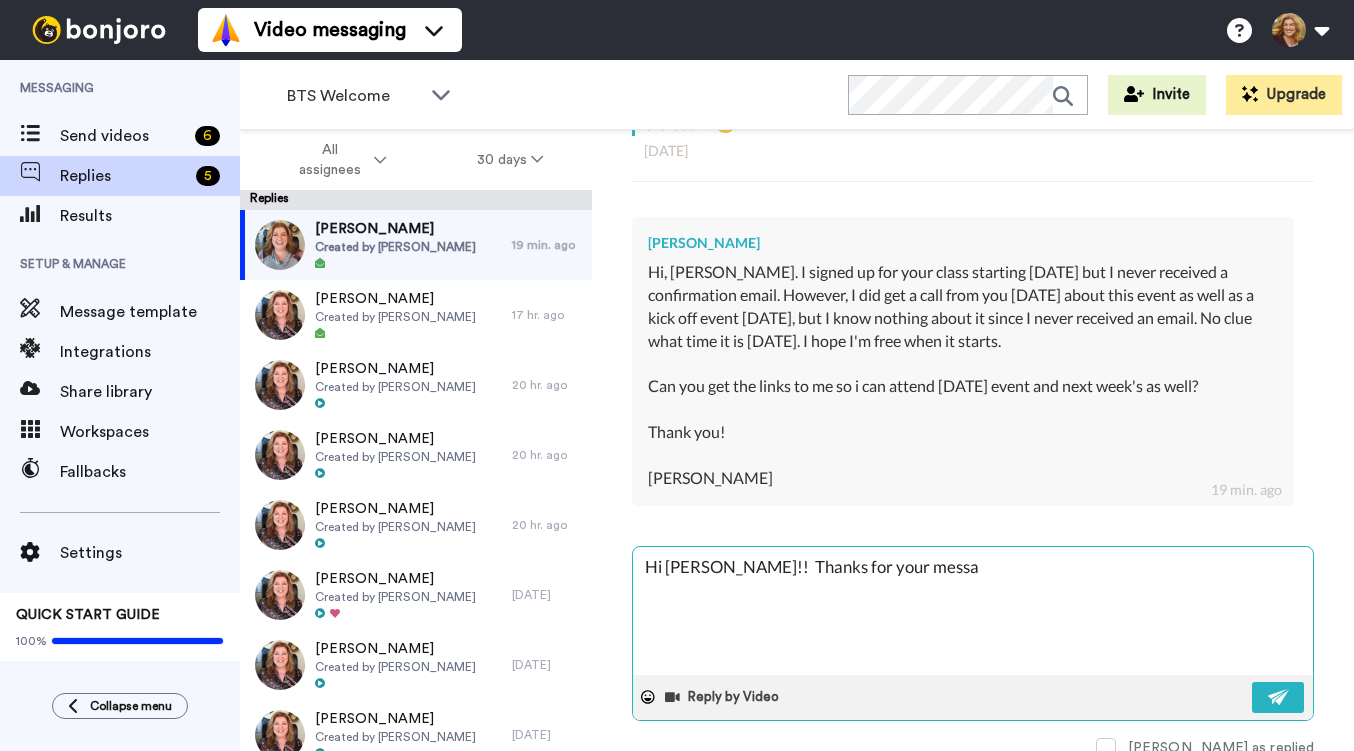 type on "Hi Karen!!  Thanks for your messag" 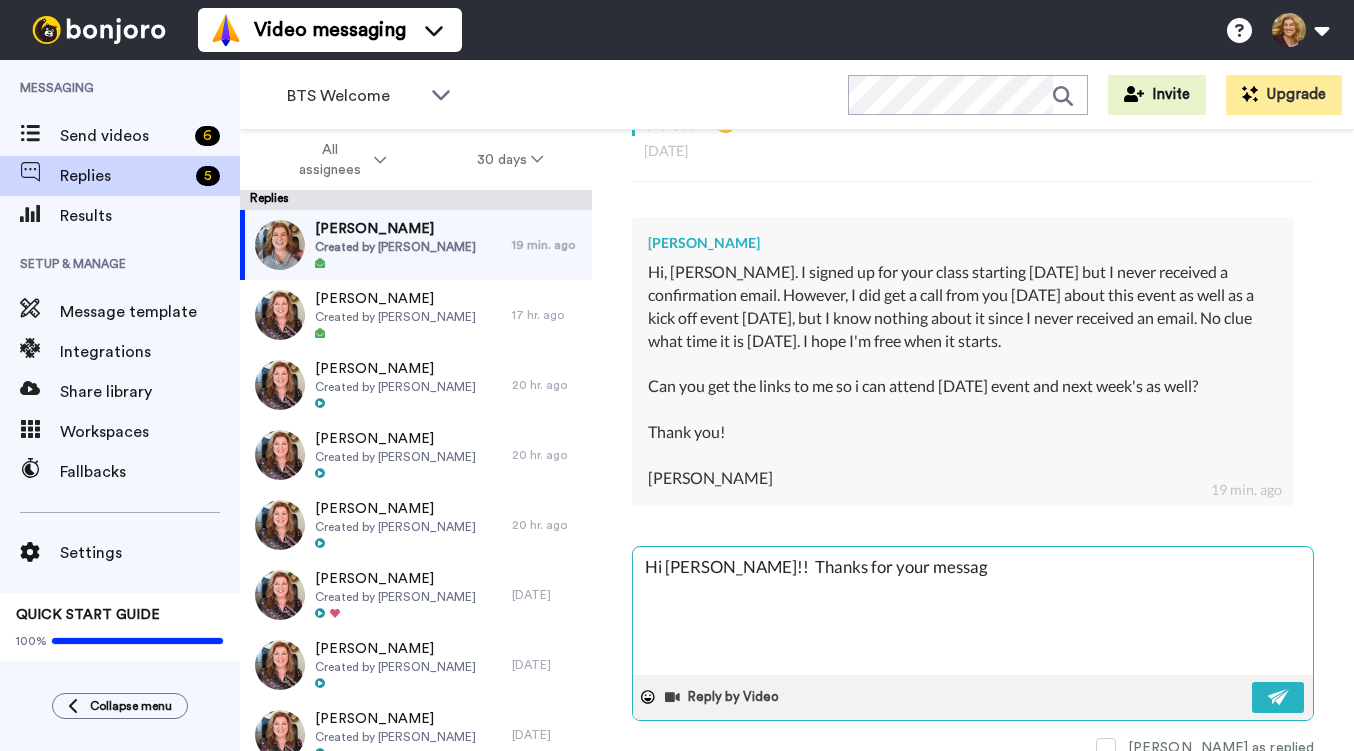 type on "x" 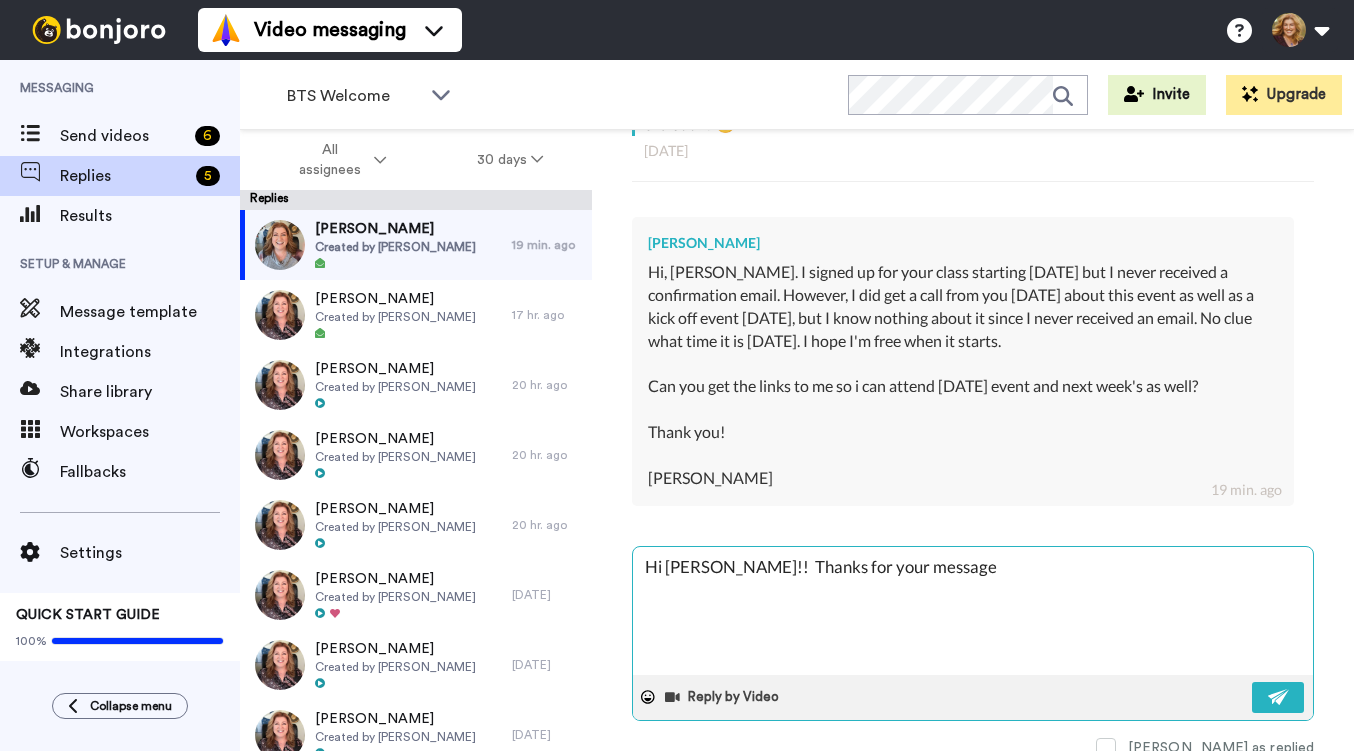 type on "x" 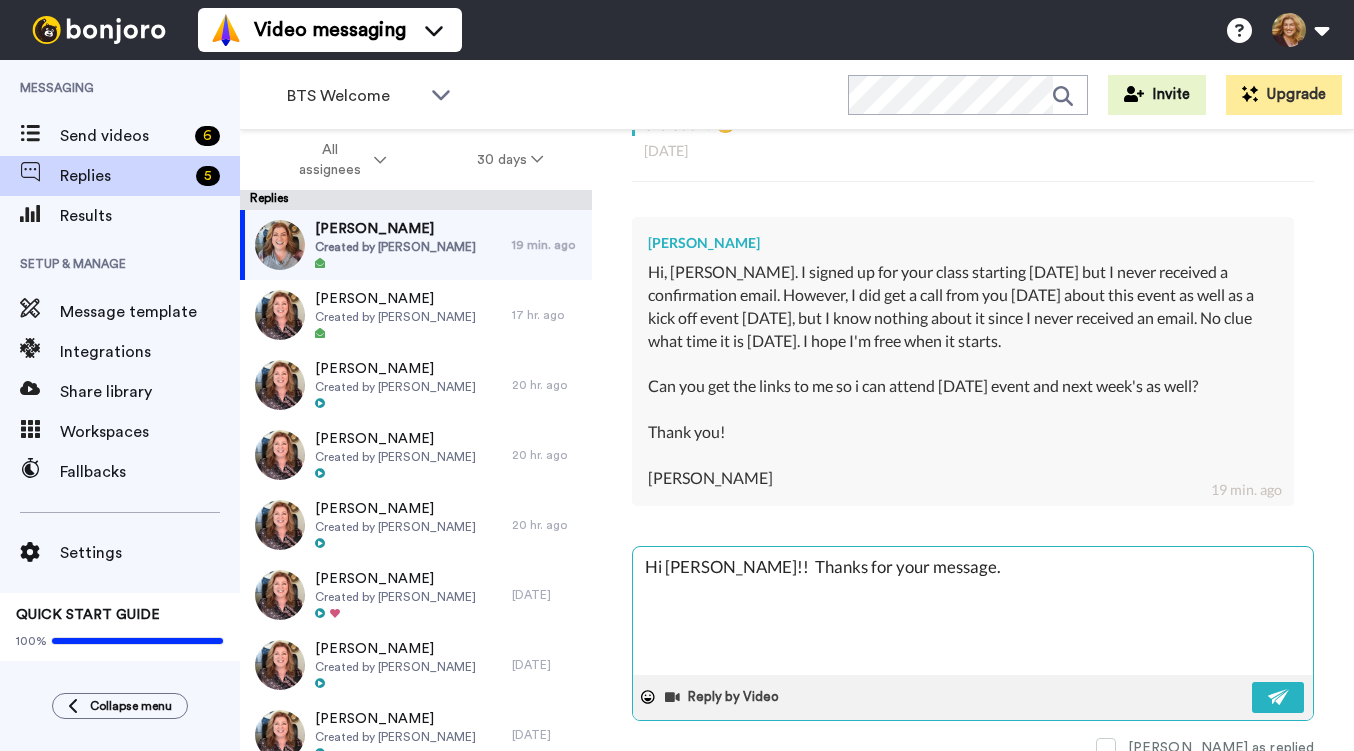 type on "x" 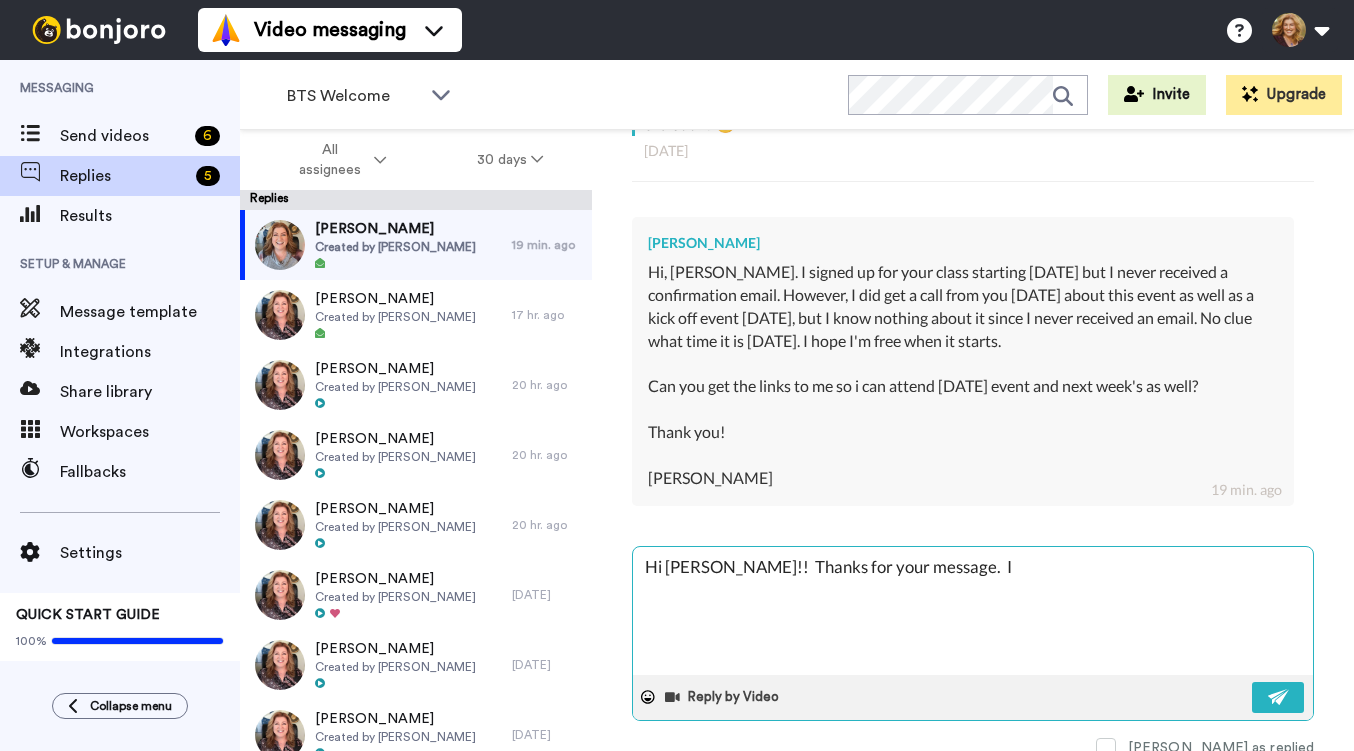 type on "x" 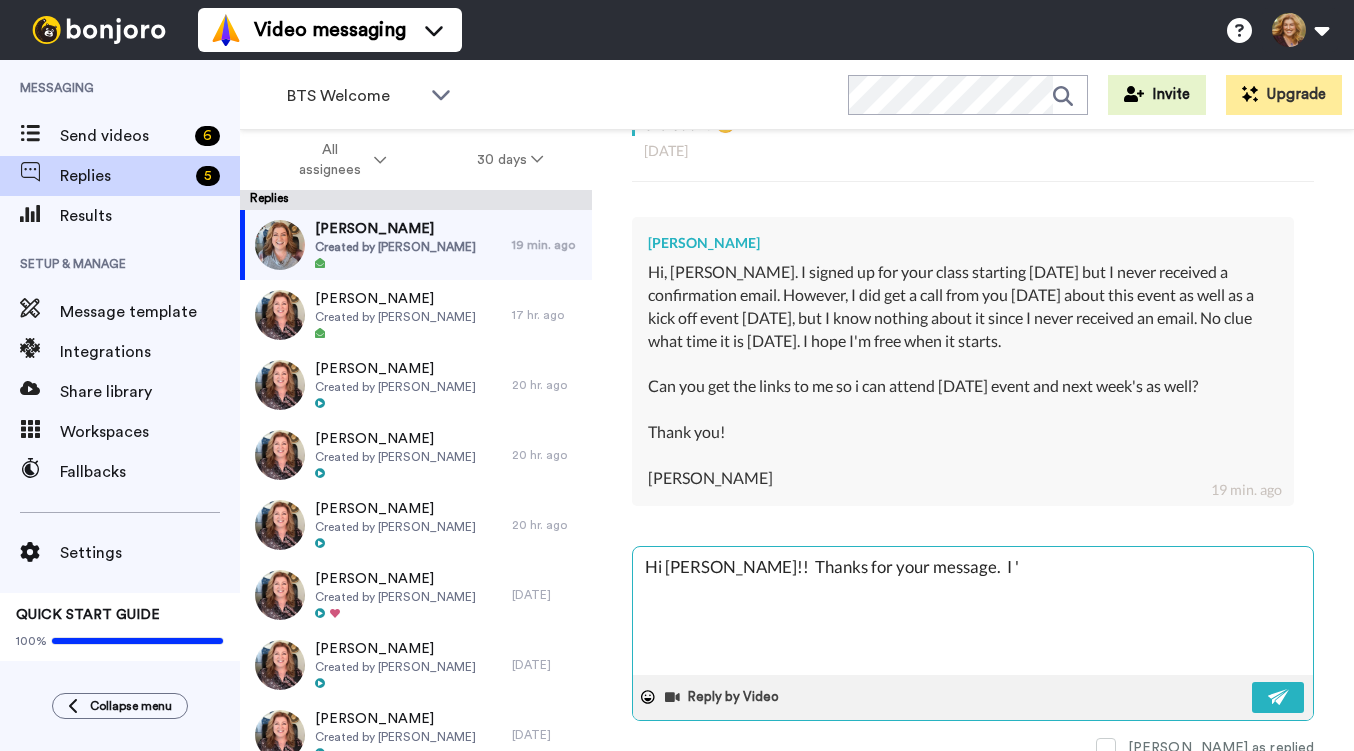 type on "x" 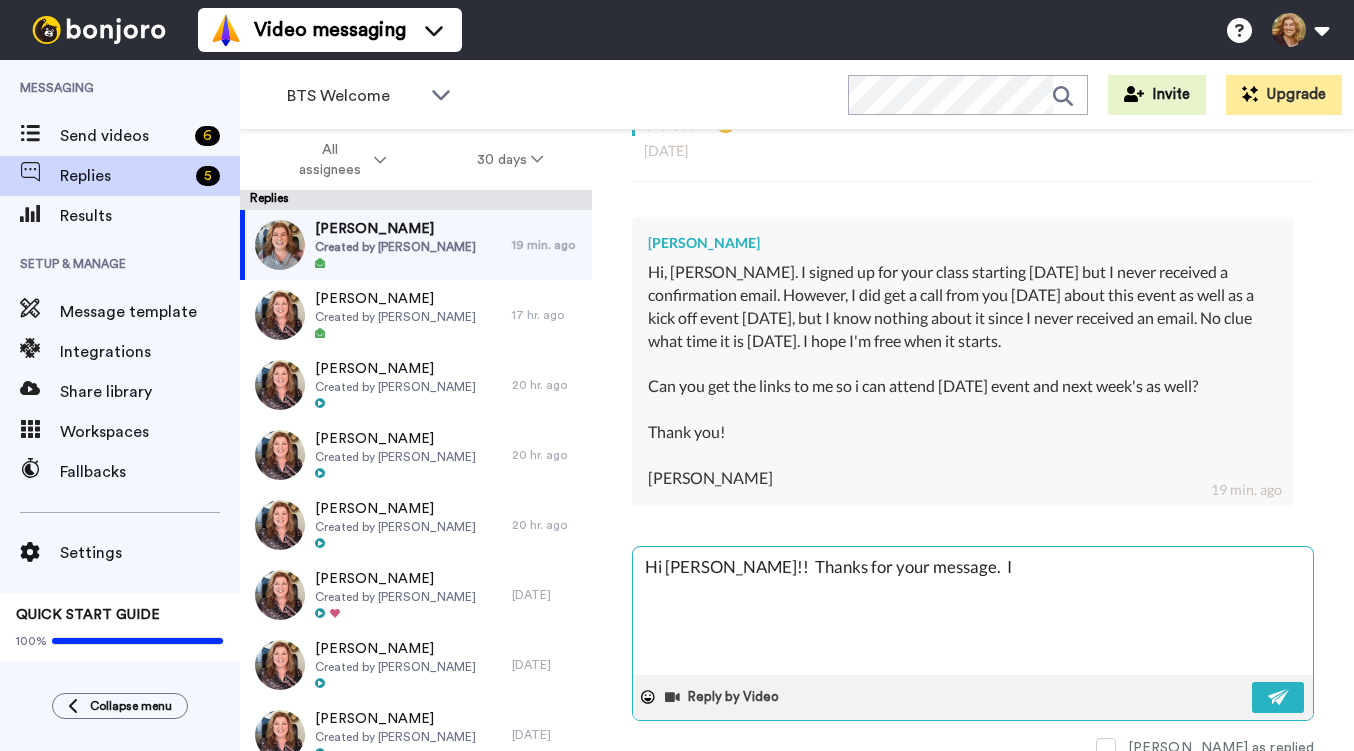 type on "x" 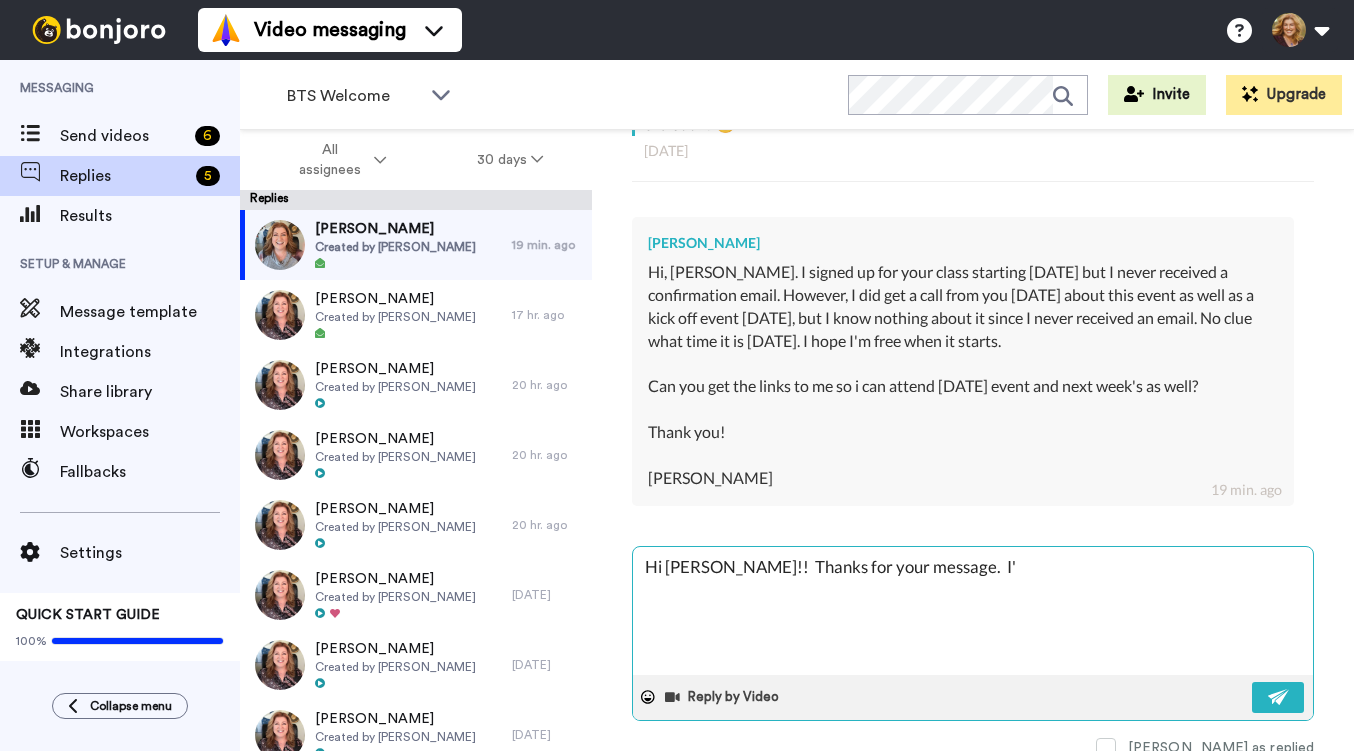type on "x" 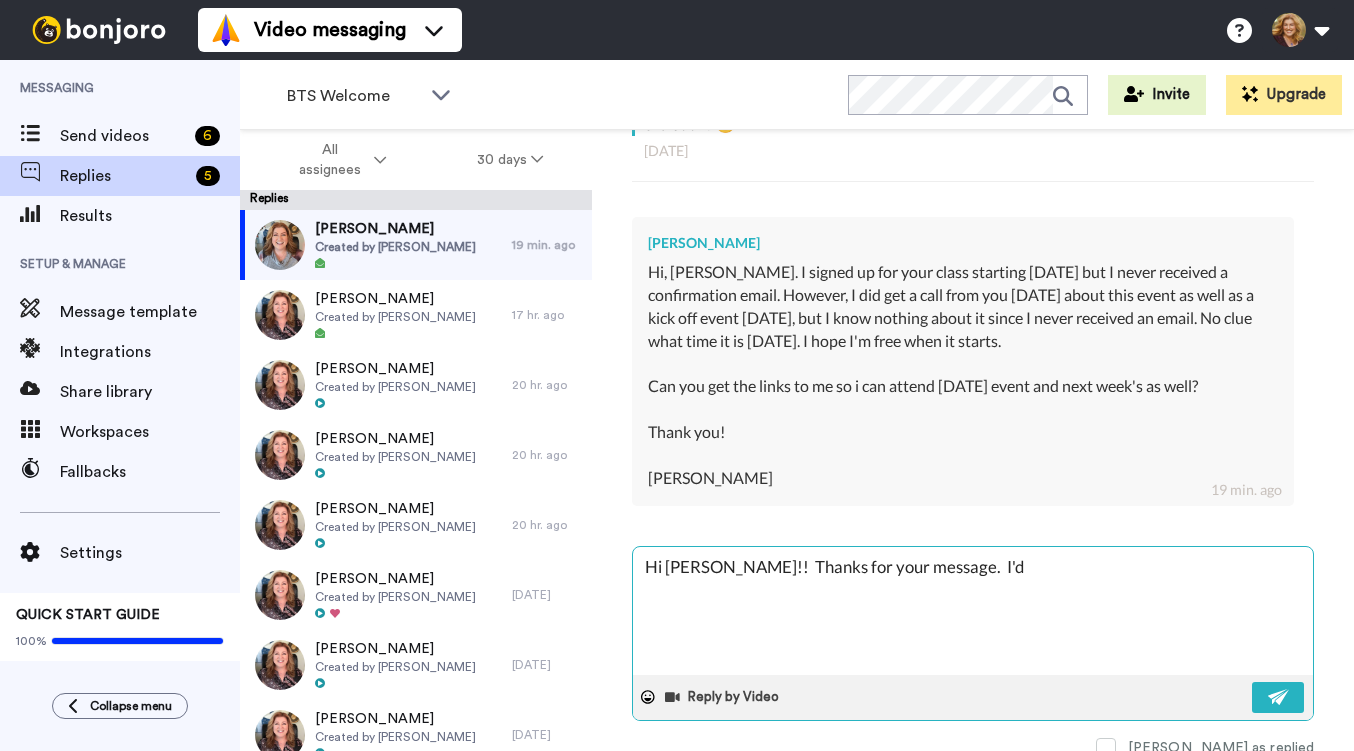 type on "Hi Karen!!  Thanks for your message.  I'd" 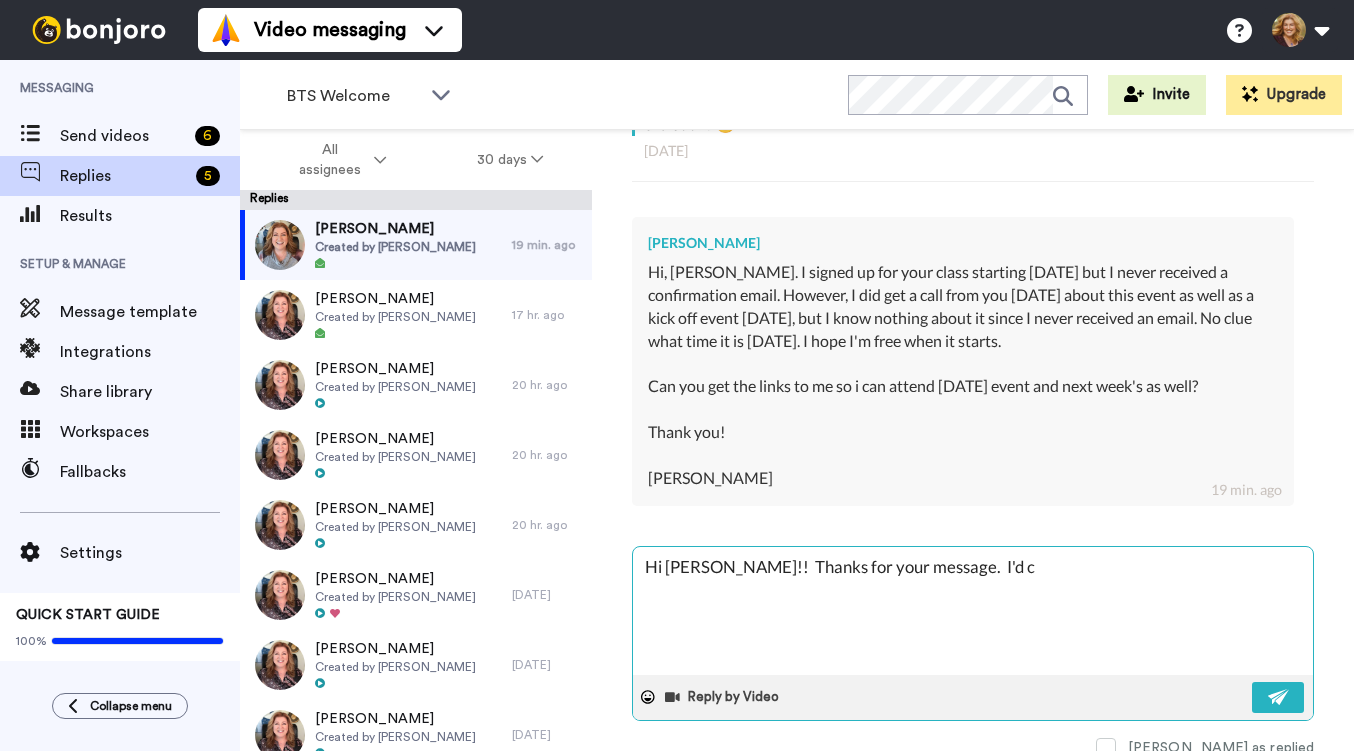 type on "x" 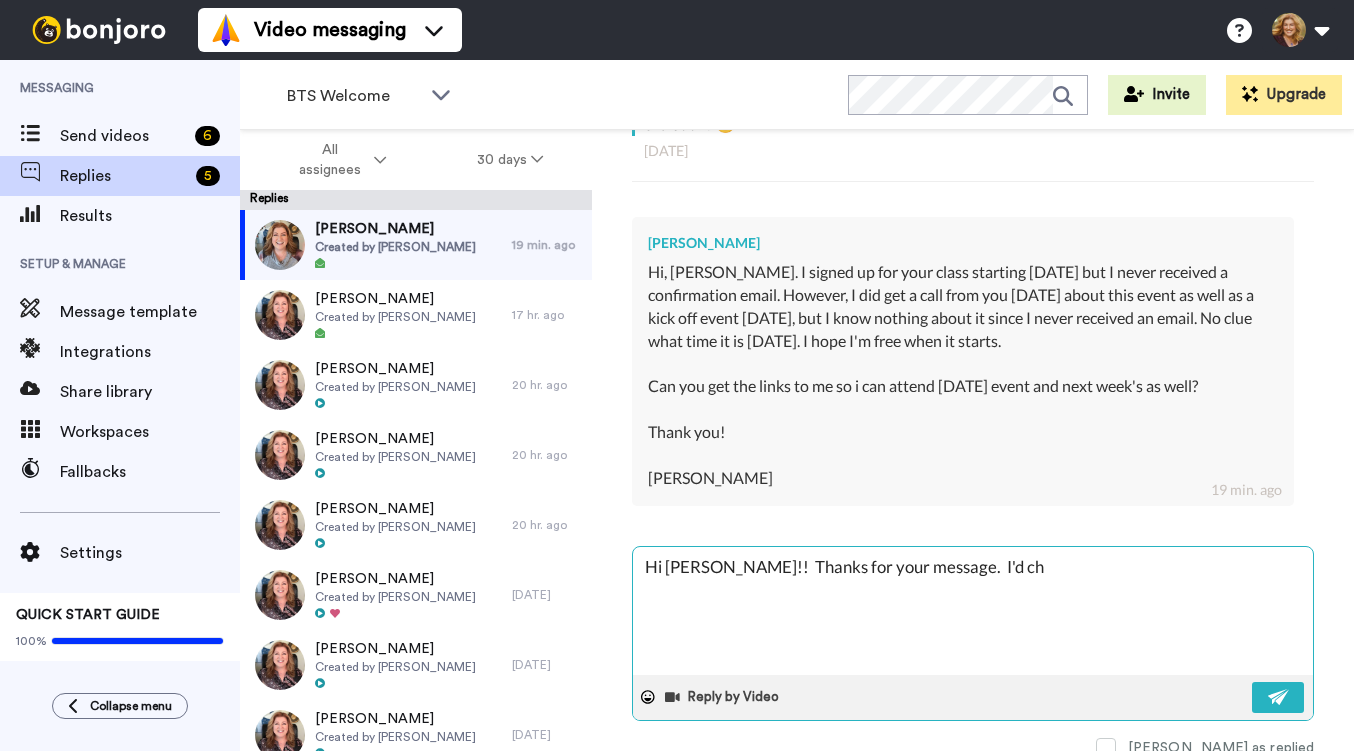 type on "x" 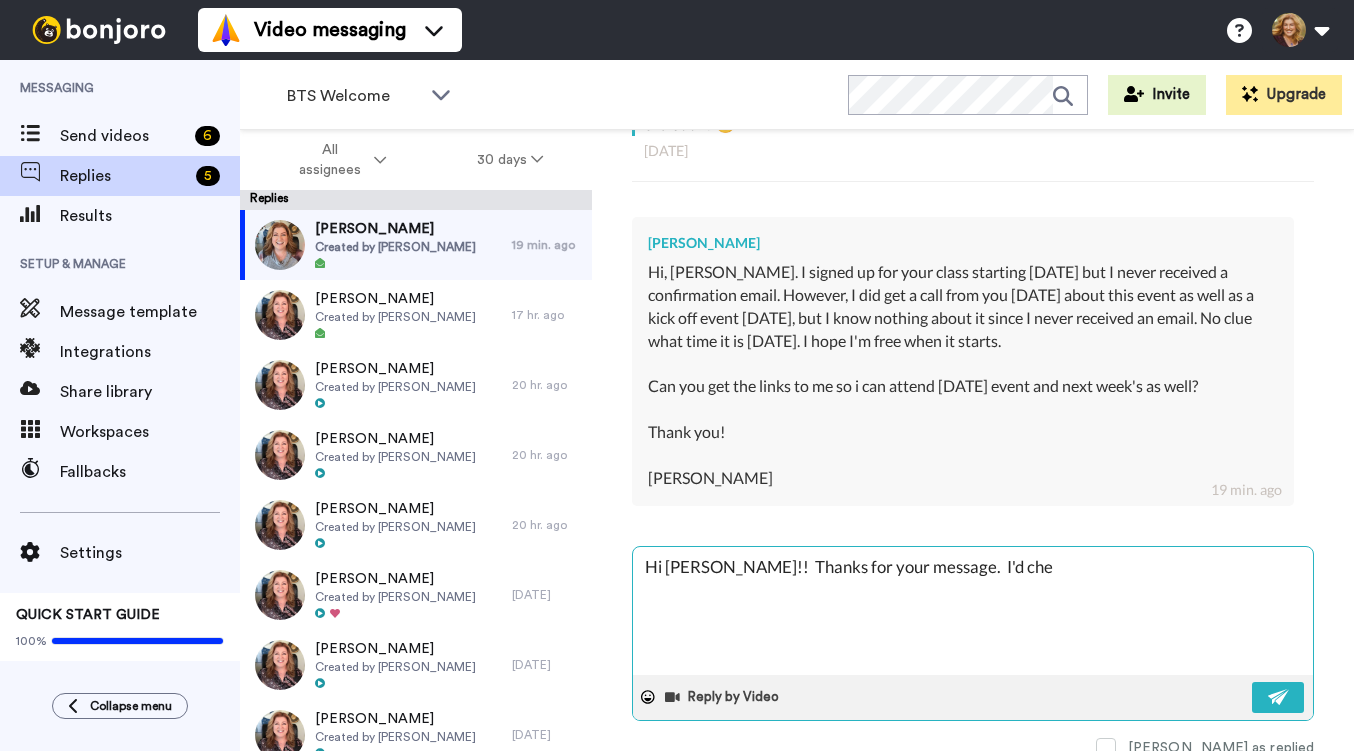 type on "x" 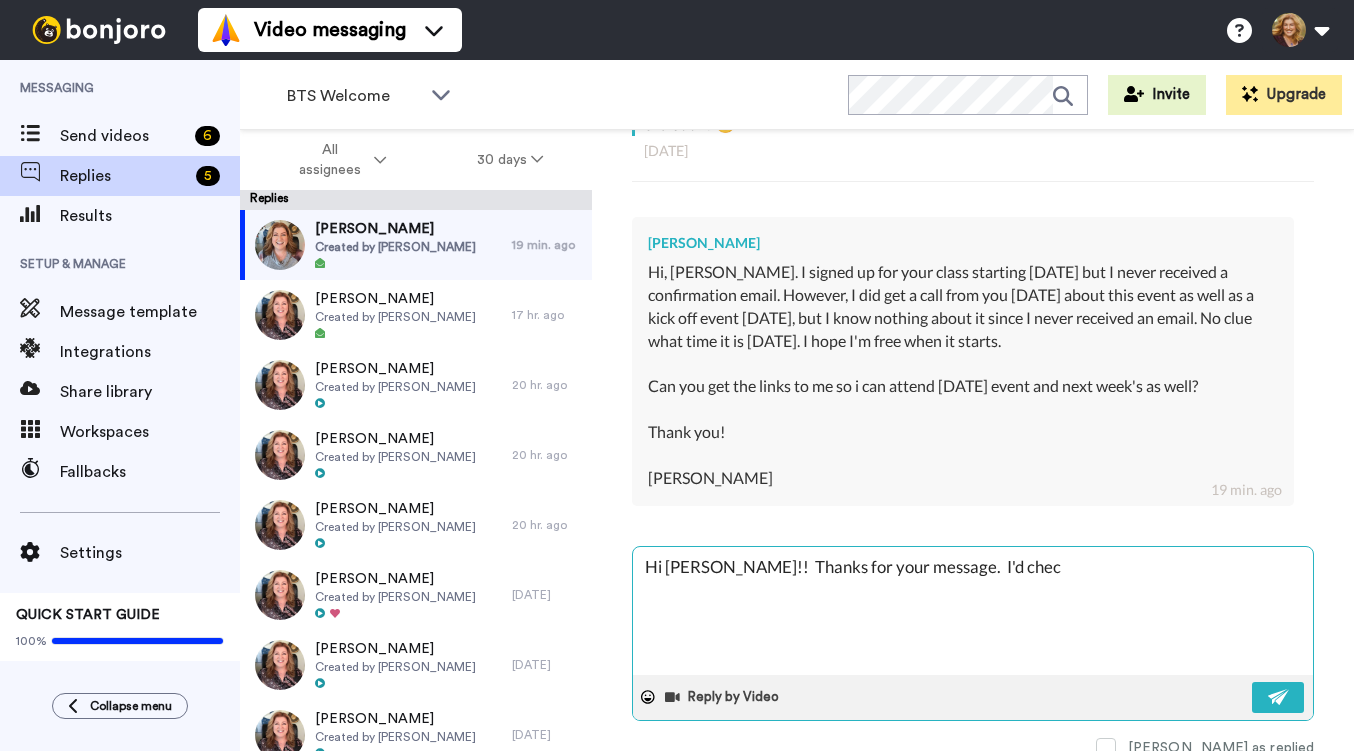 type on "x" 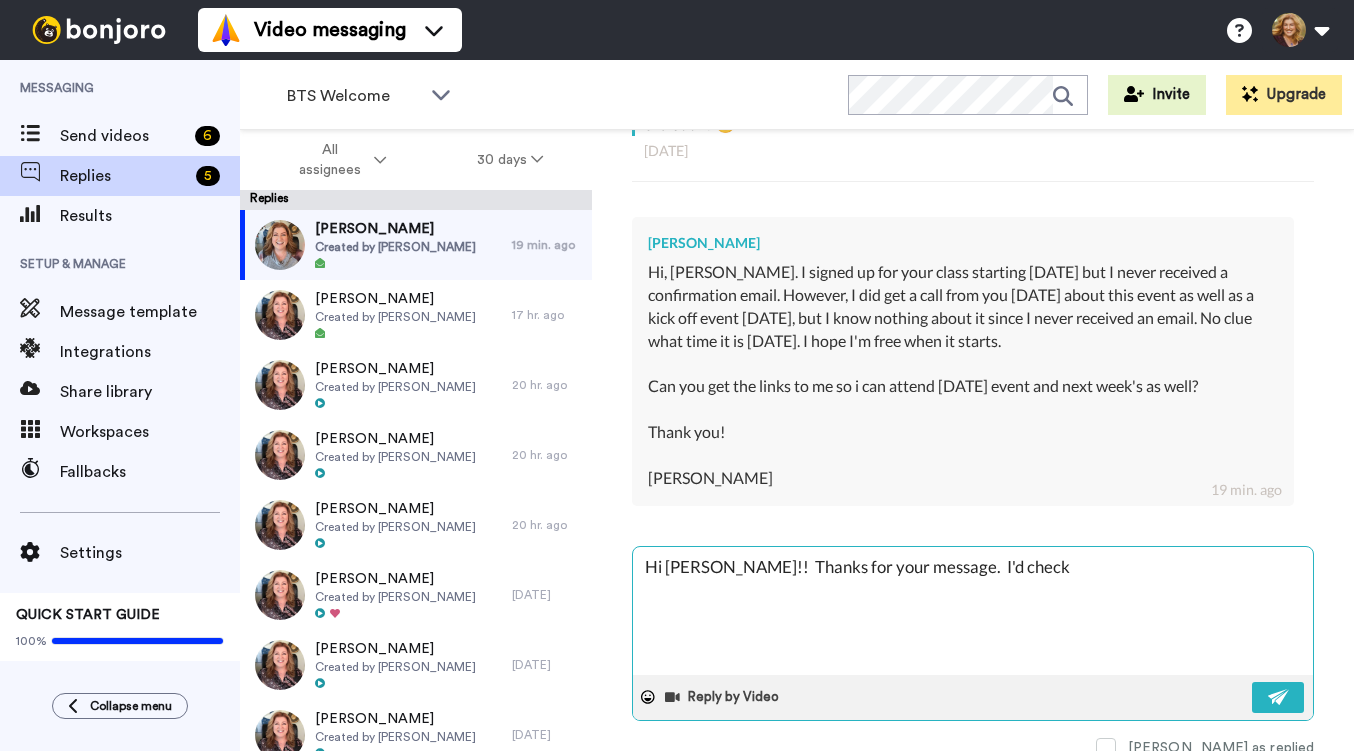 type on "x" 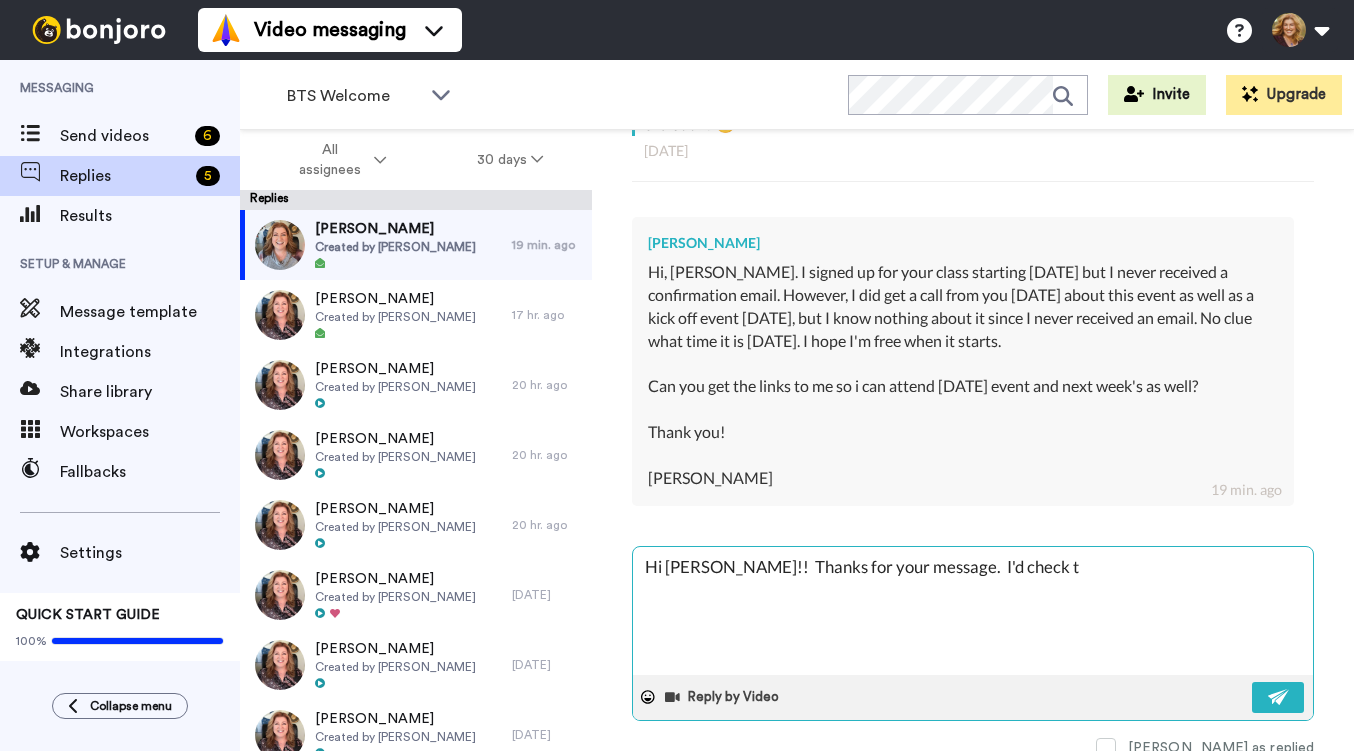 type on "Hi Karen!!  Thanks for your message.  I'd check th" 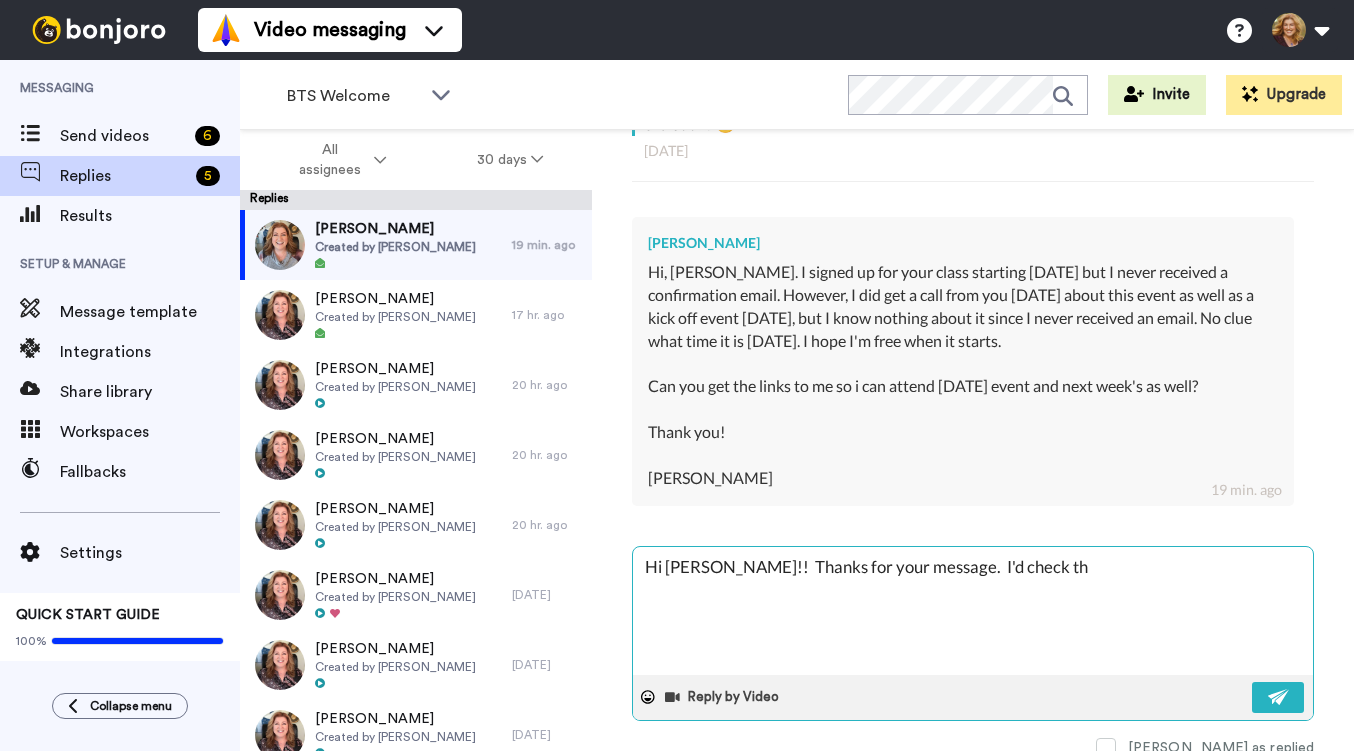 type on "x" 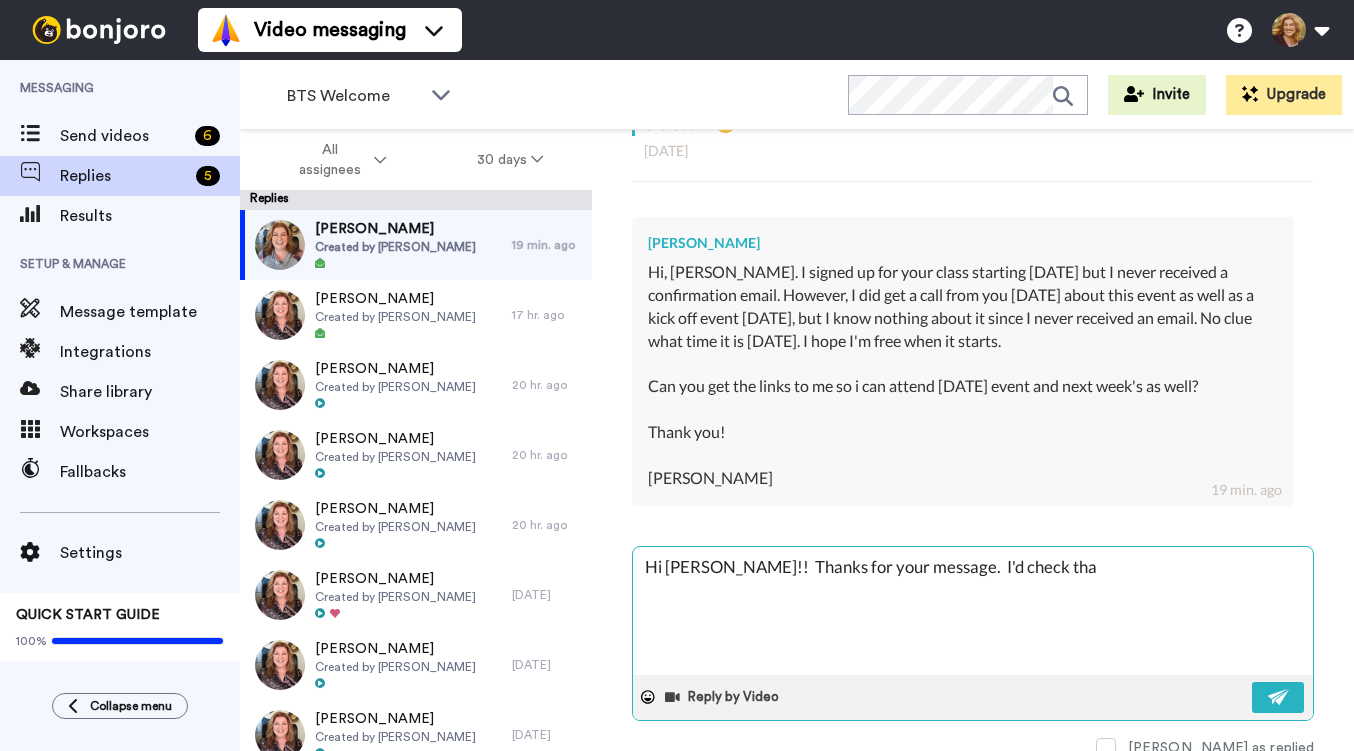 type on "x" 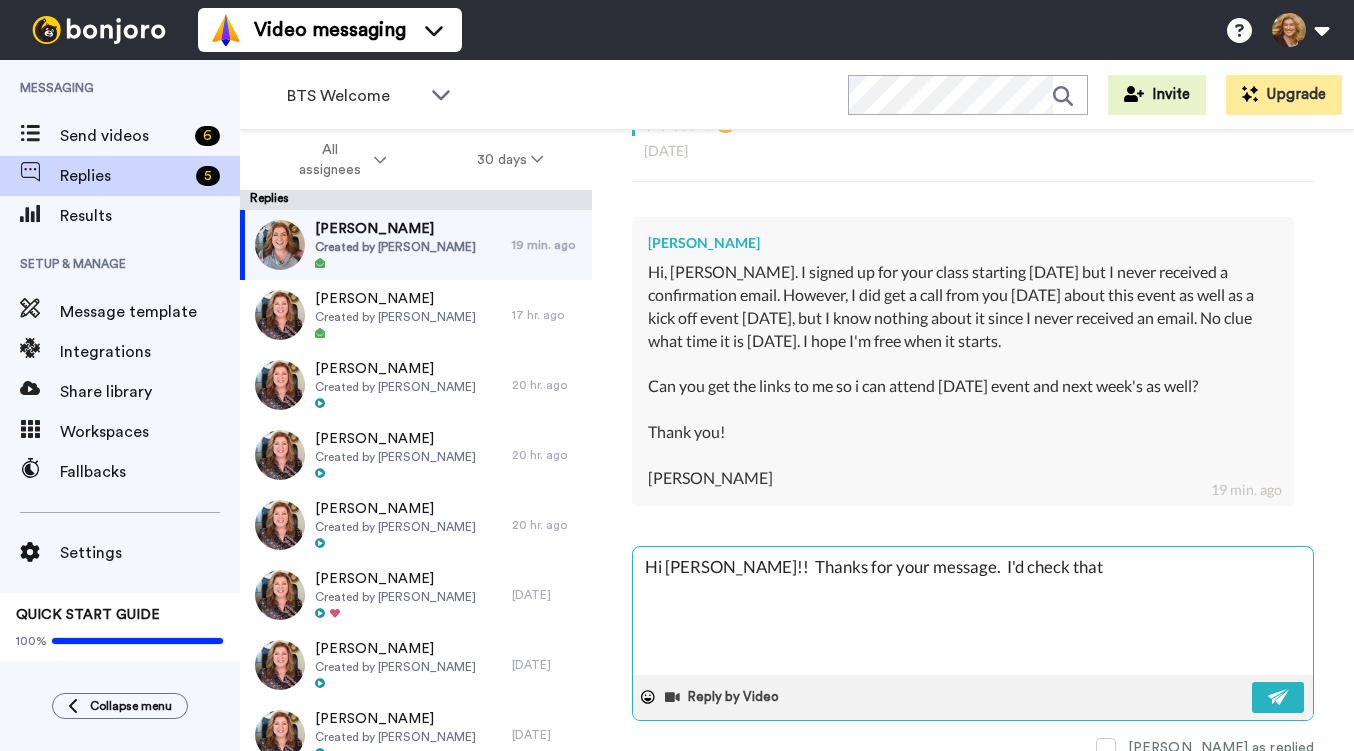 type on "x" 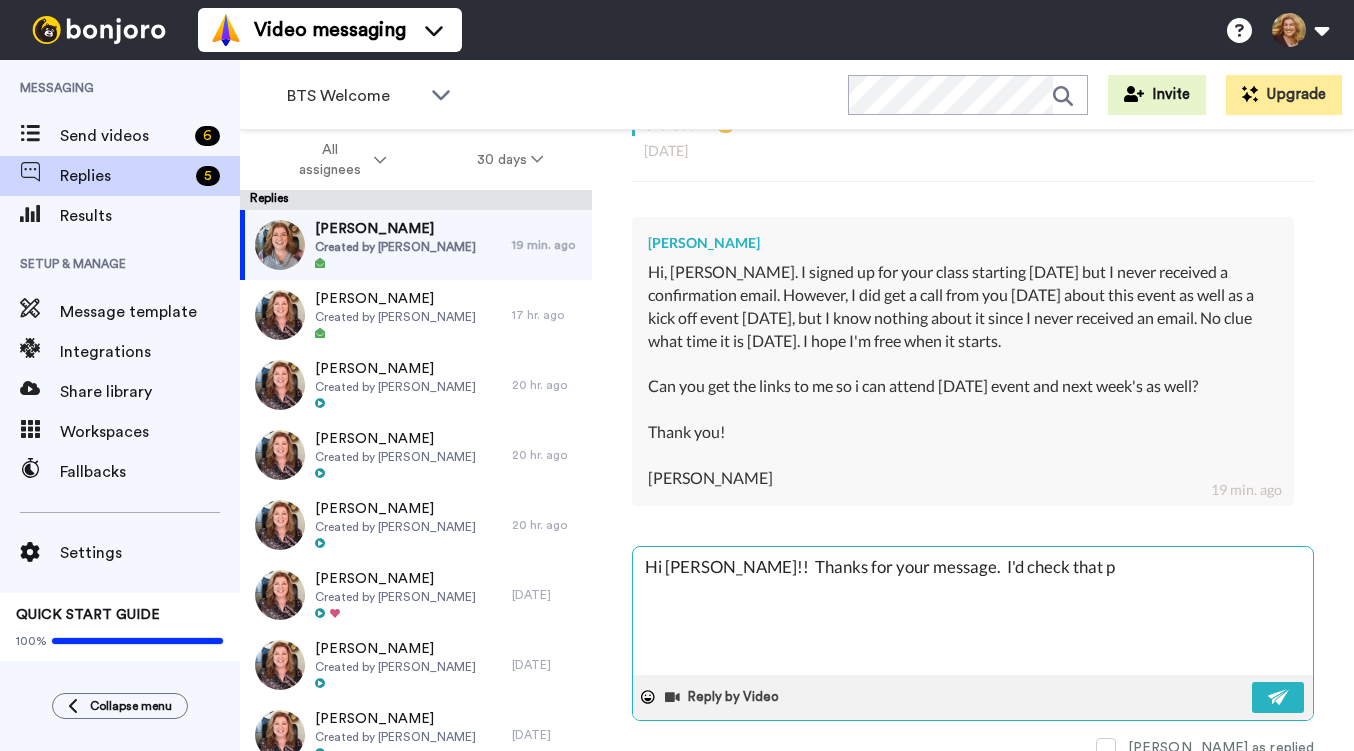type on "x" 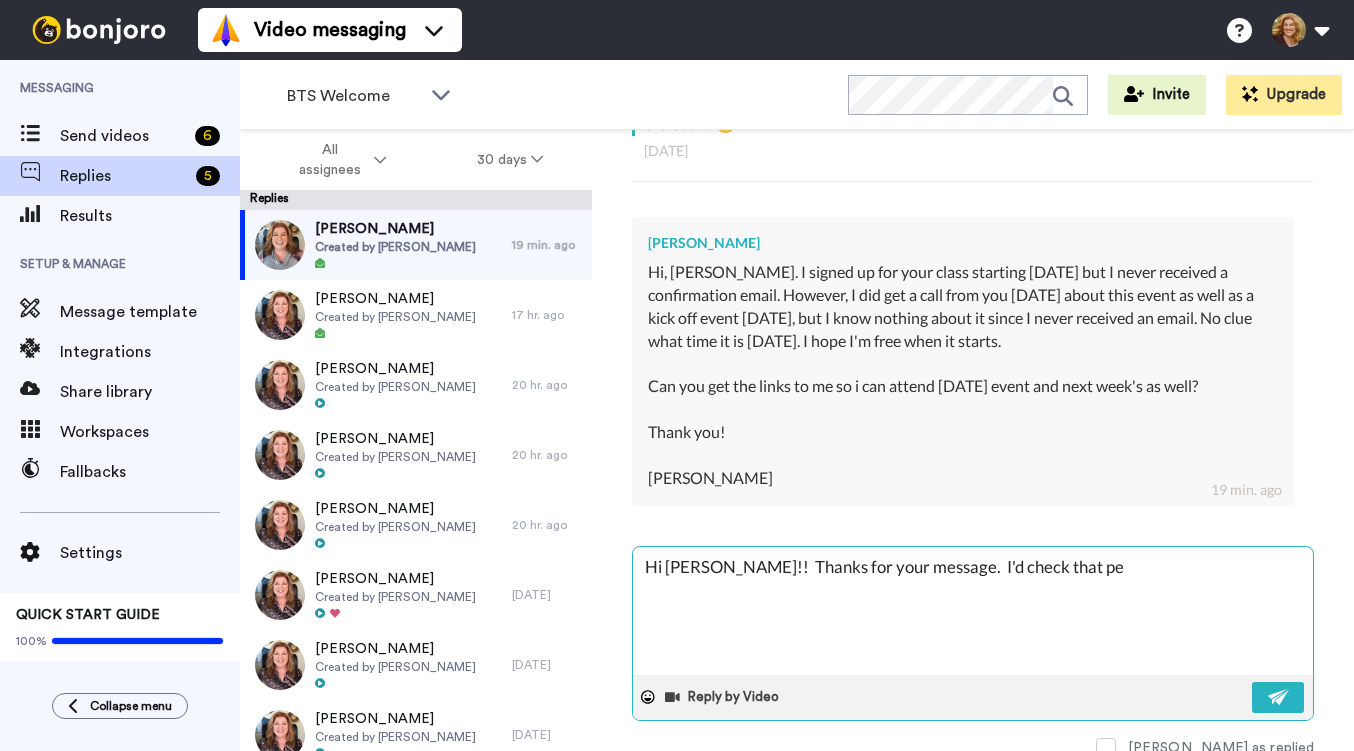 type on "x" 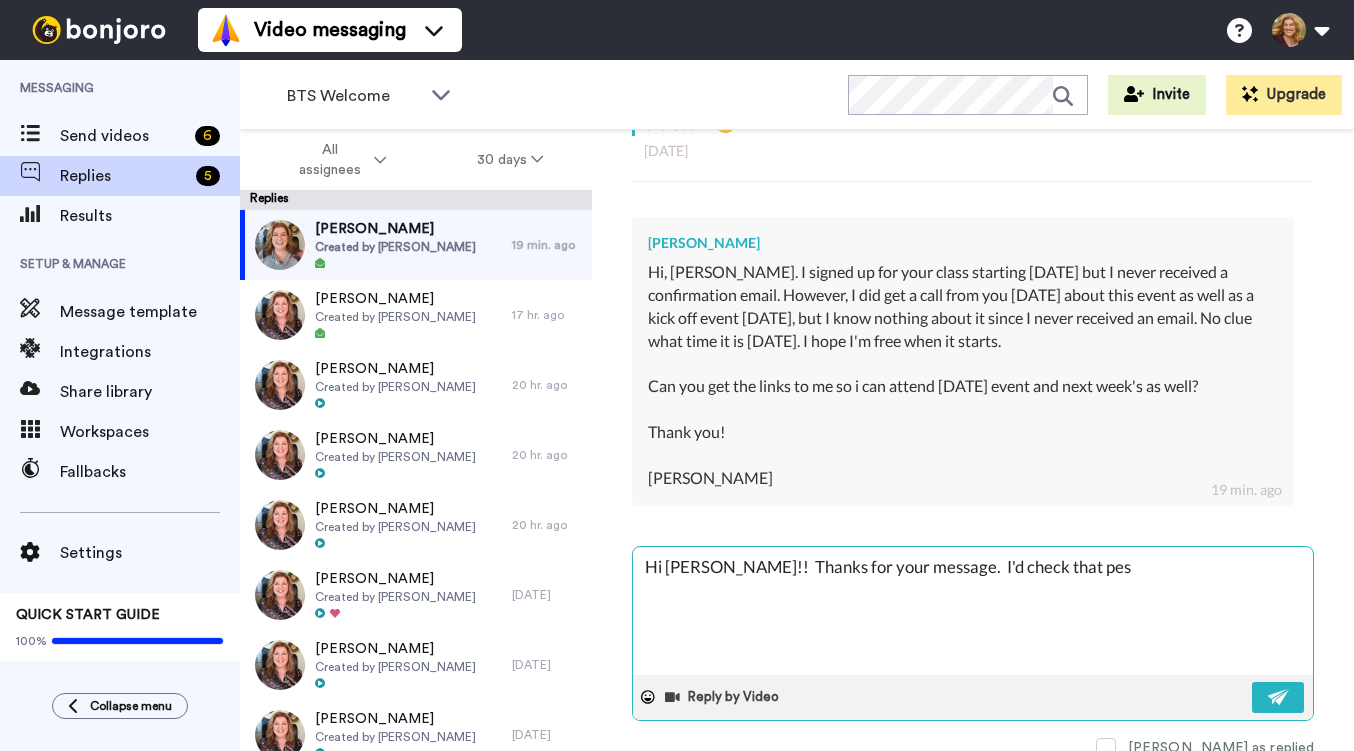 type on "x" 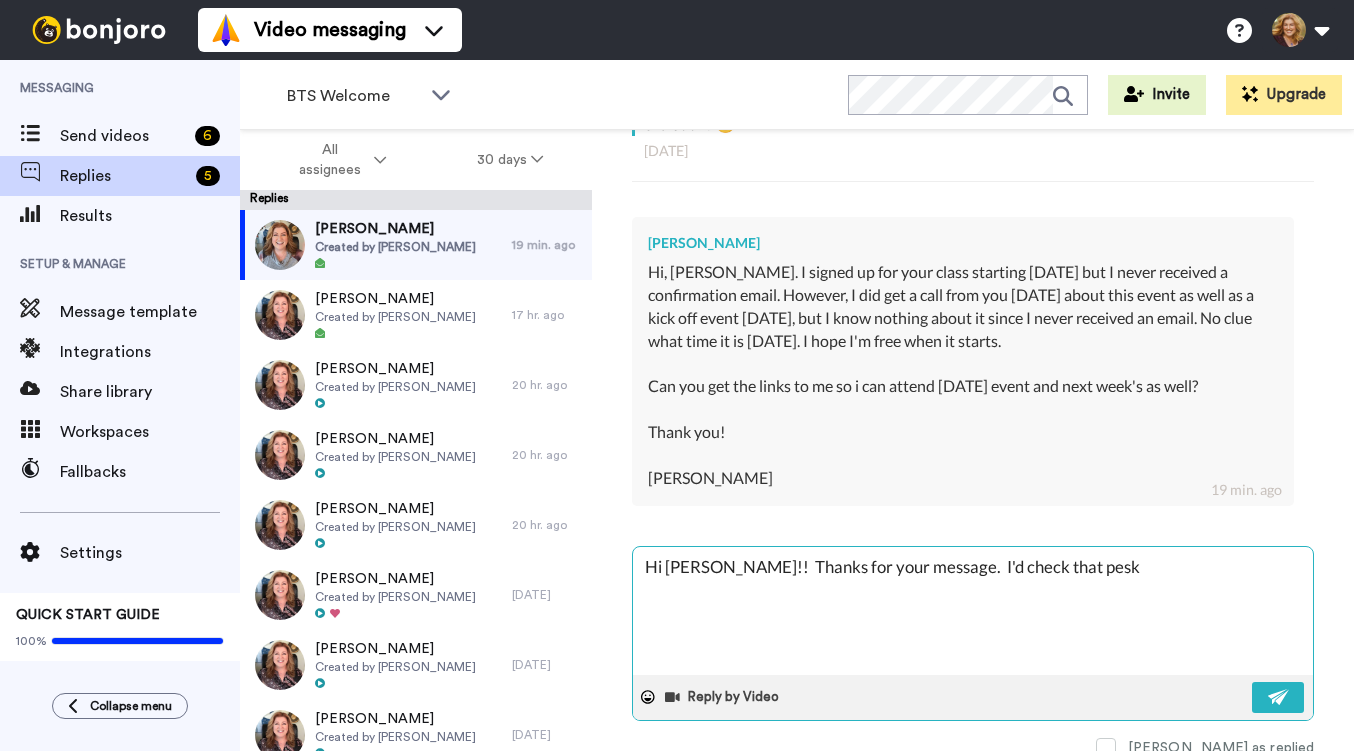 type on "x" 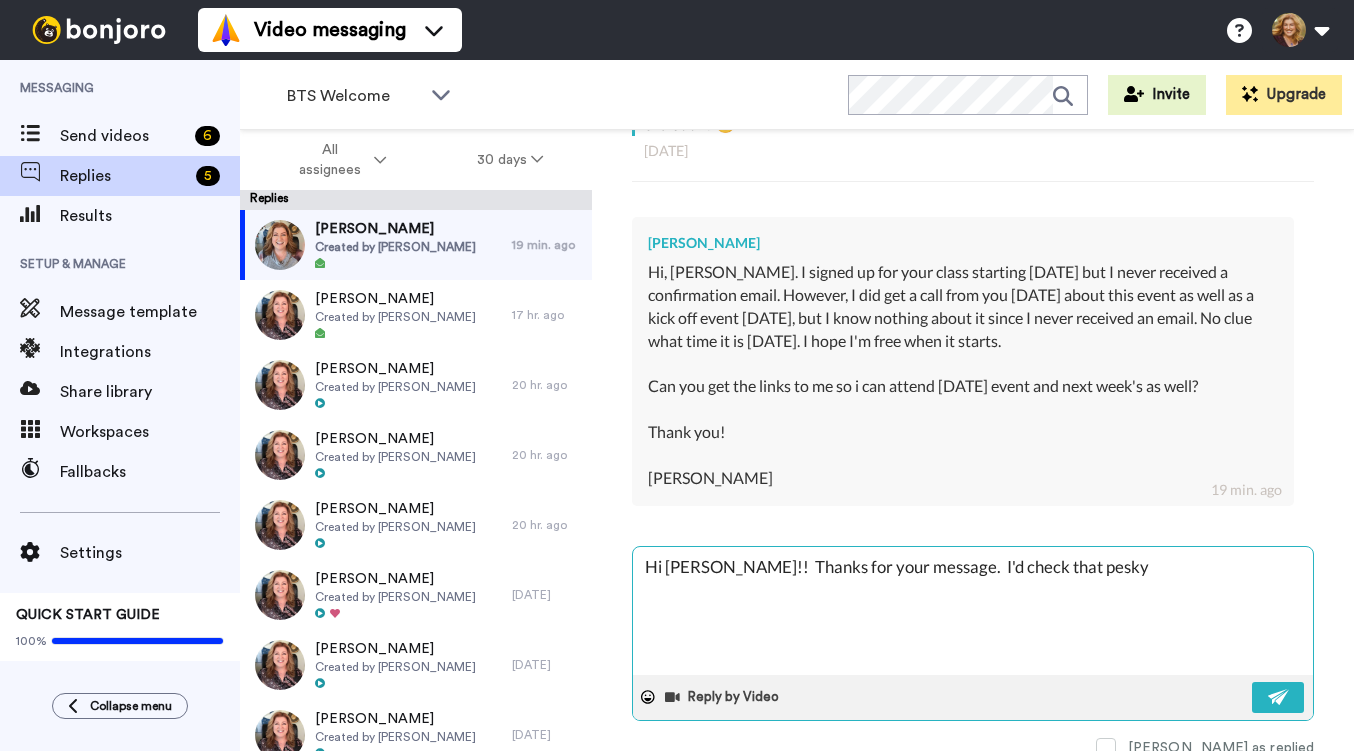 type on "x" 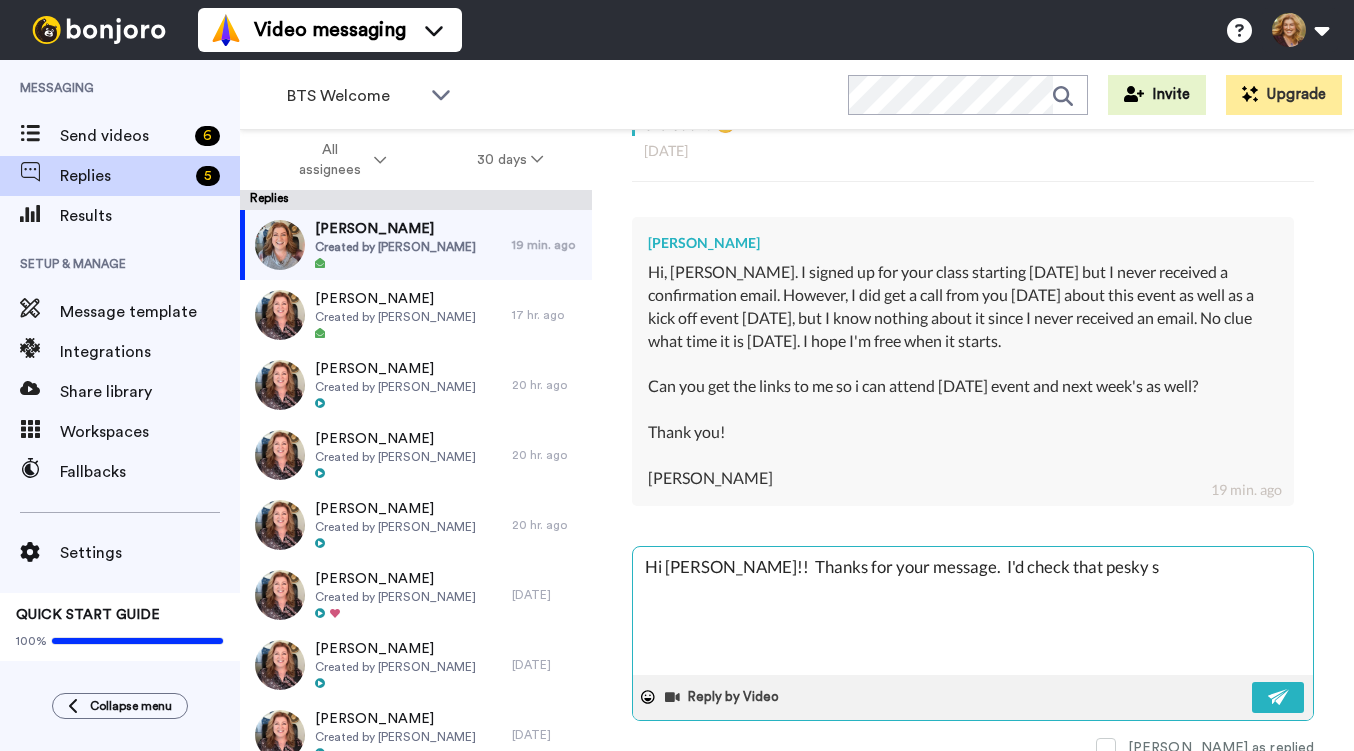 type on "x" 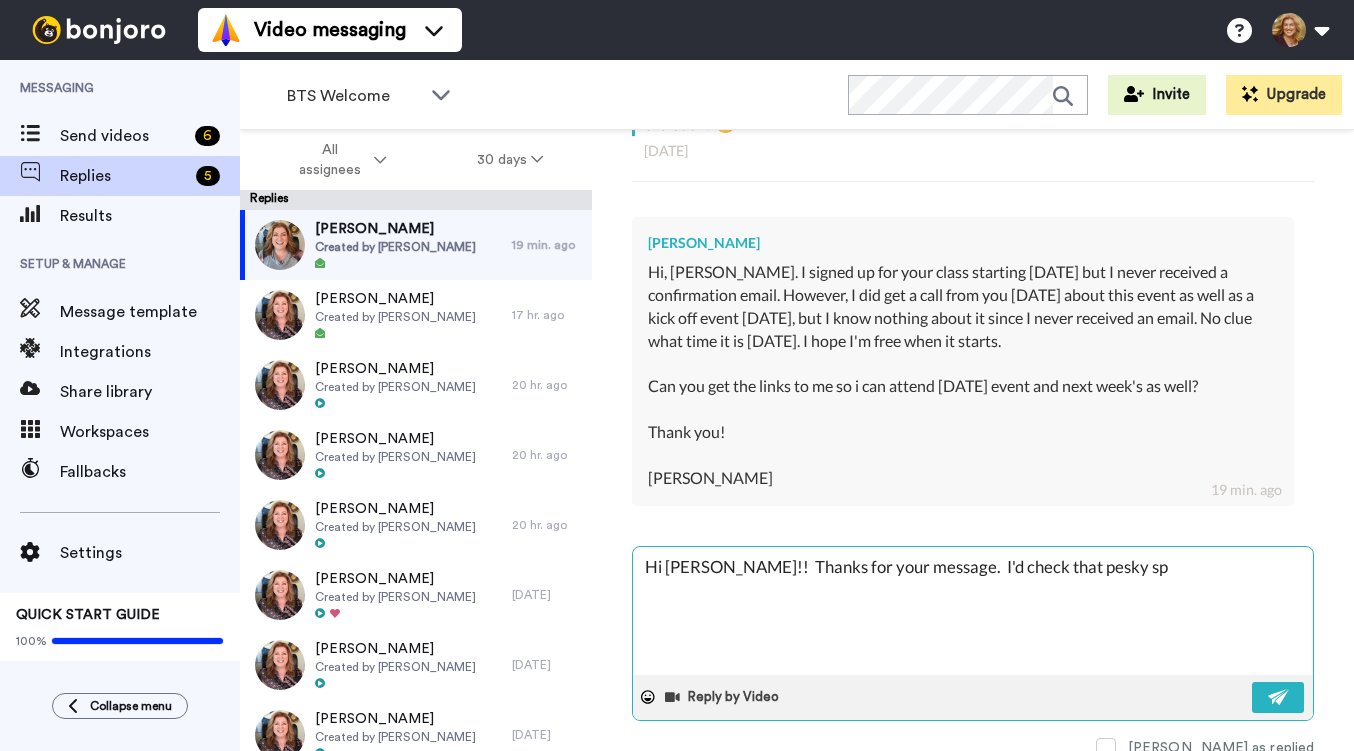 type on "x" 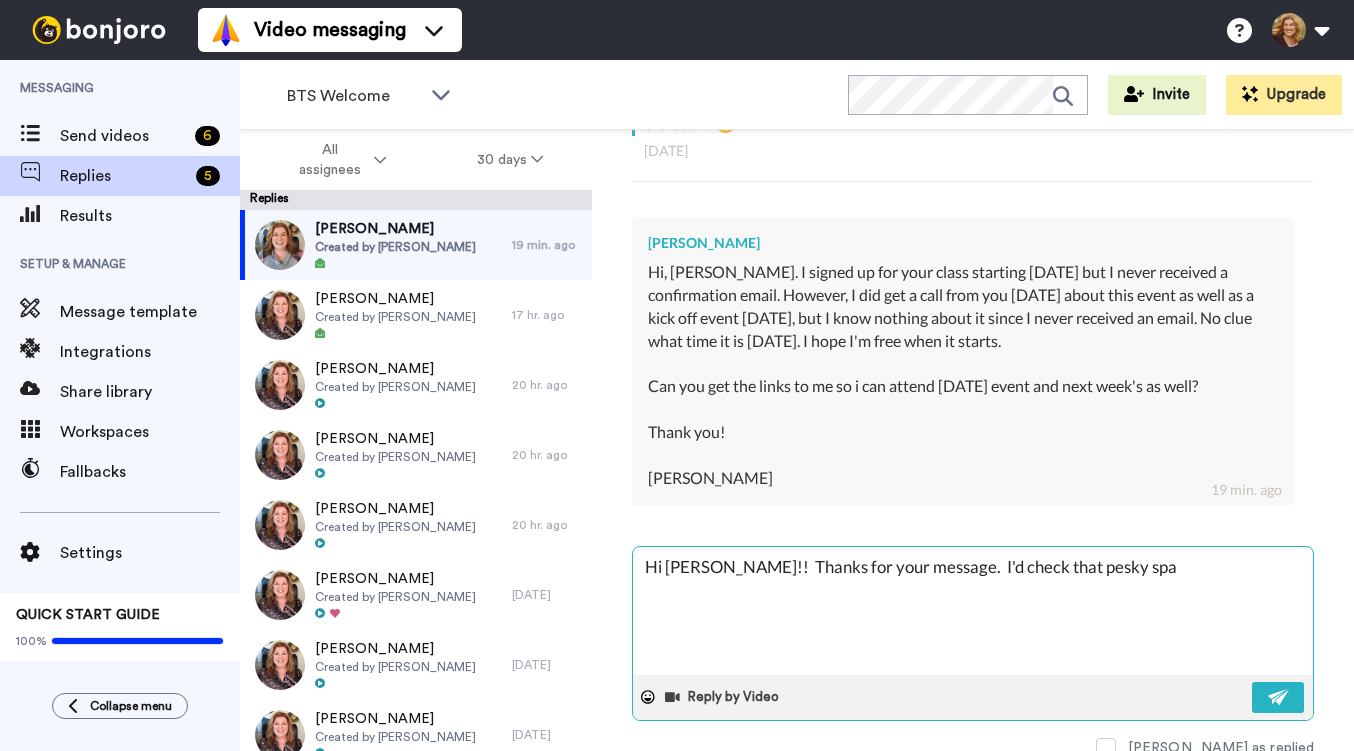 type on "x" 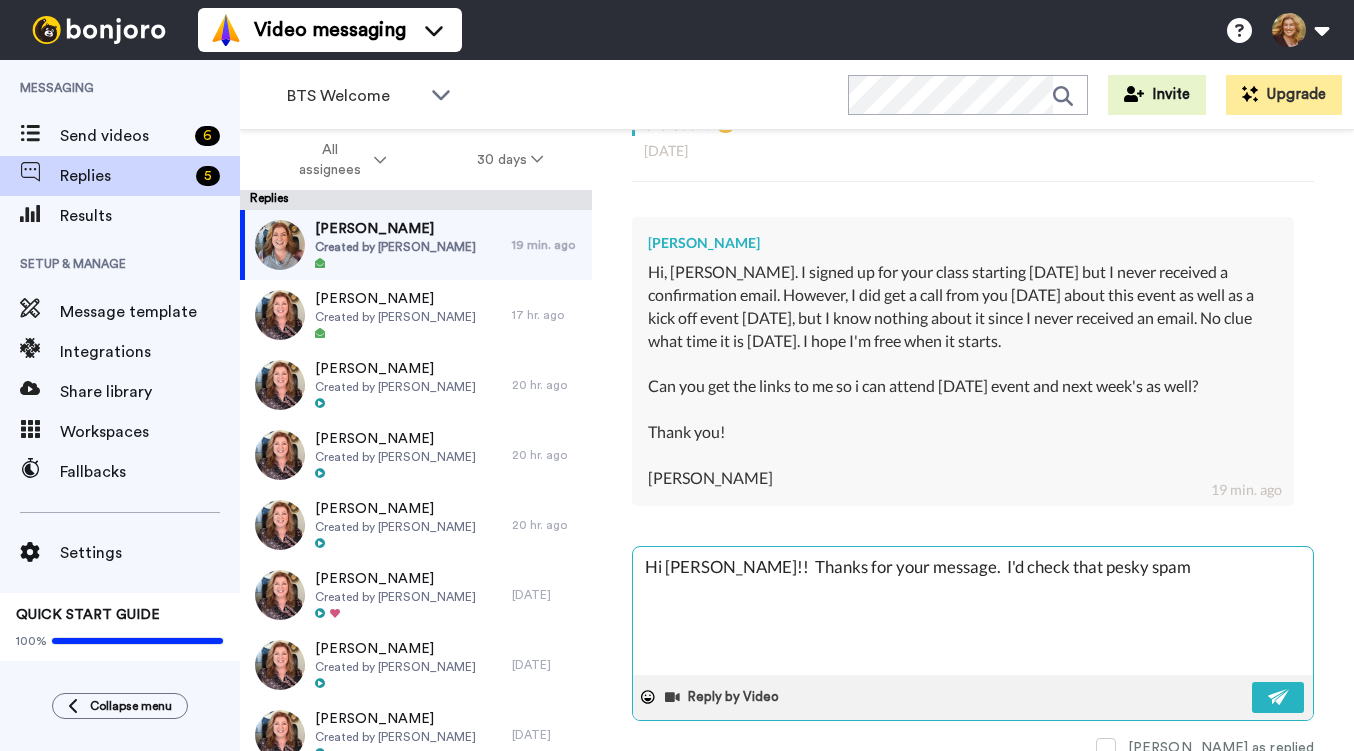 type on "Hi Karen!!  Thanks for your message.  I'd check that pesky spam" 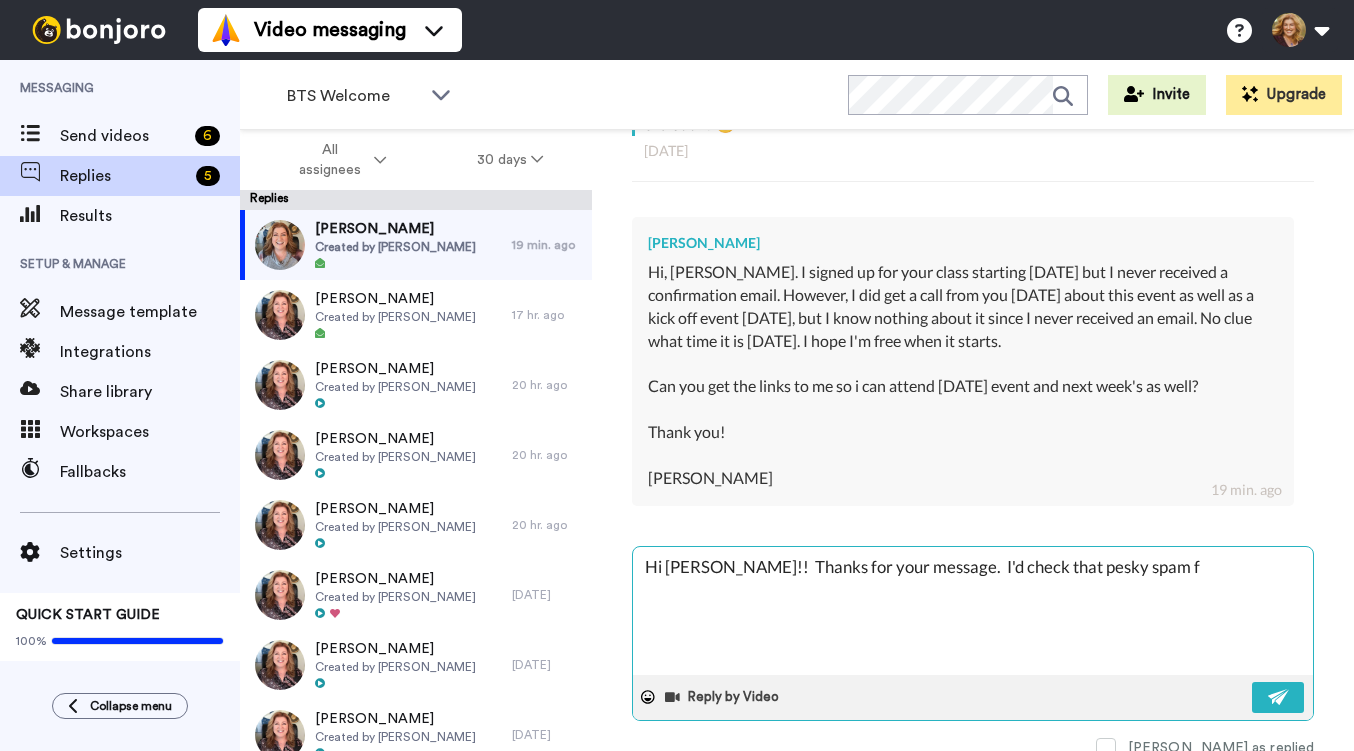 type on "x" 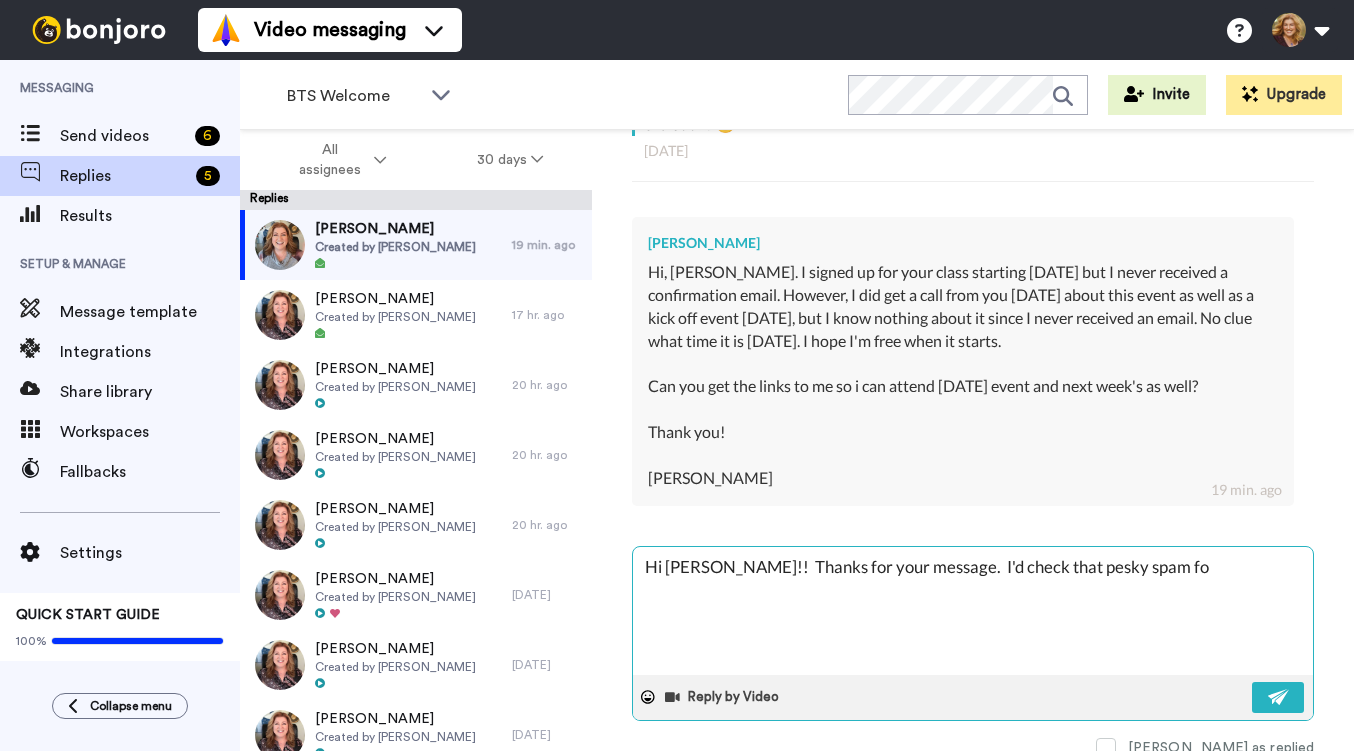 type on "x" 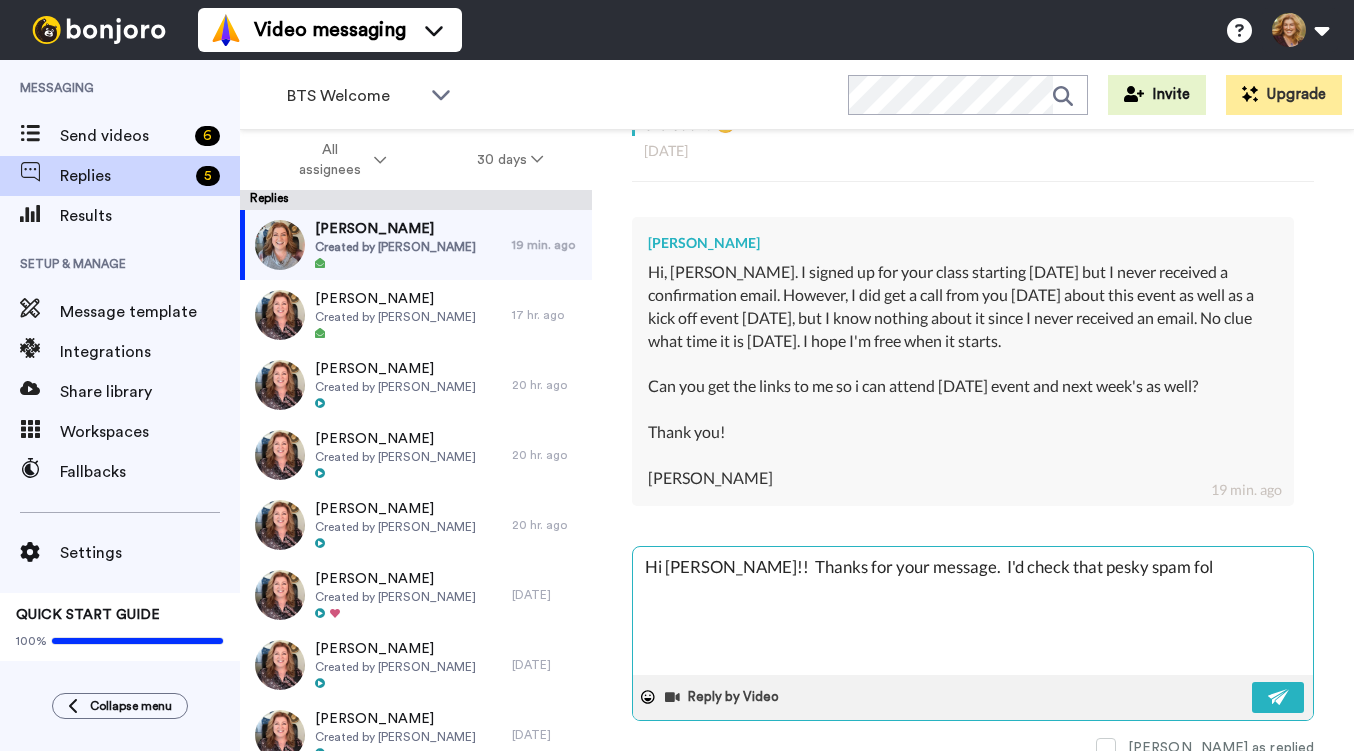 type on "x" 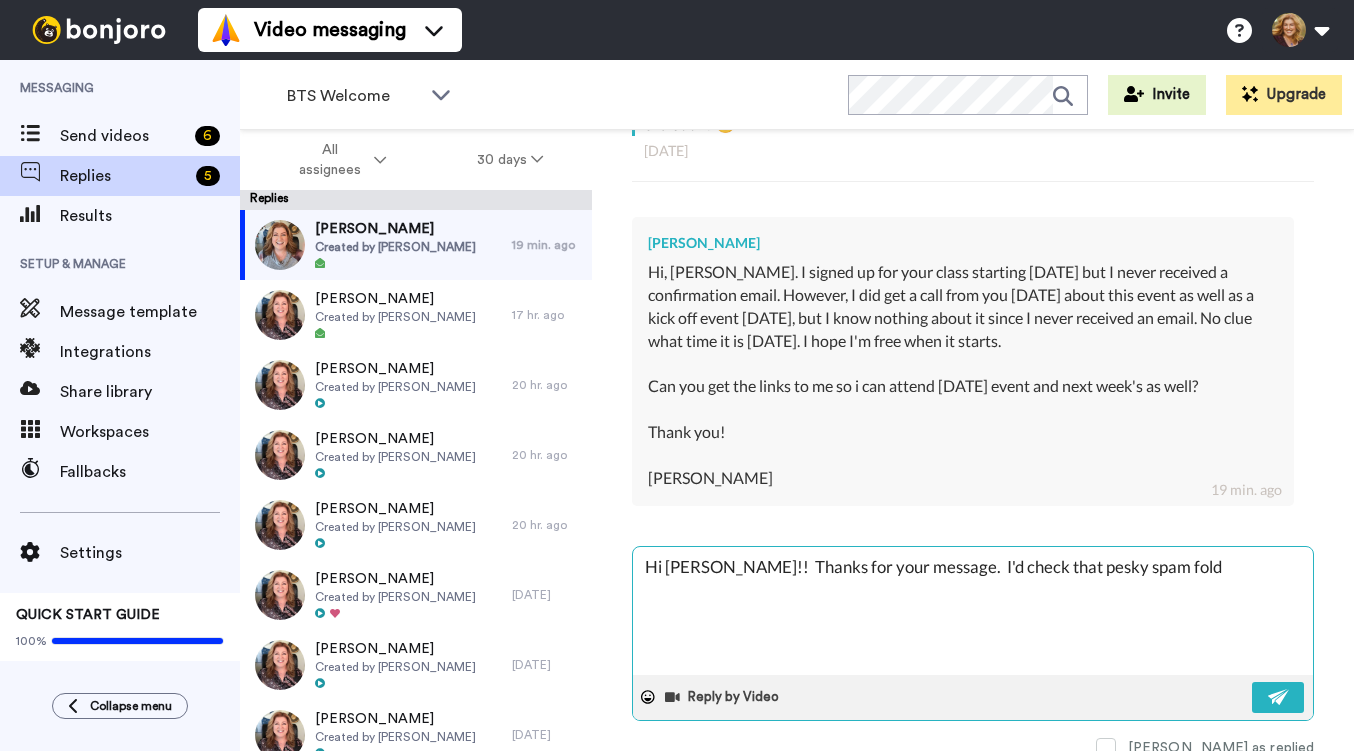 type on "x" 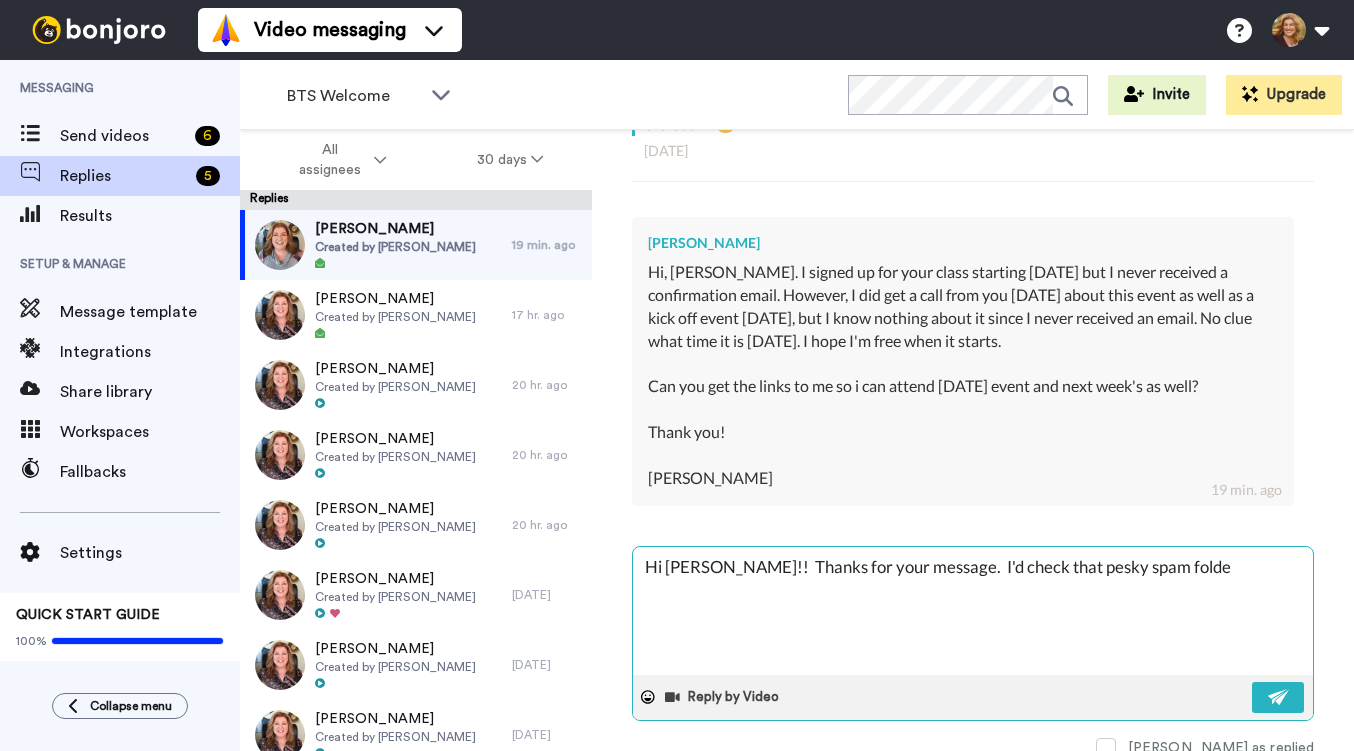 type on "x" 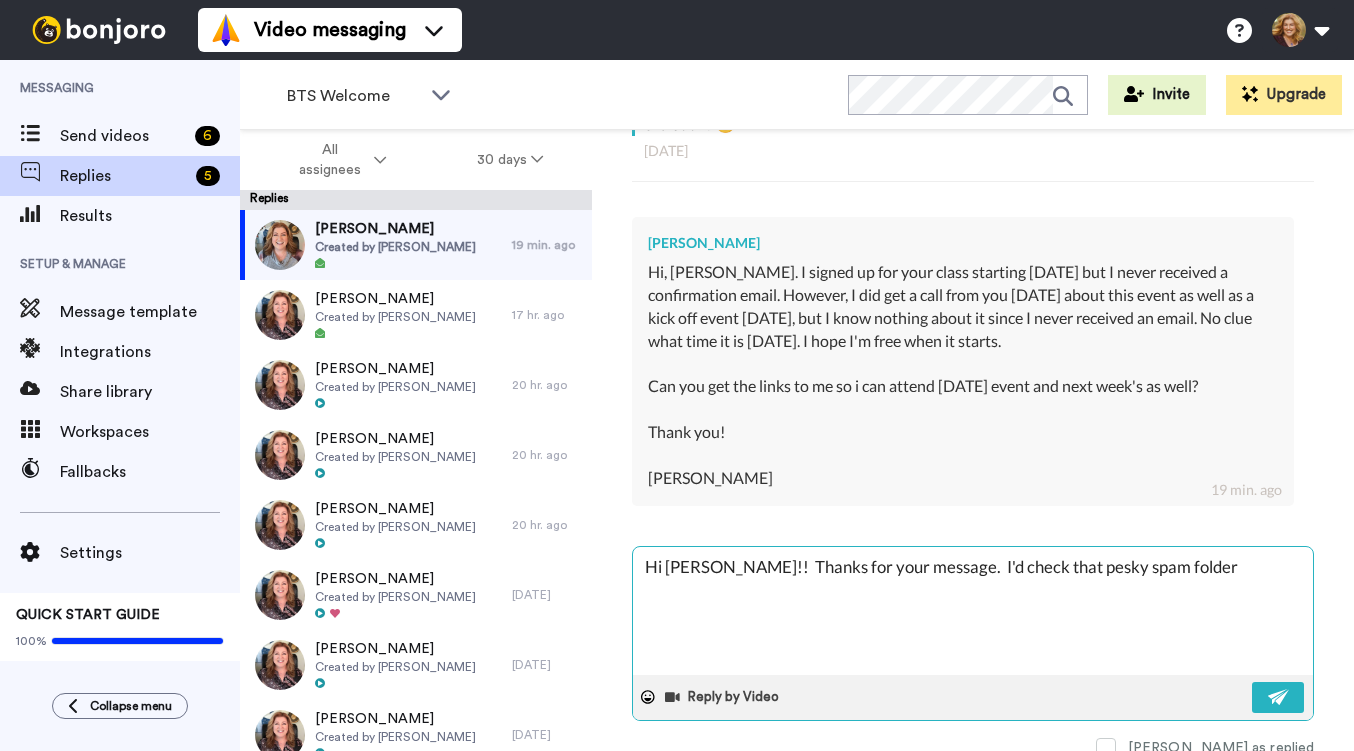 type on "x" 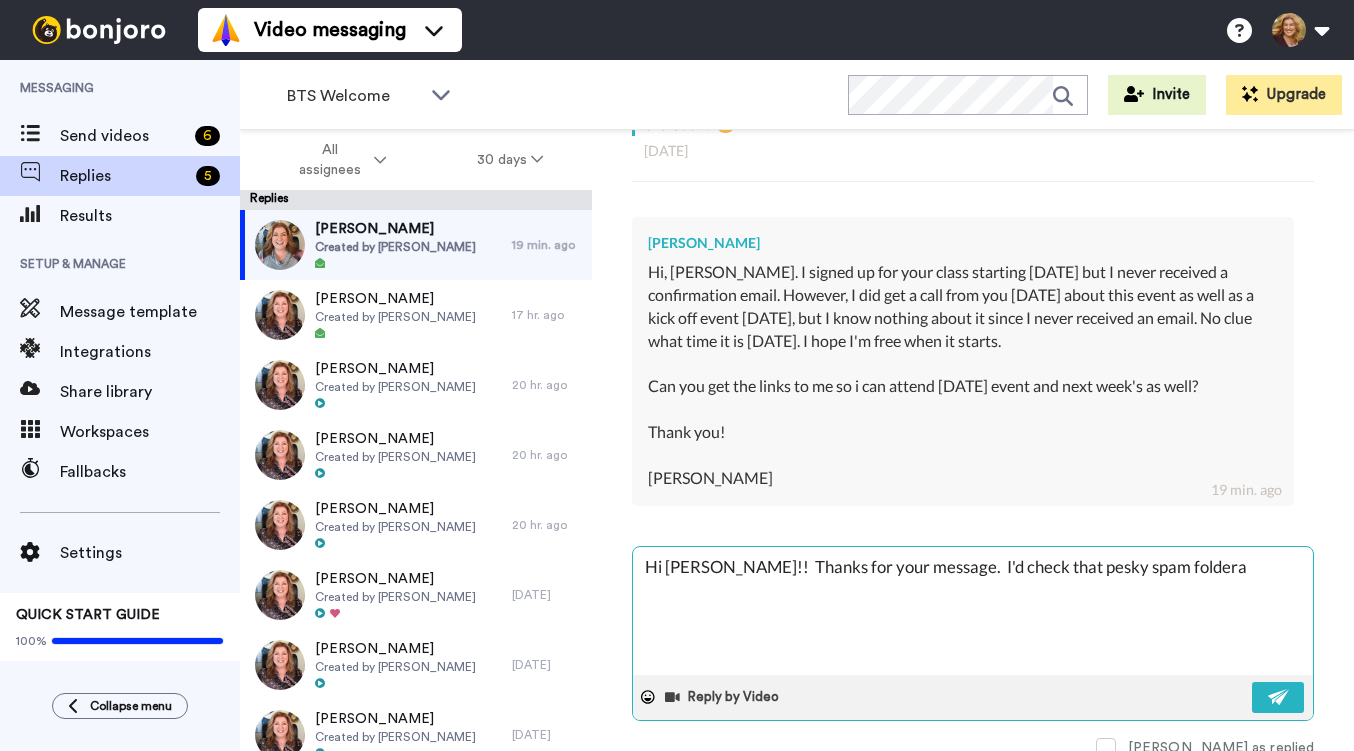 type on "x" 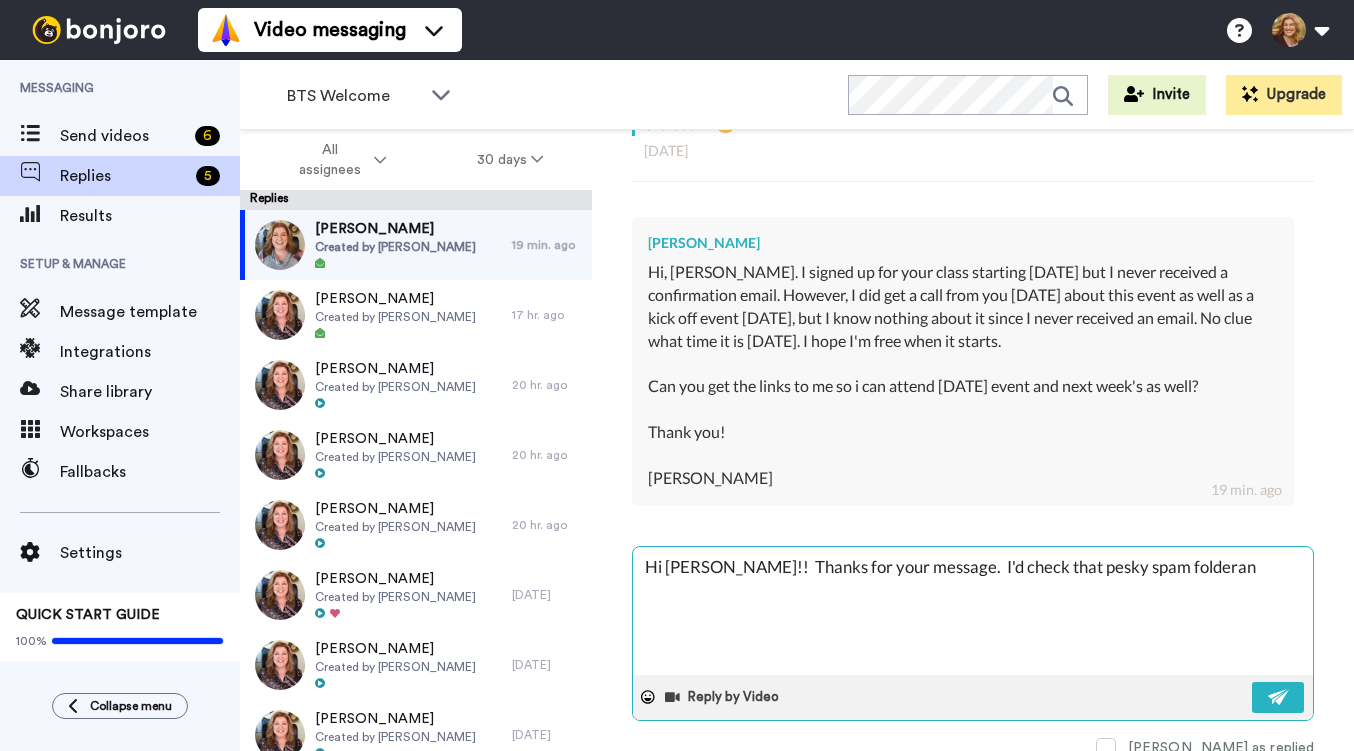 type on "Hi Karen!!  Thanks for your message.  I'd check that pesky spam folderand" 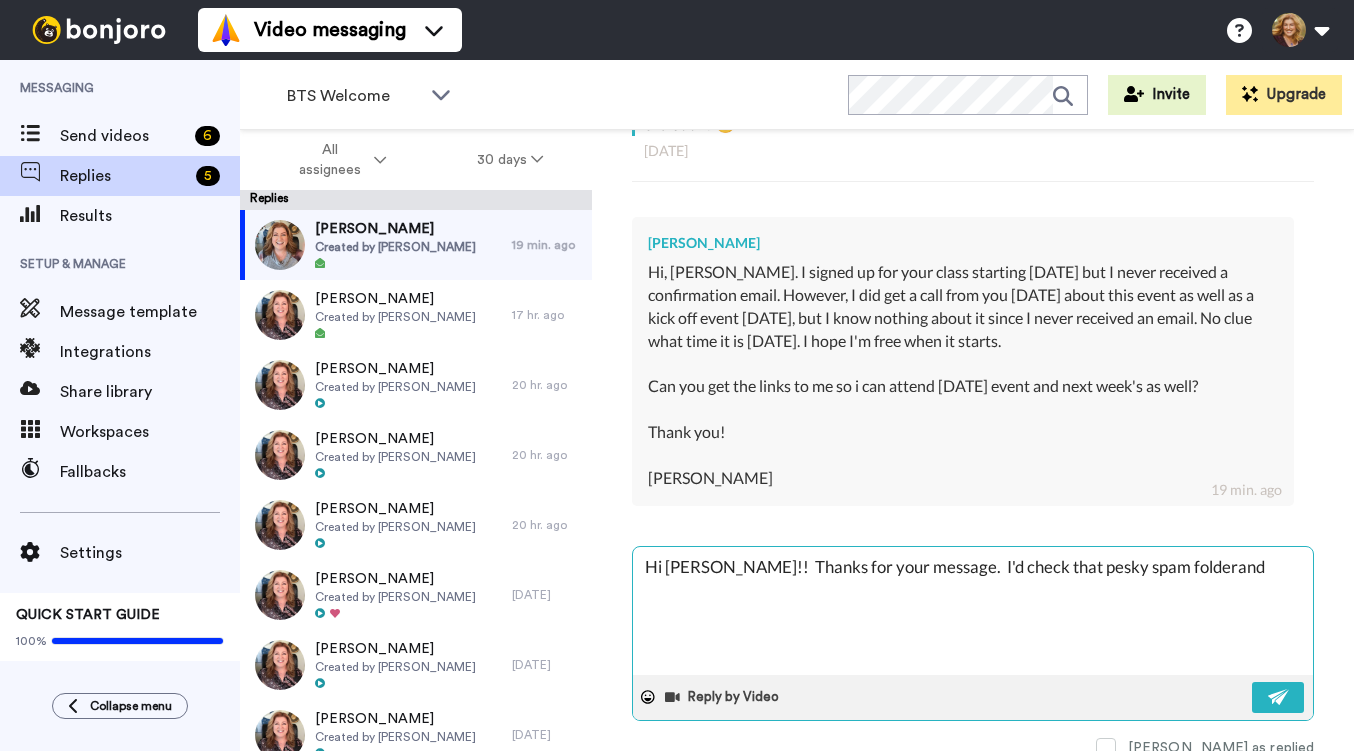 type on "x" 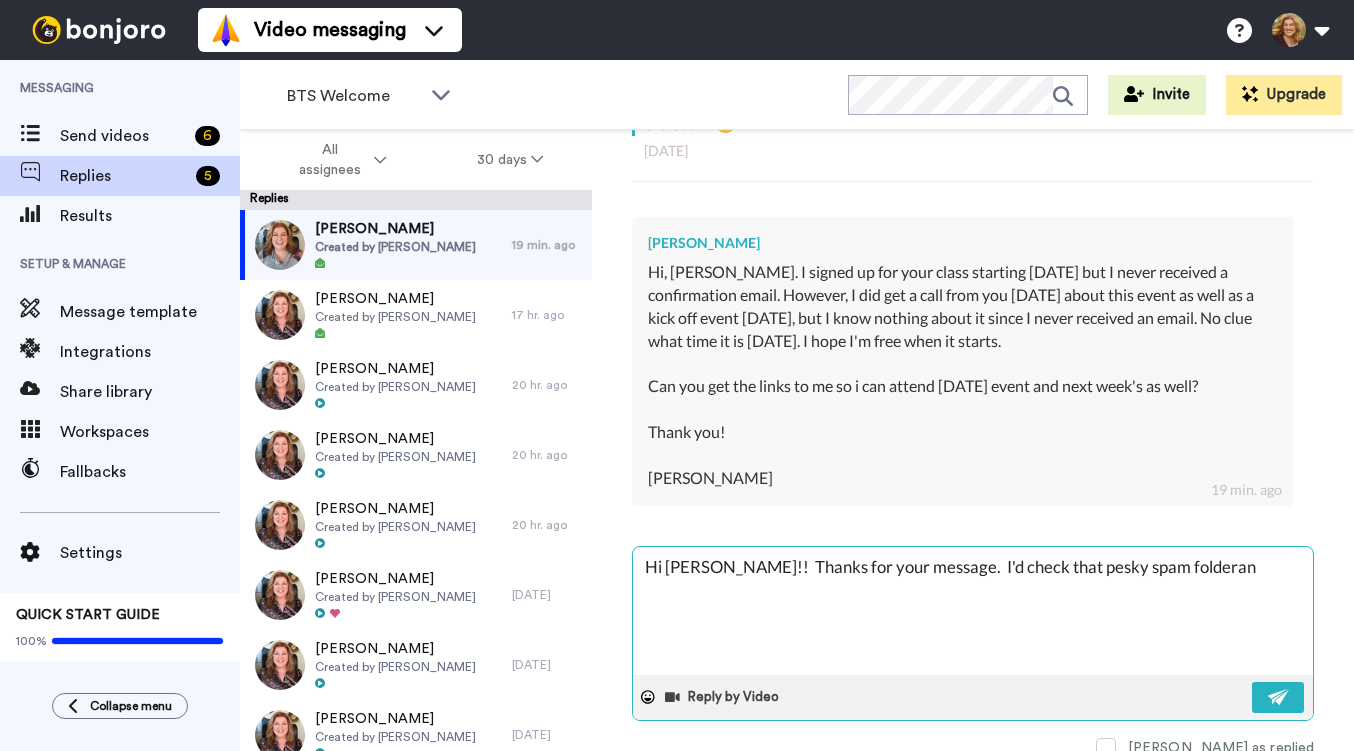 type on "x" 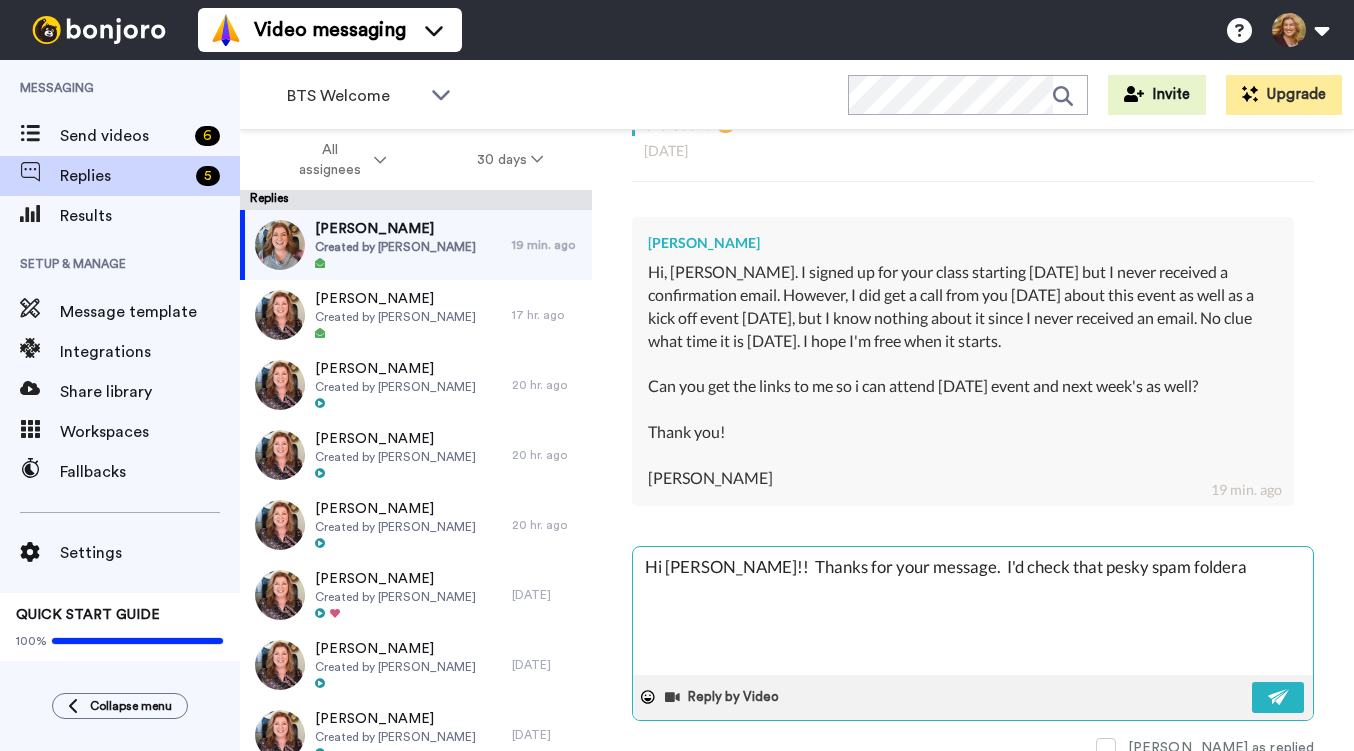 type on "x" 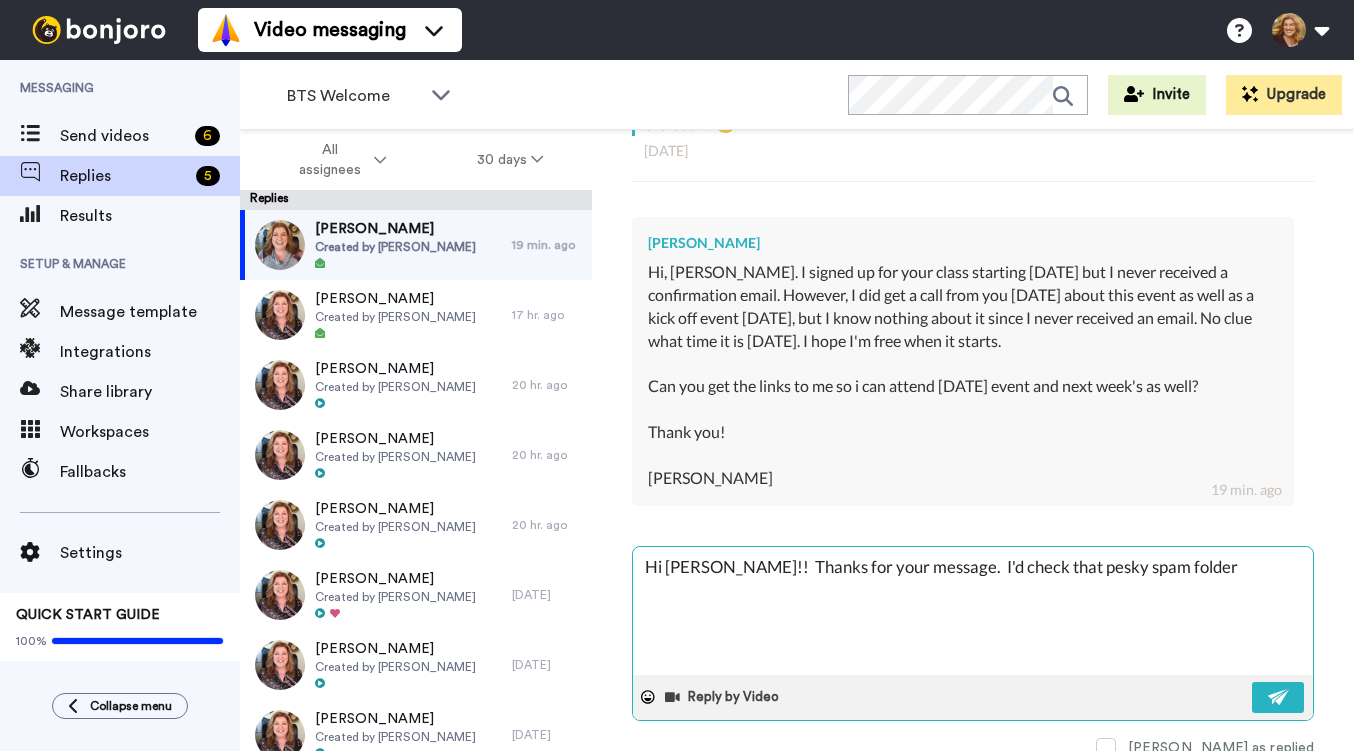 type on "x" 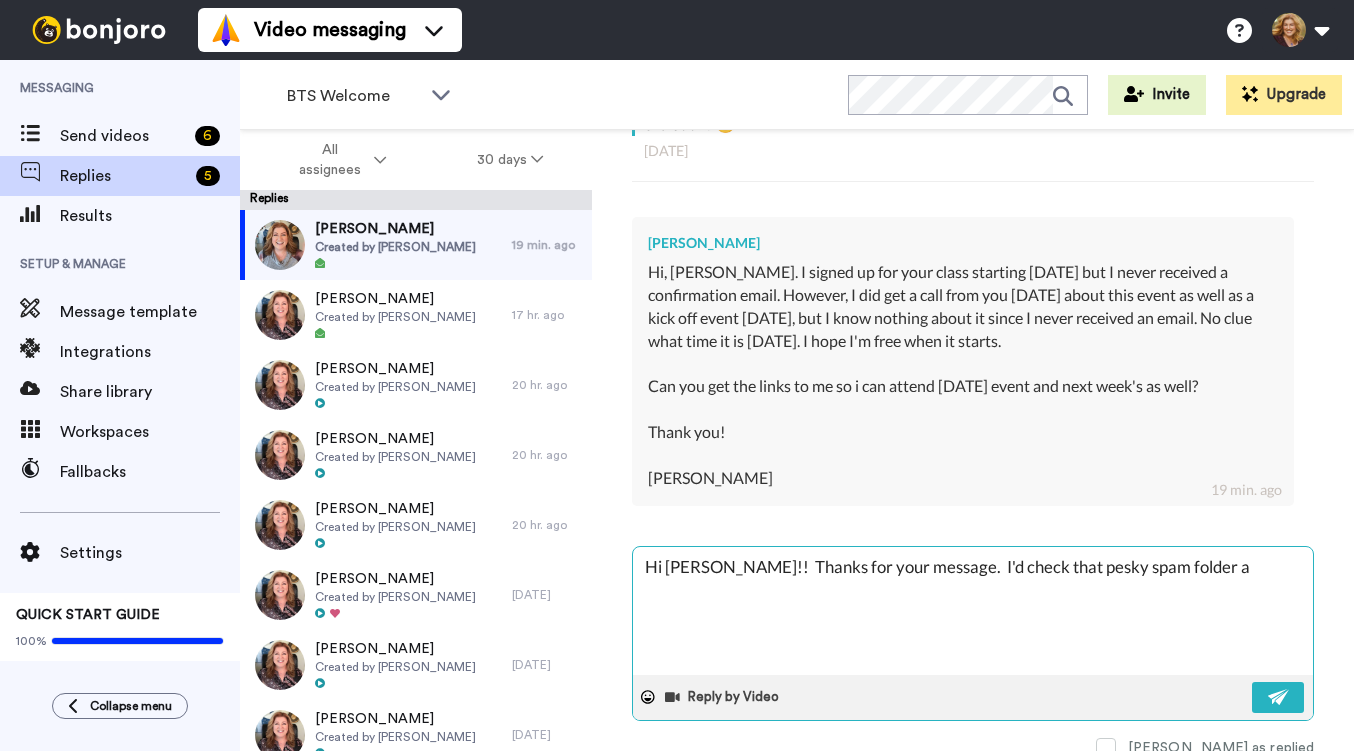 type on "x" 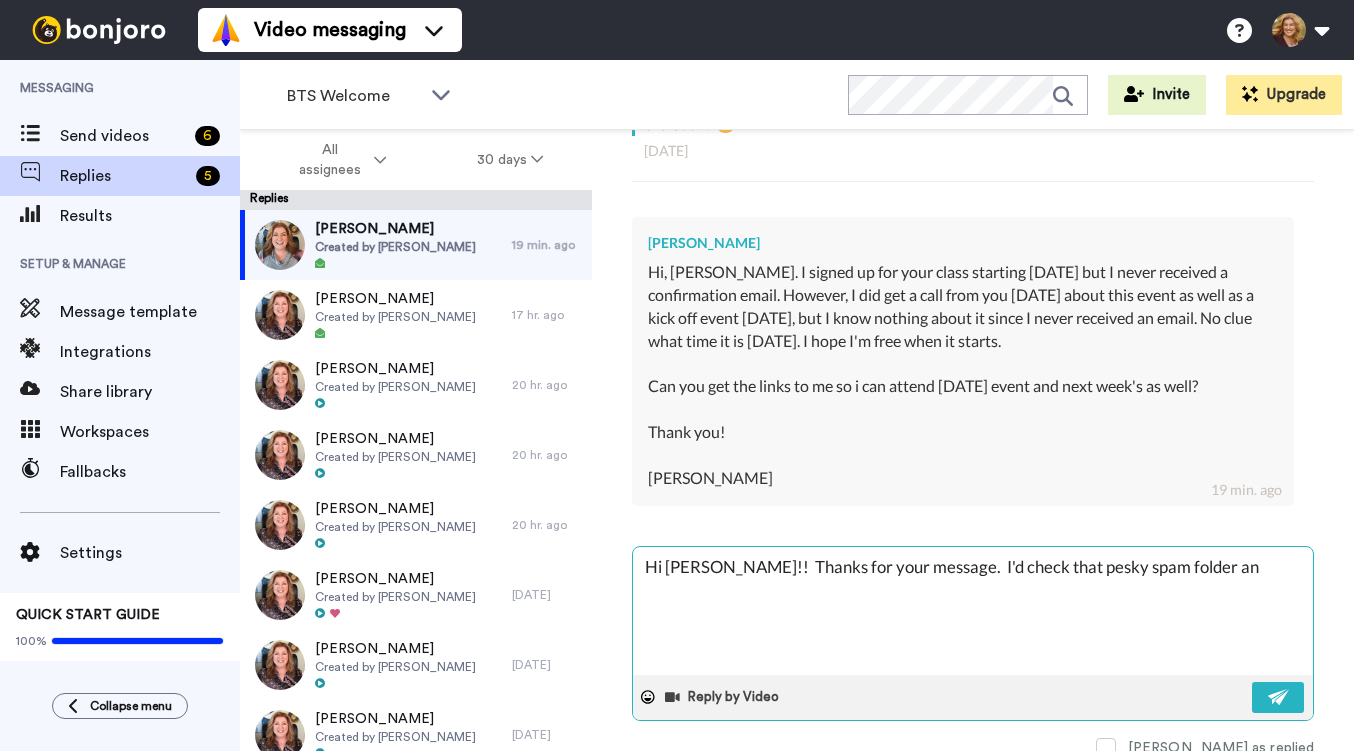 type on "x" 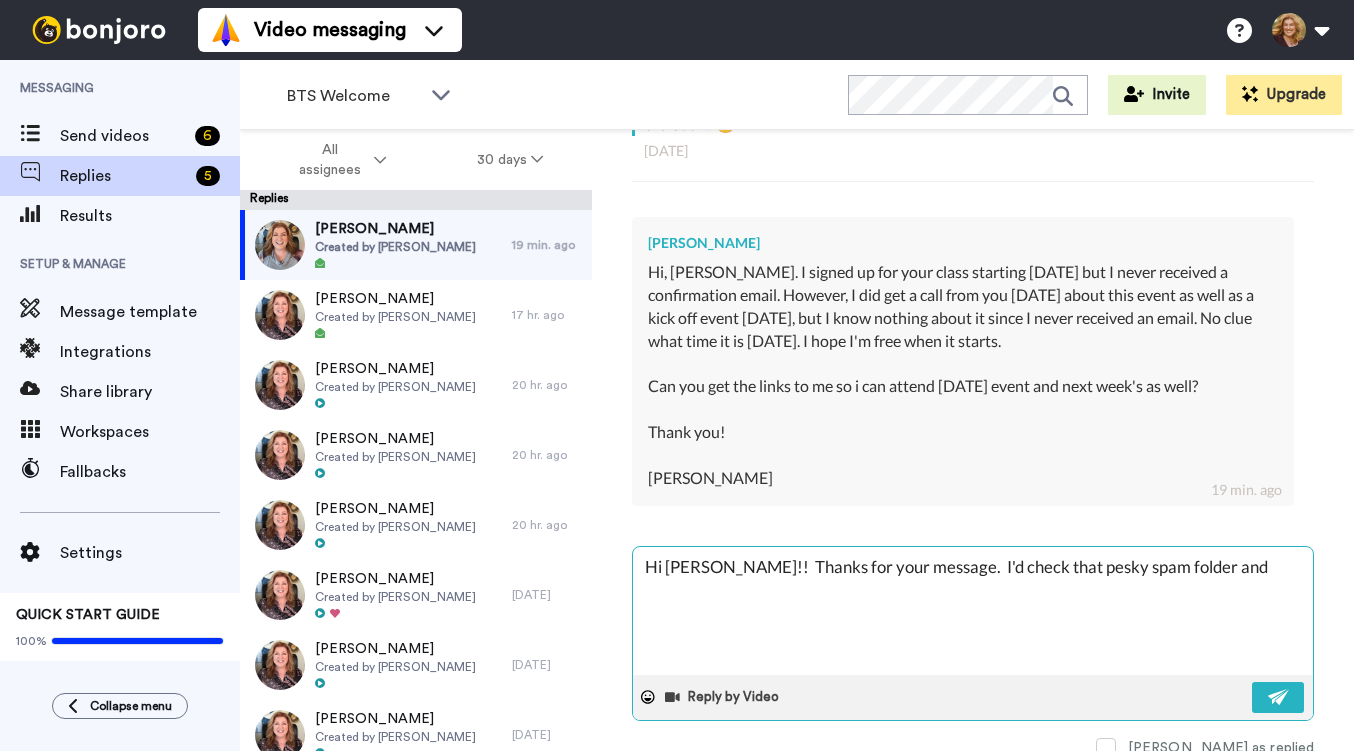 type on "x" 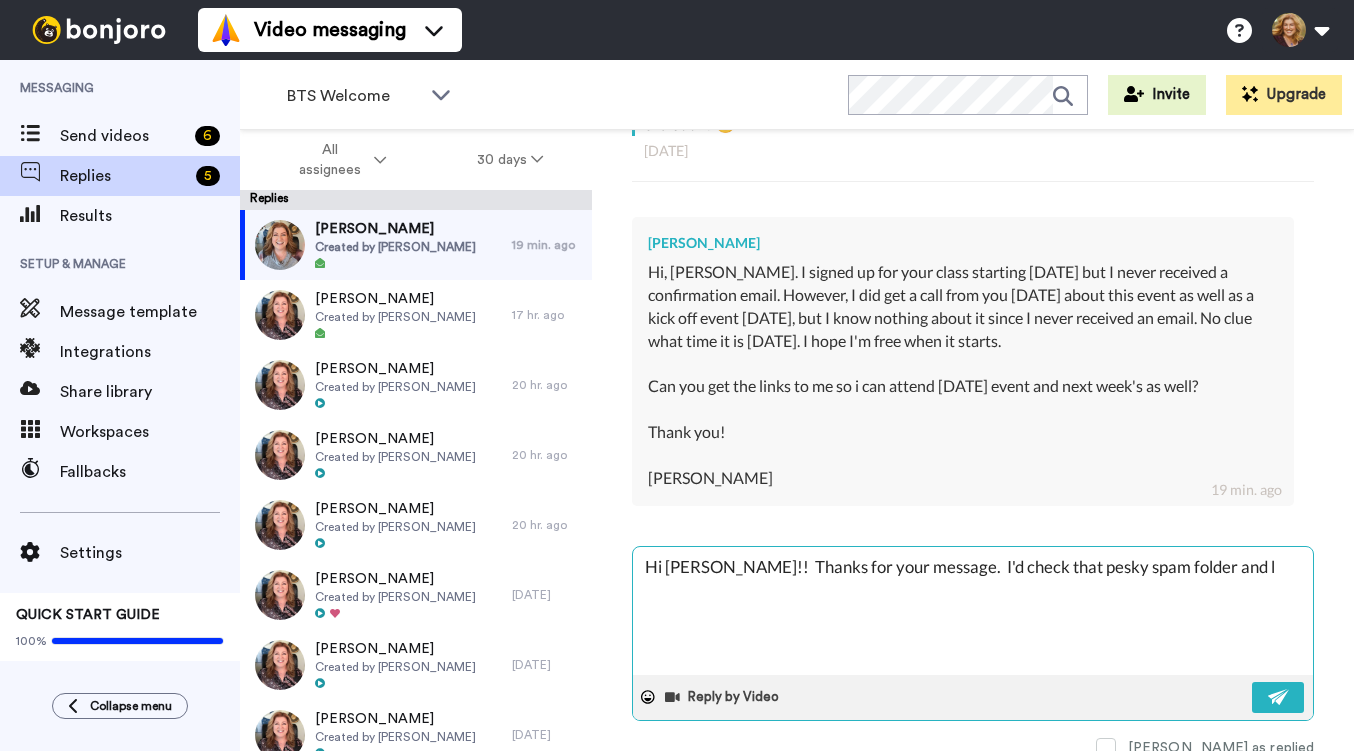 type on "x" 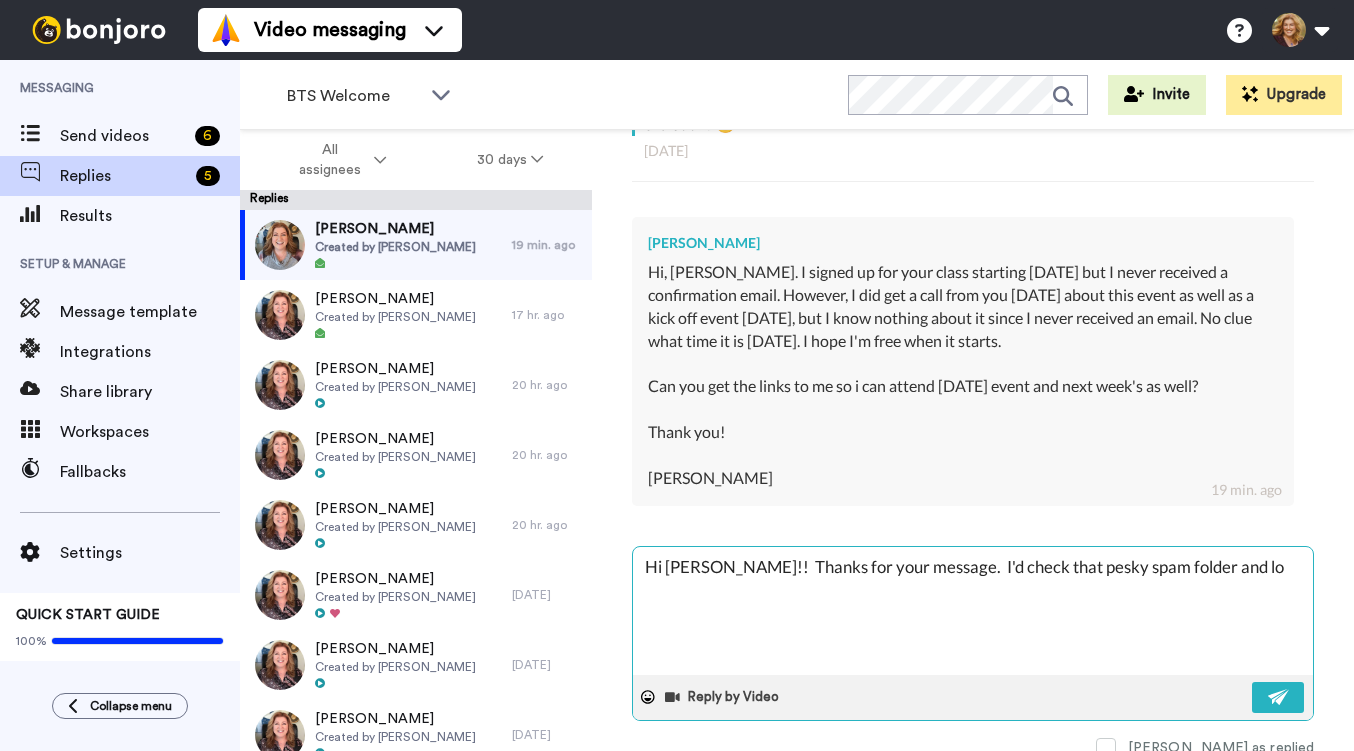 type on "x" 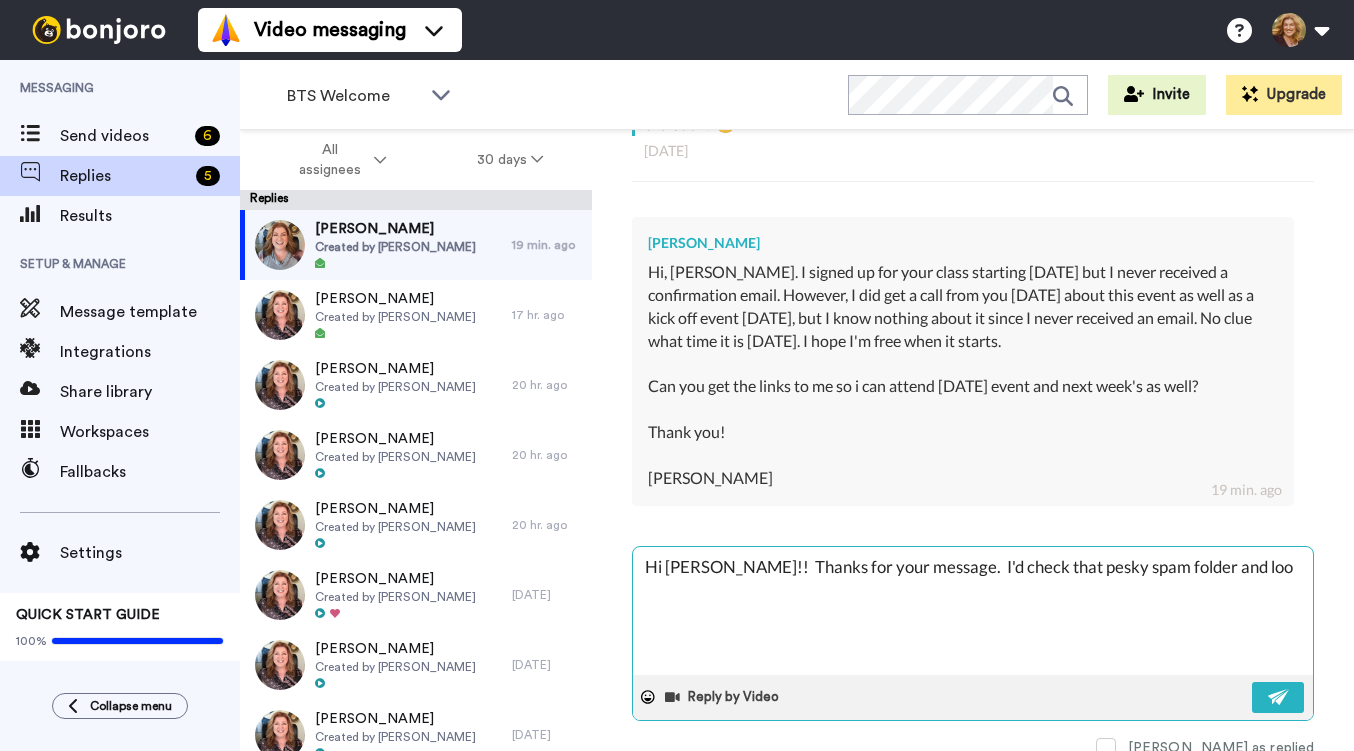 type on "x" 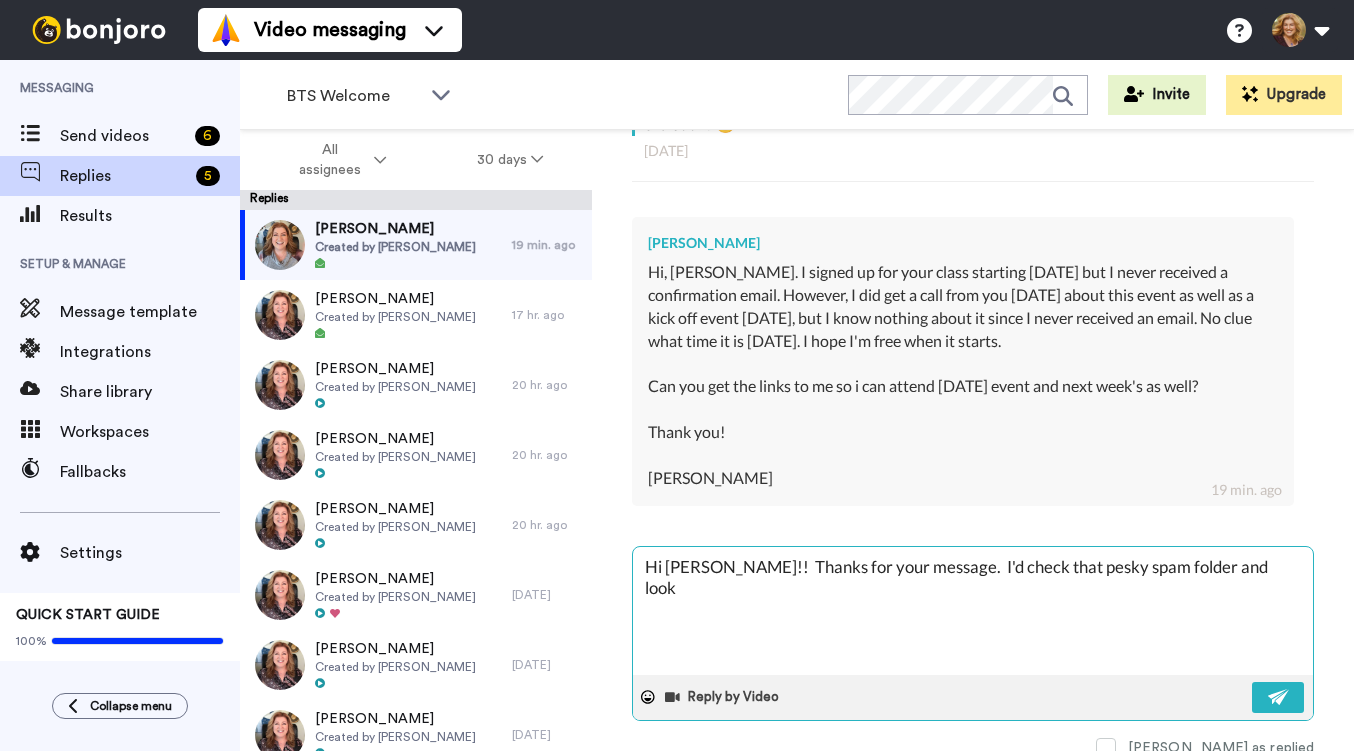 type on "x" 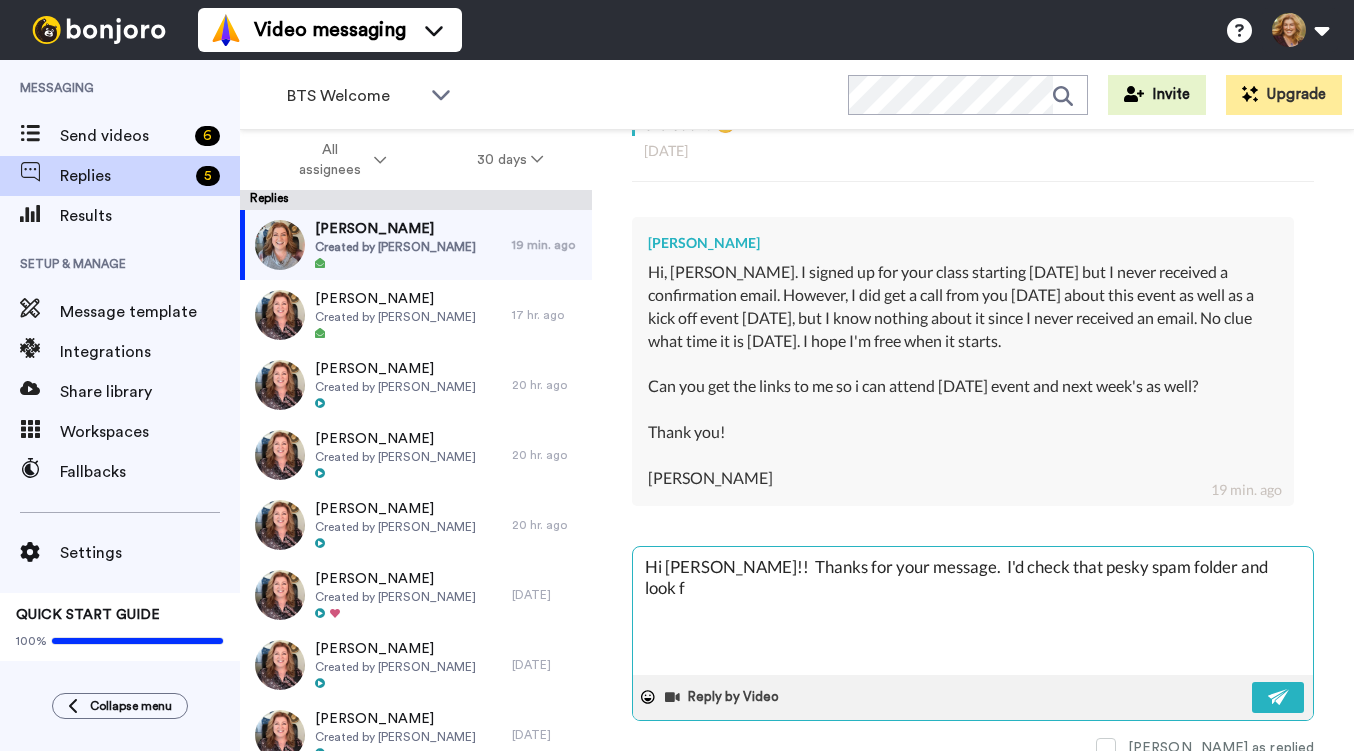 type on "x" 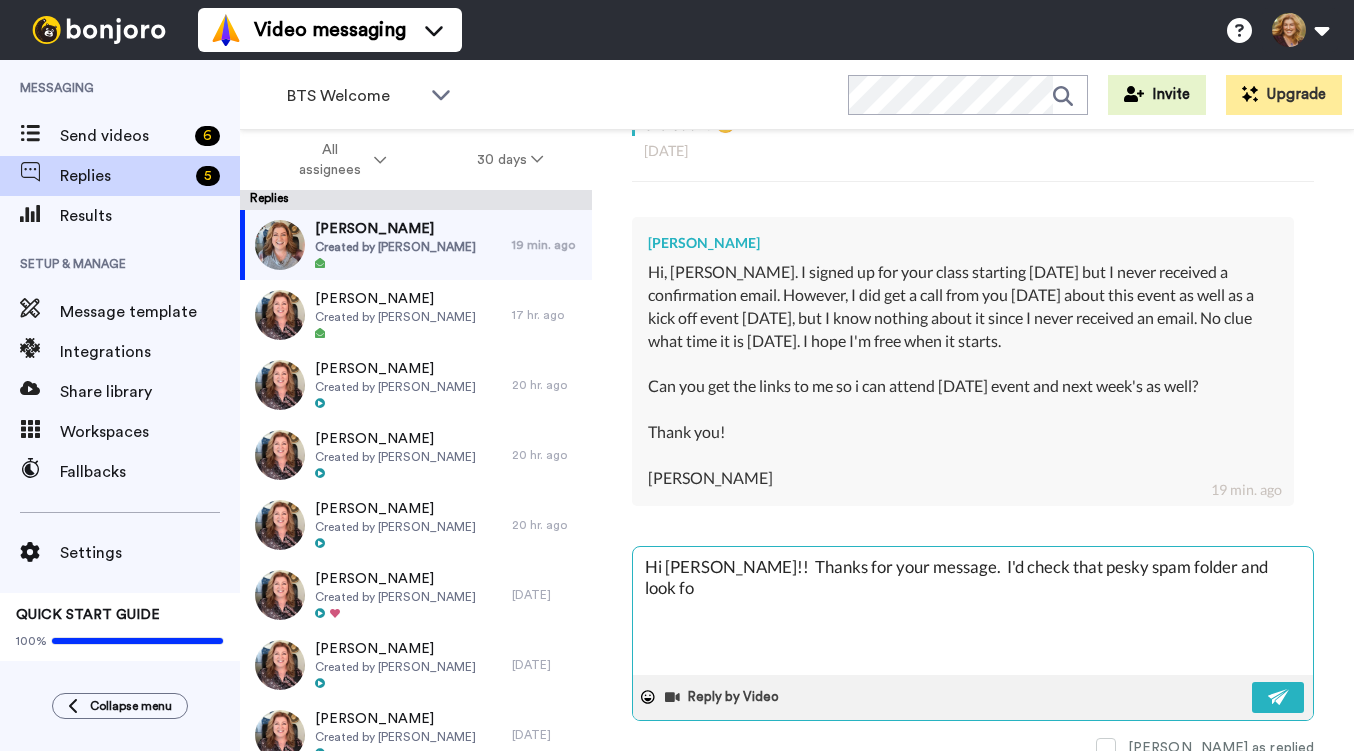 type on "x" 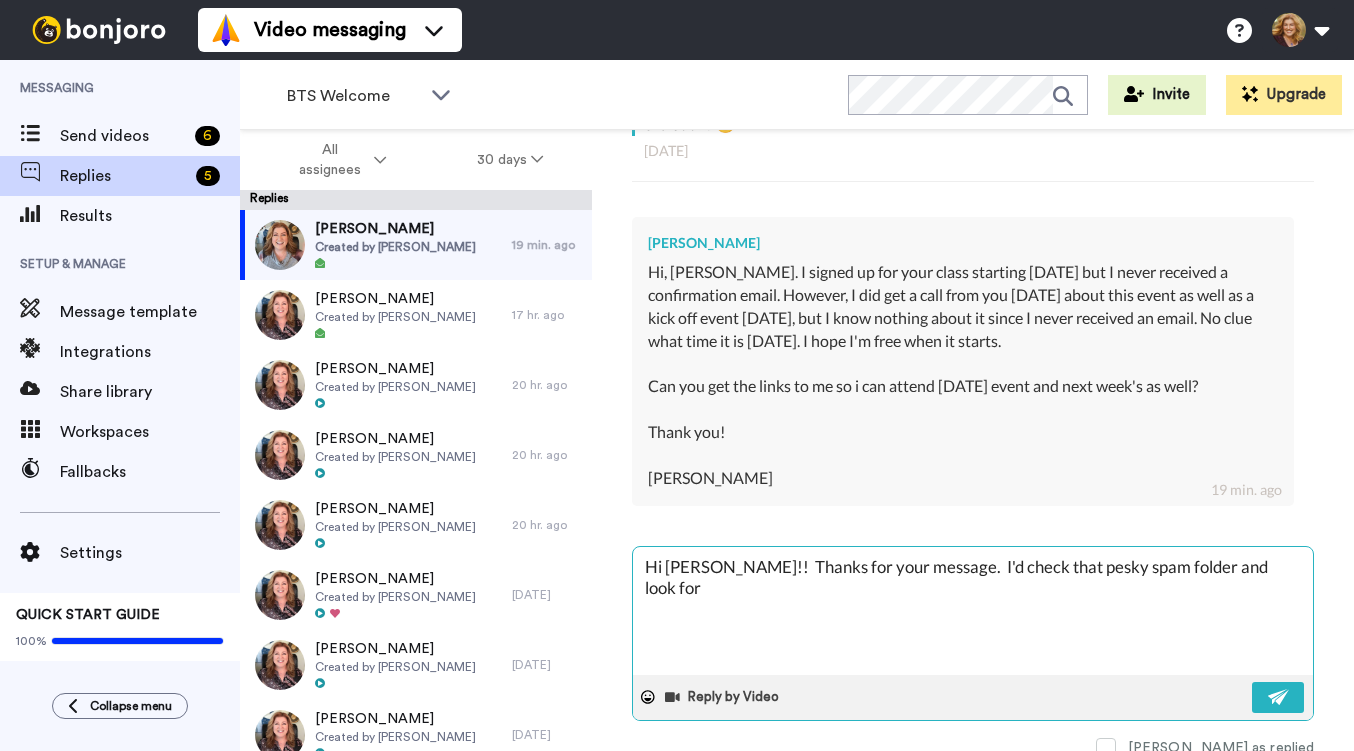 type on "x" 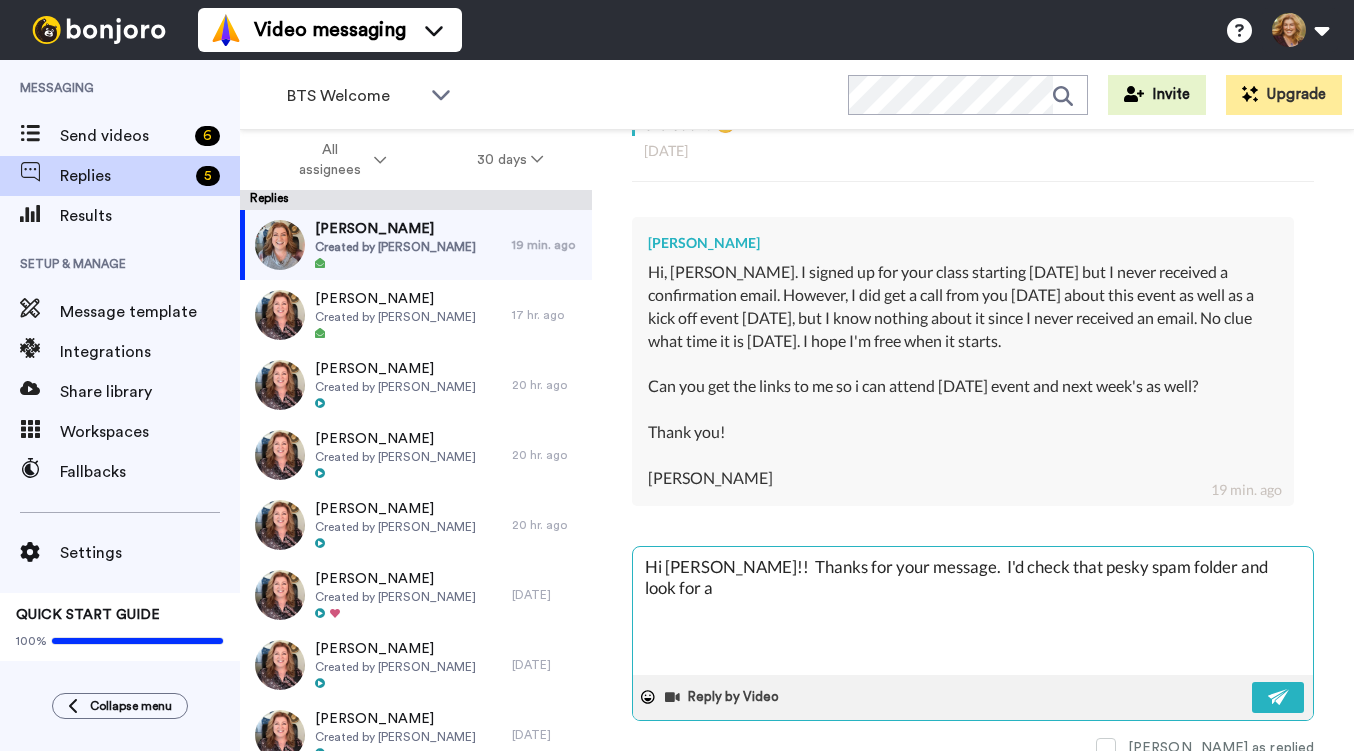 type on "x" 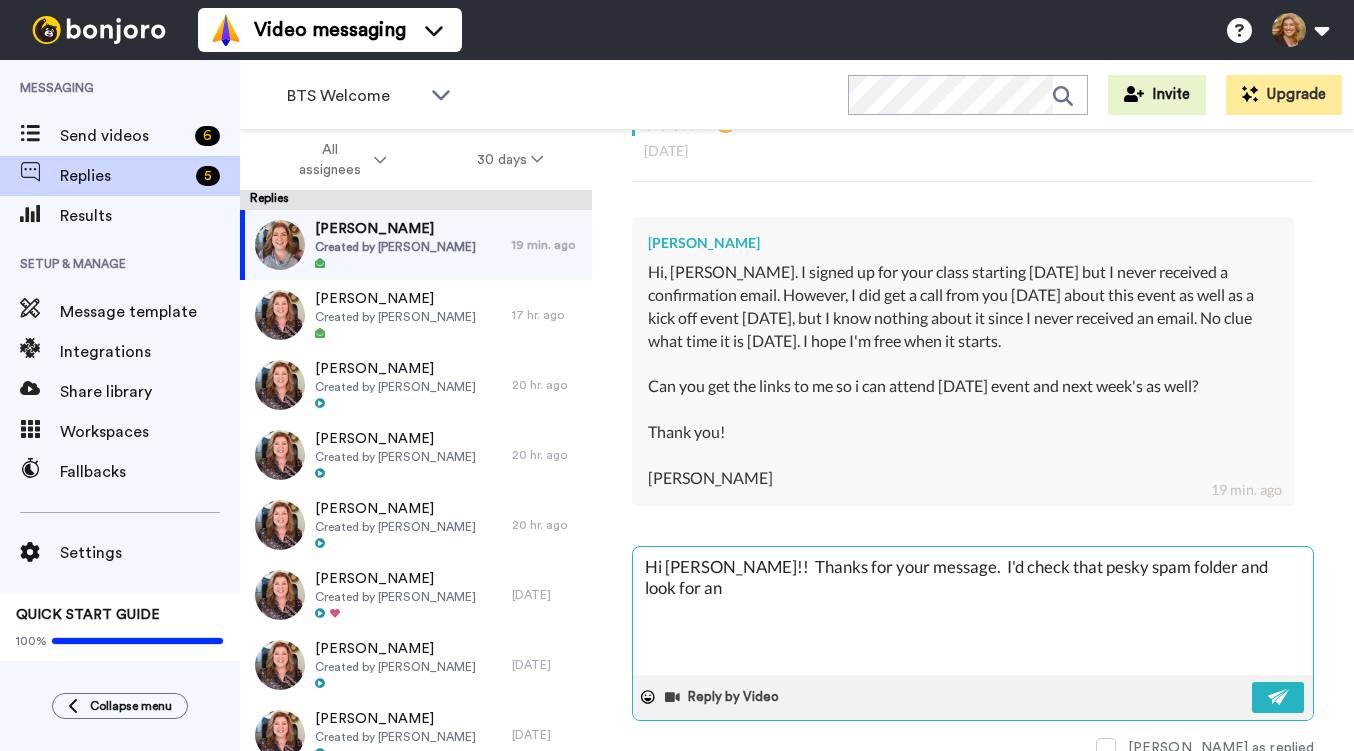 type on "x" 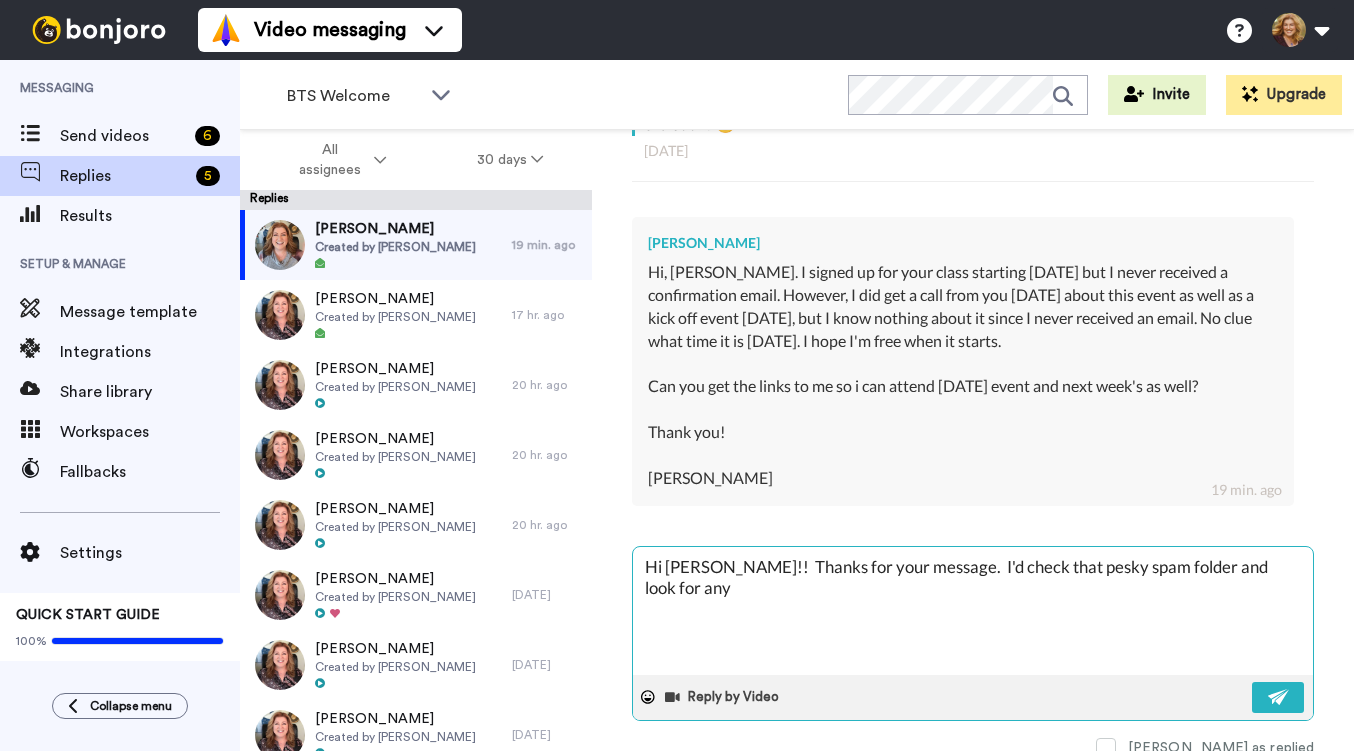 type on "x" 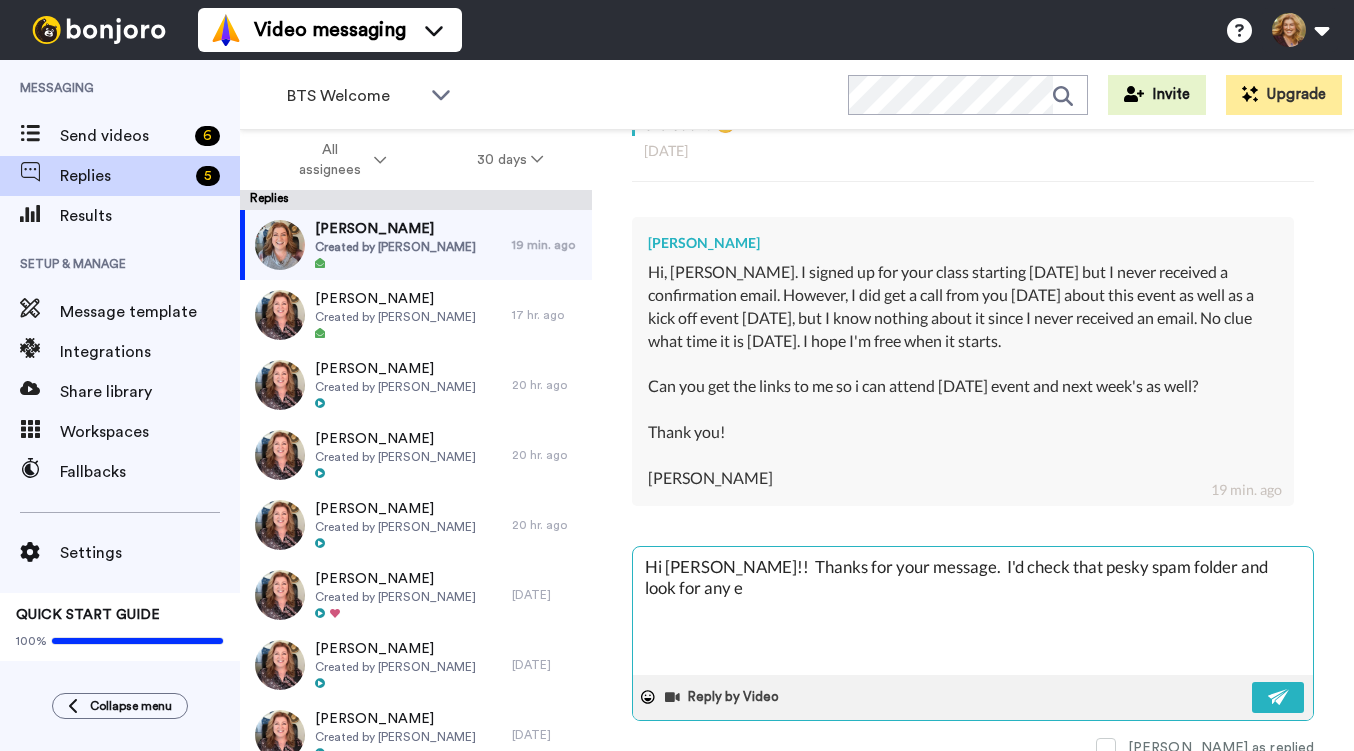 type on "x" 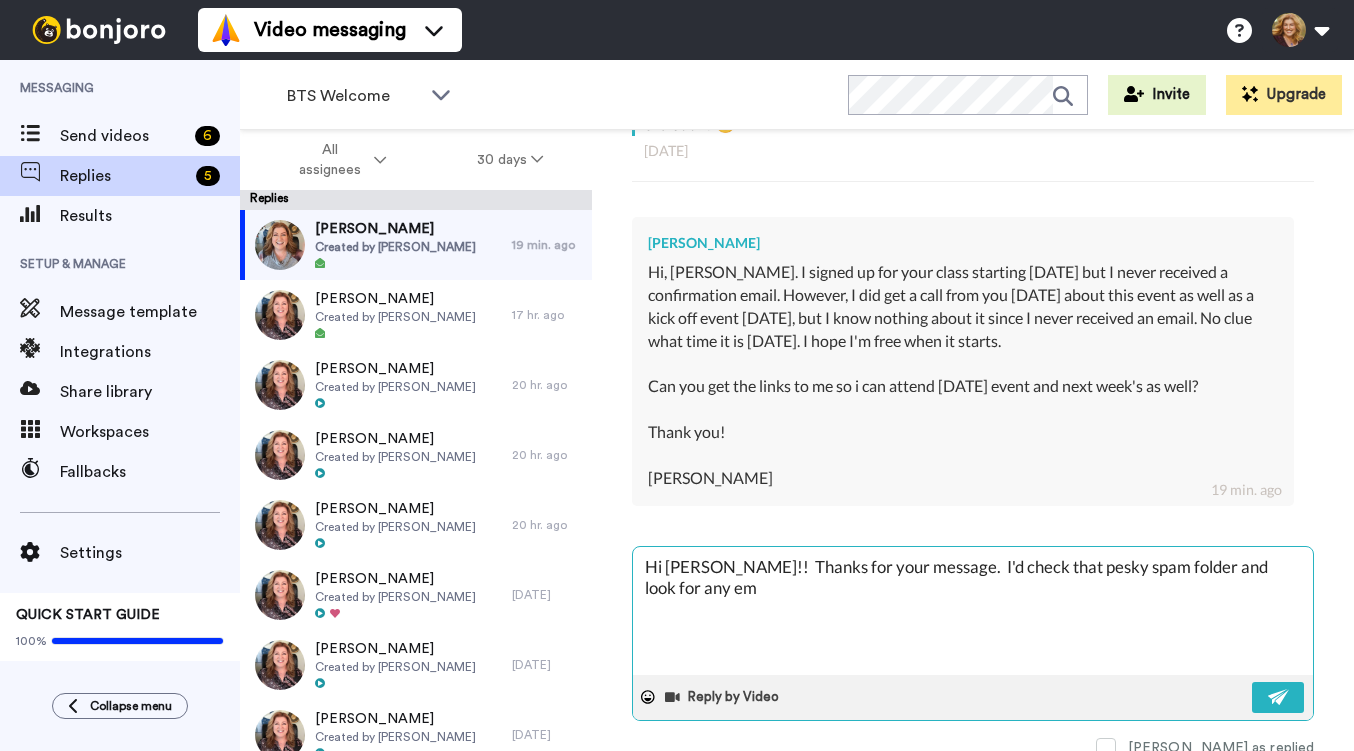 type on "x" 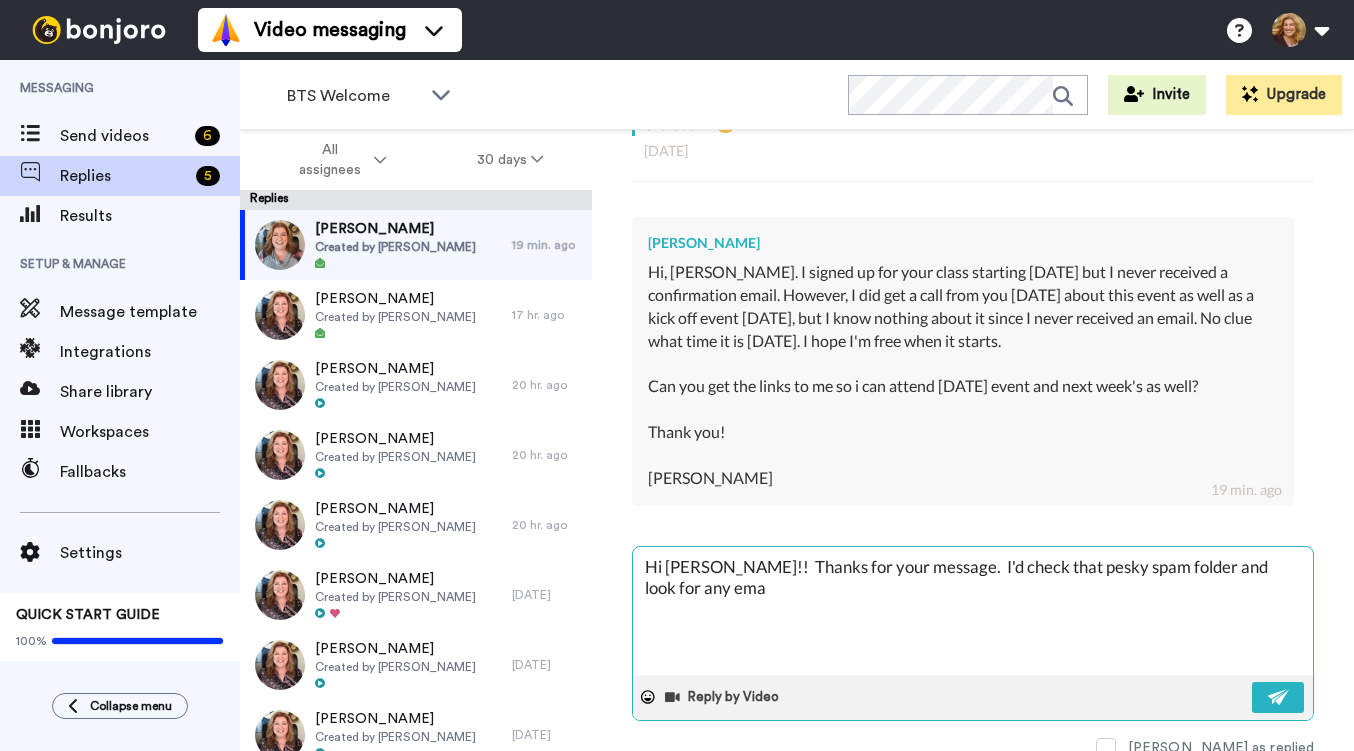 type on "x" 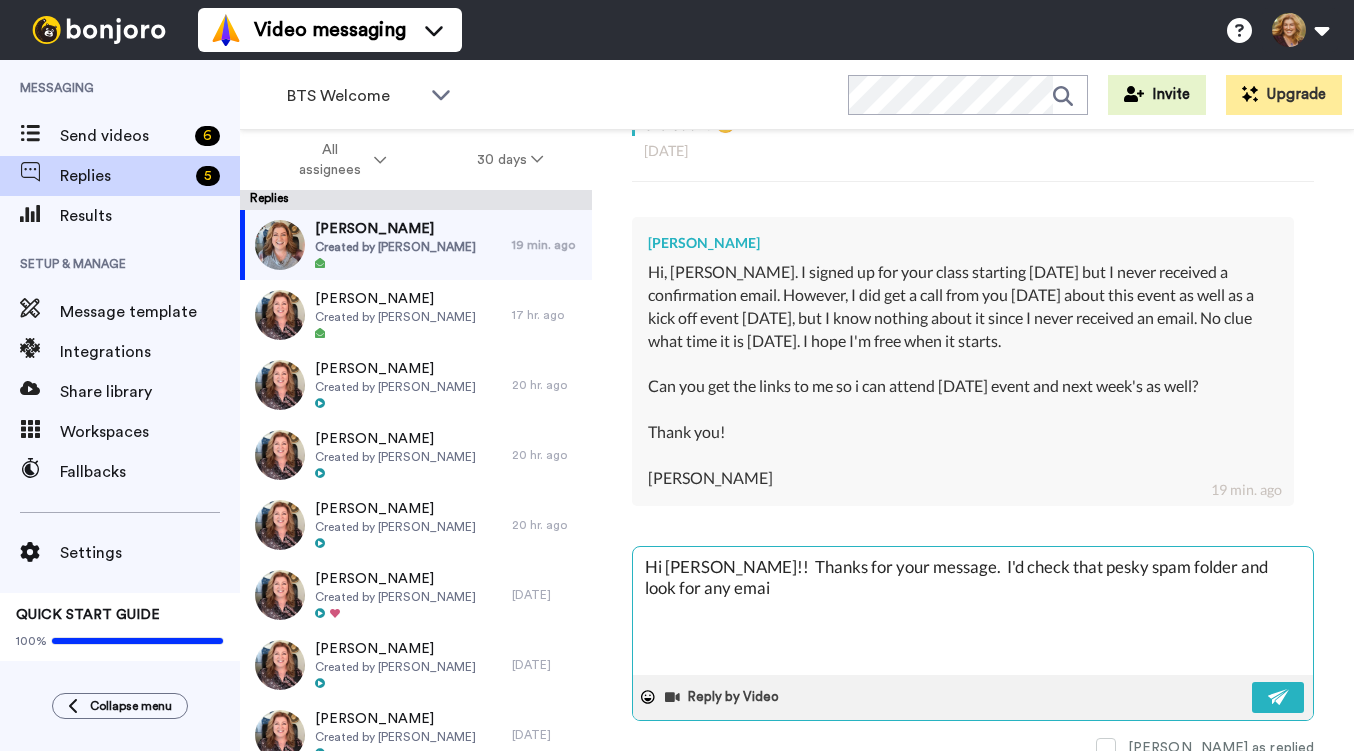 type on "x" 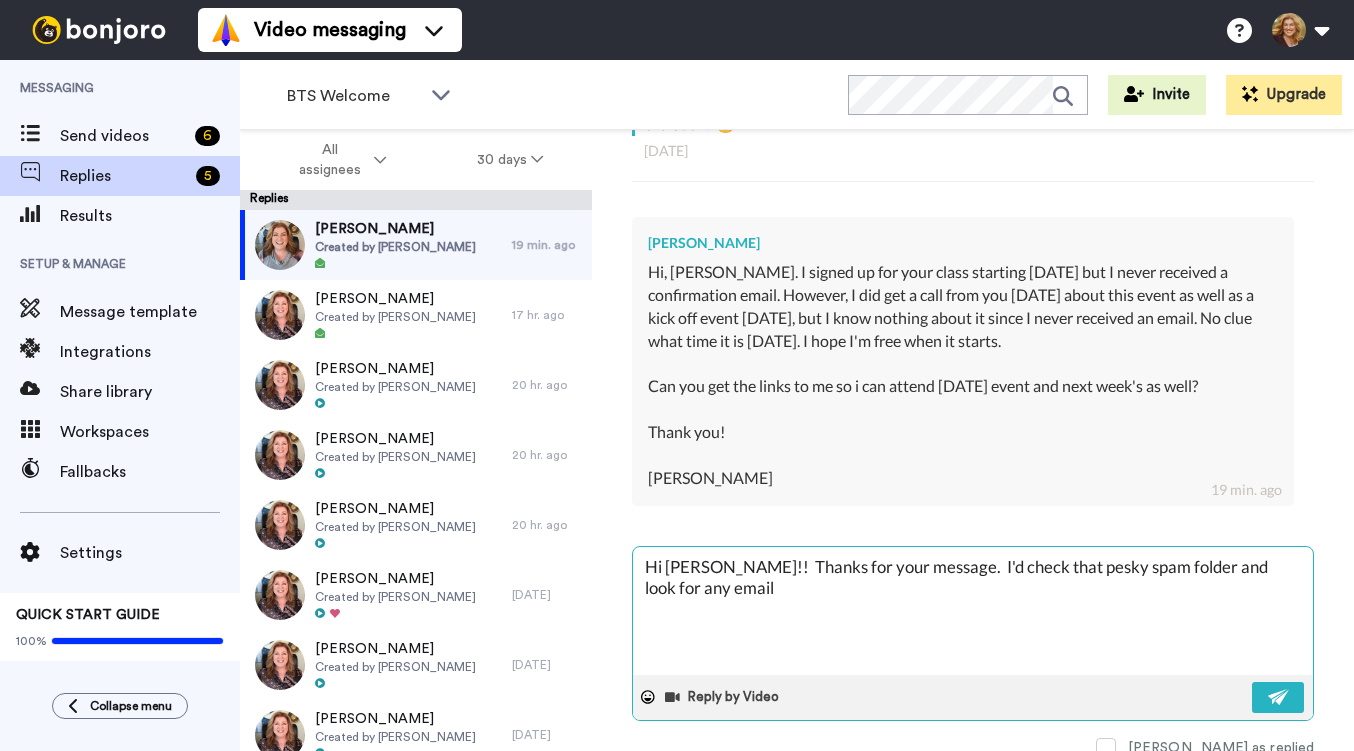 type 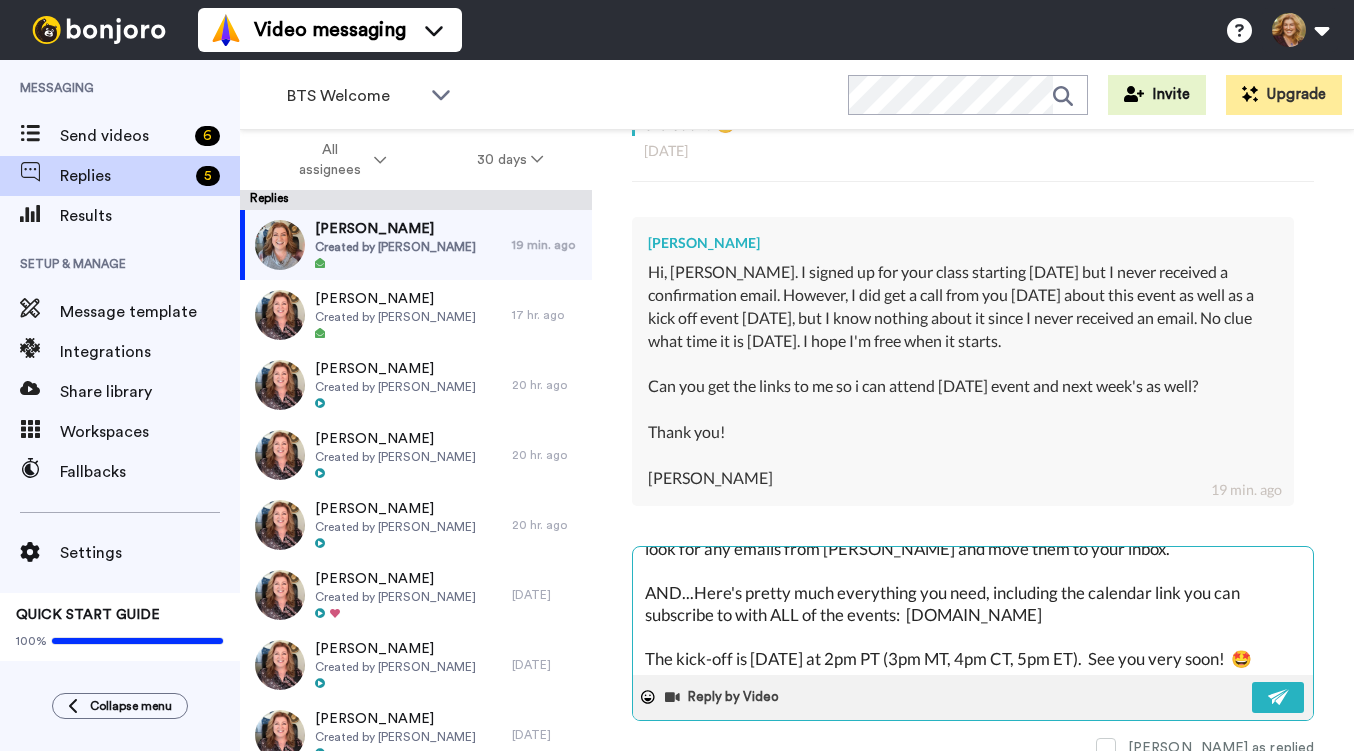 scroll, scrollTop: 42, scrollLeft: 0, axis: vertical 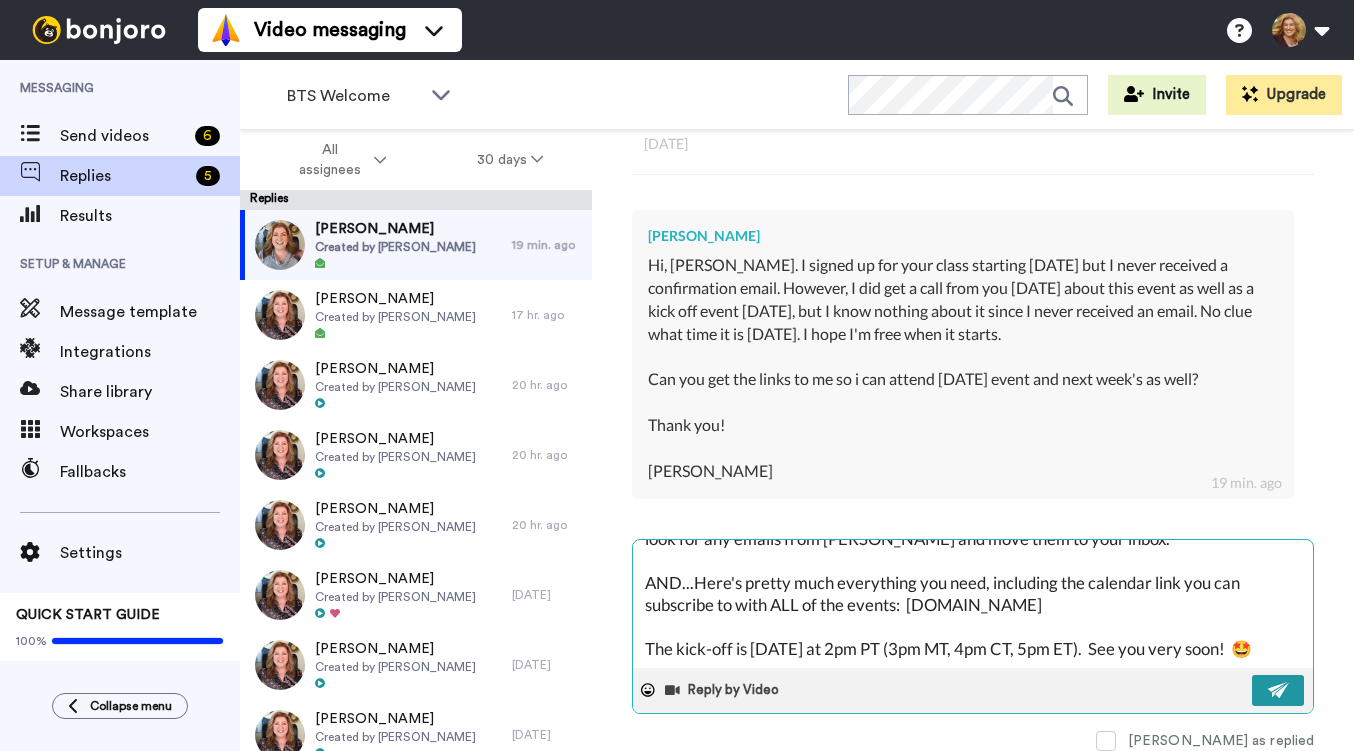 click at bounding box center (1279, 690) 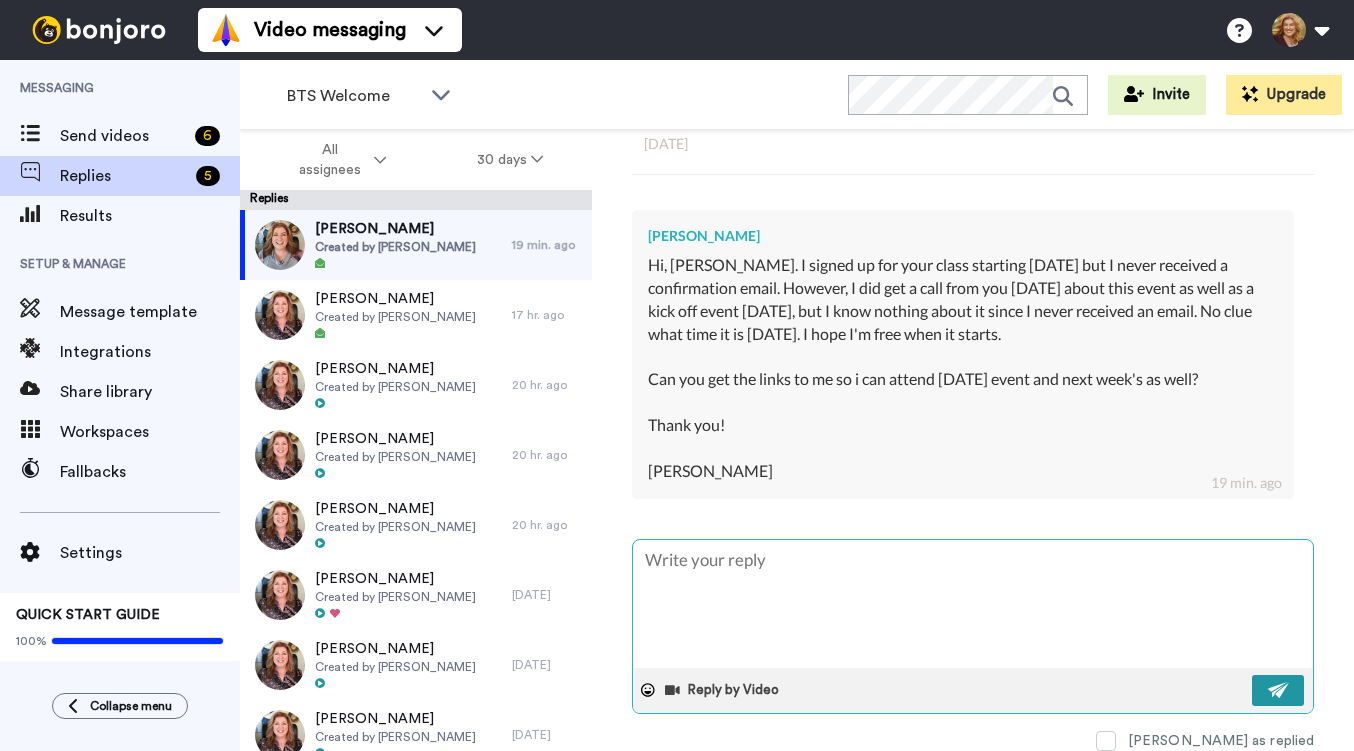 scroll, scrollTop: 0, scrollLeft: 0, axis: both 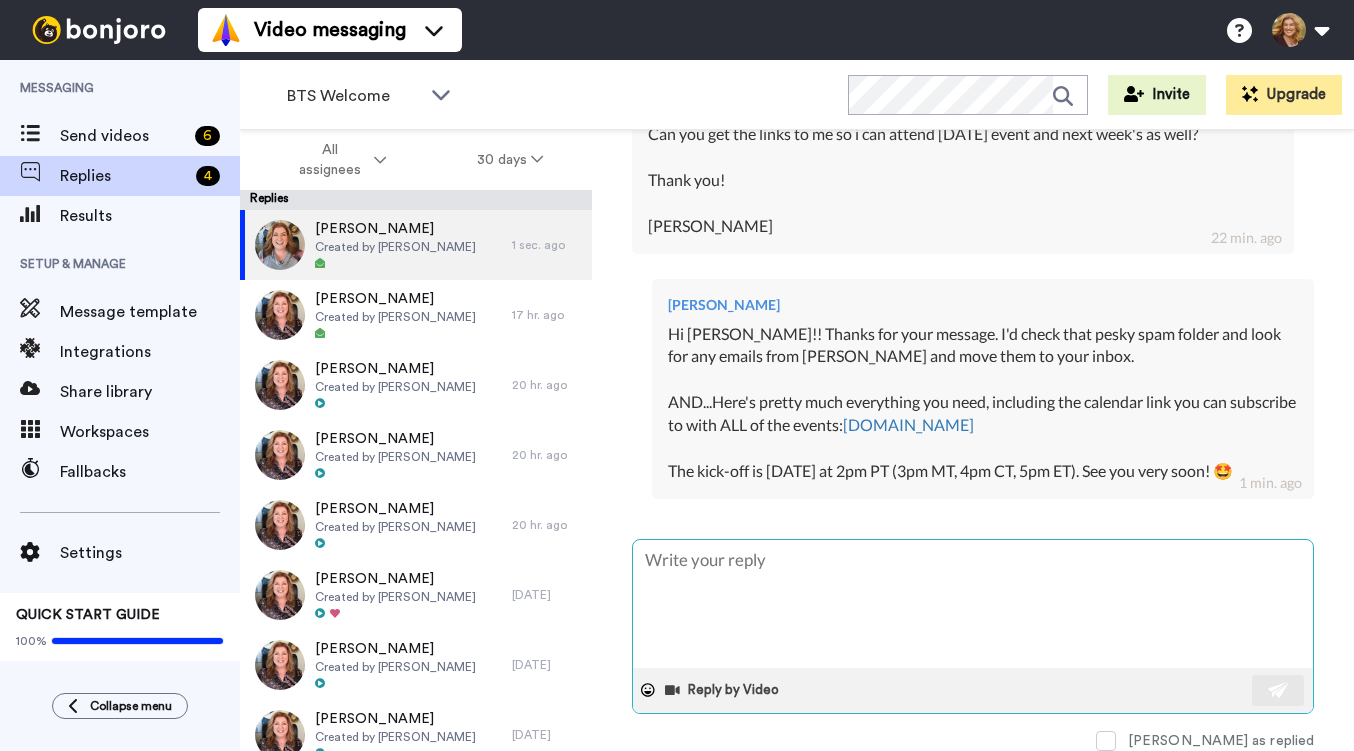 click at bounding box center (973, 604) 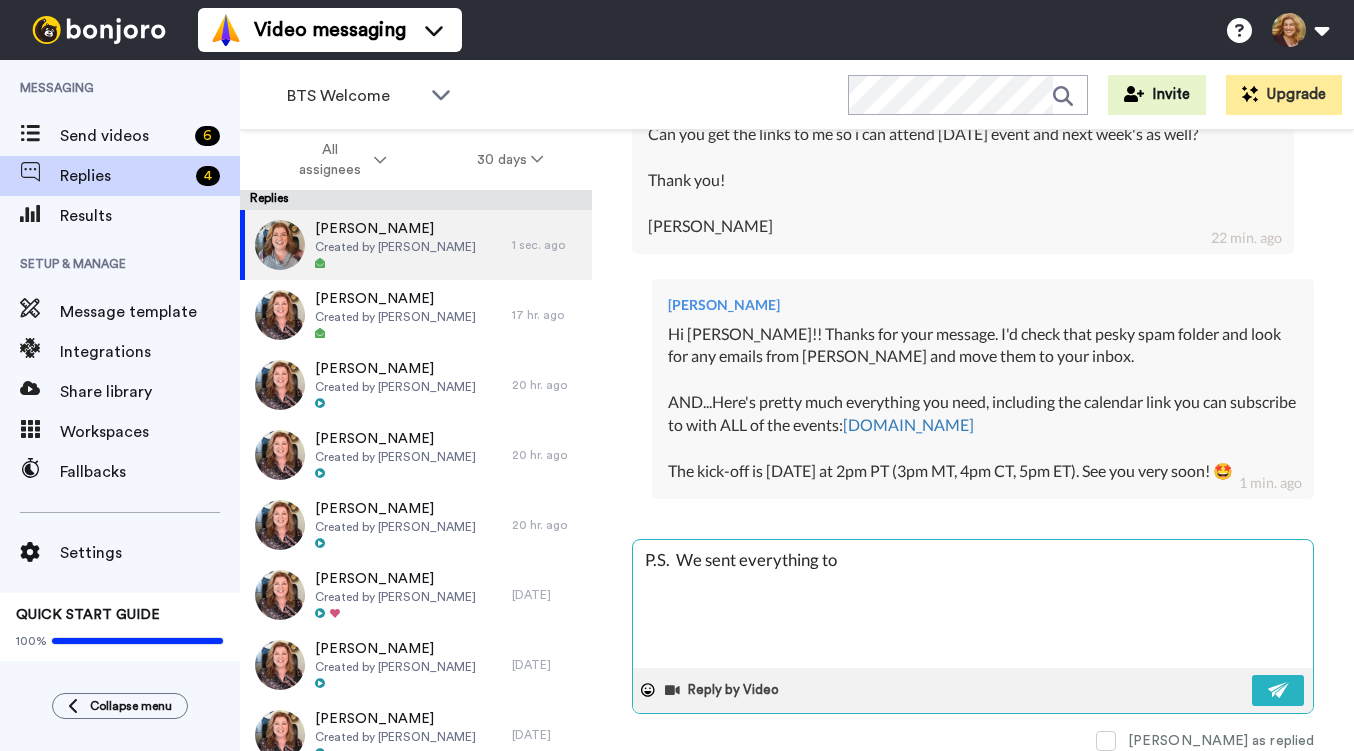 paste on "karen.mambahotsauces@gmail.com" 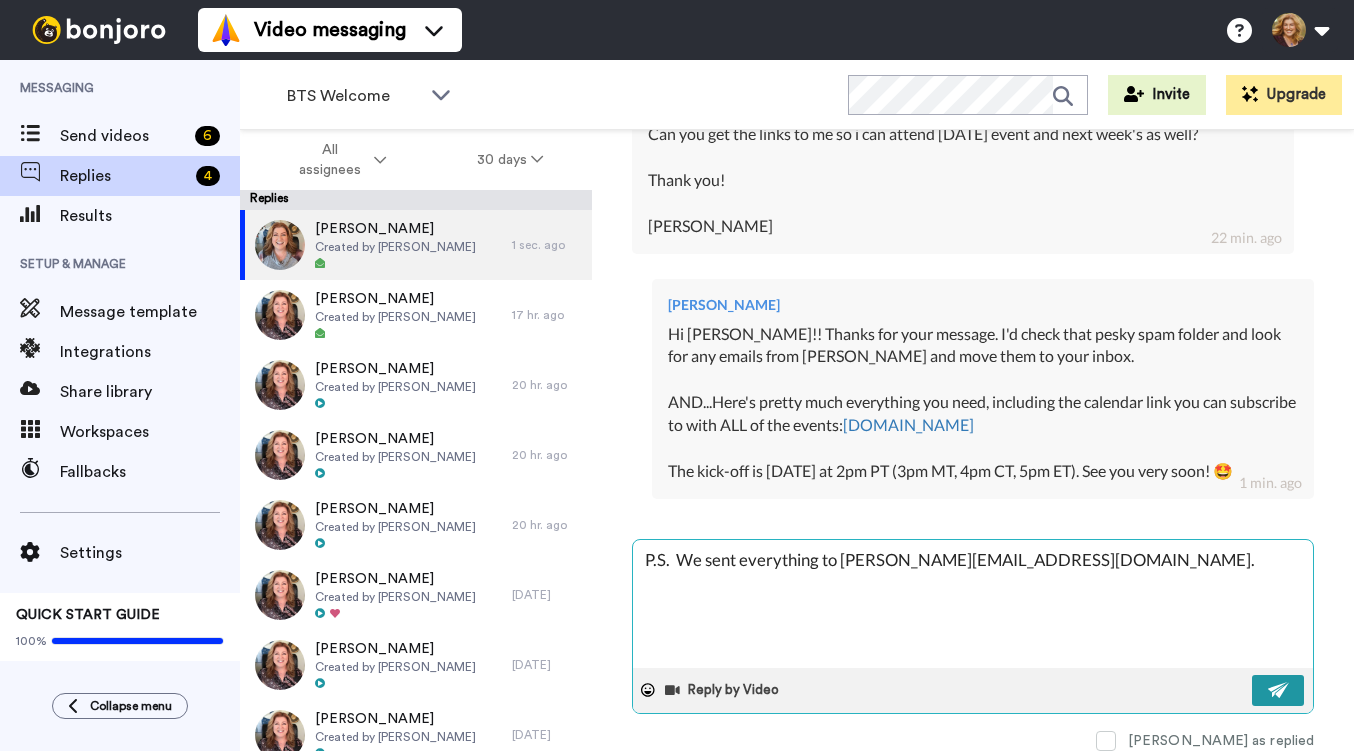 click at bounding box center (1279, 690) 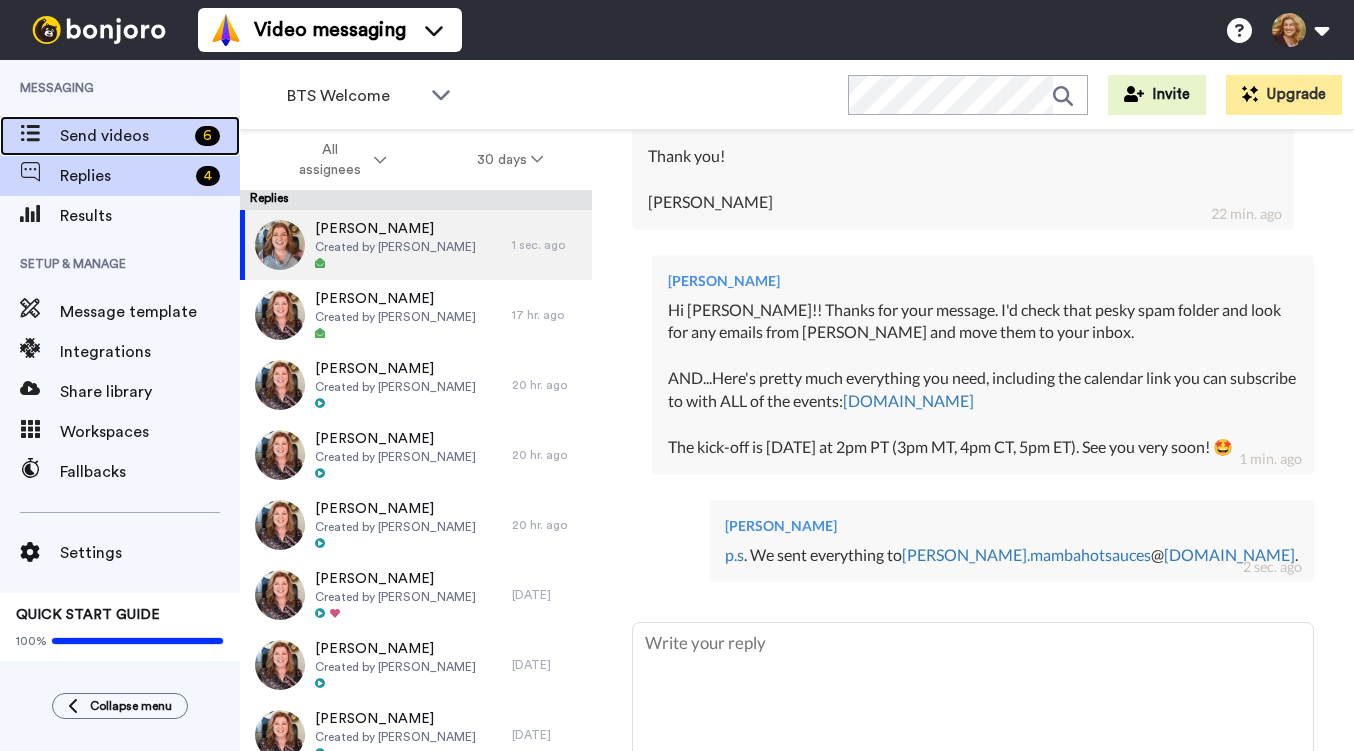 click on "Send videos" at bounding box center [123, 136] 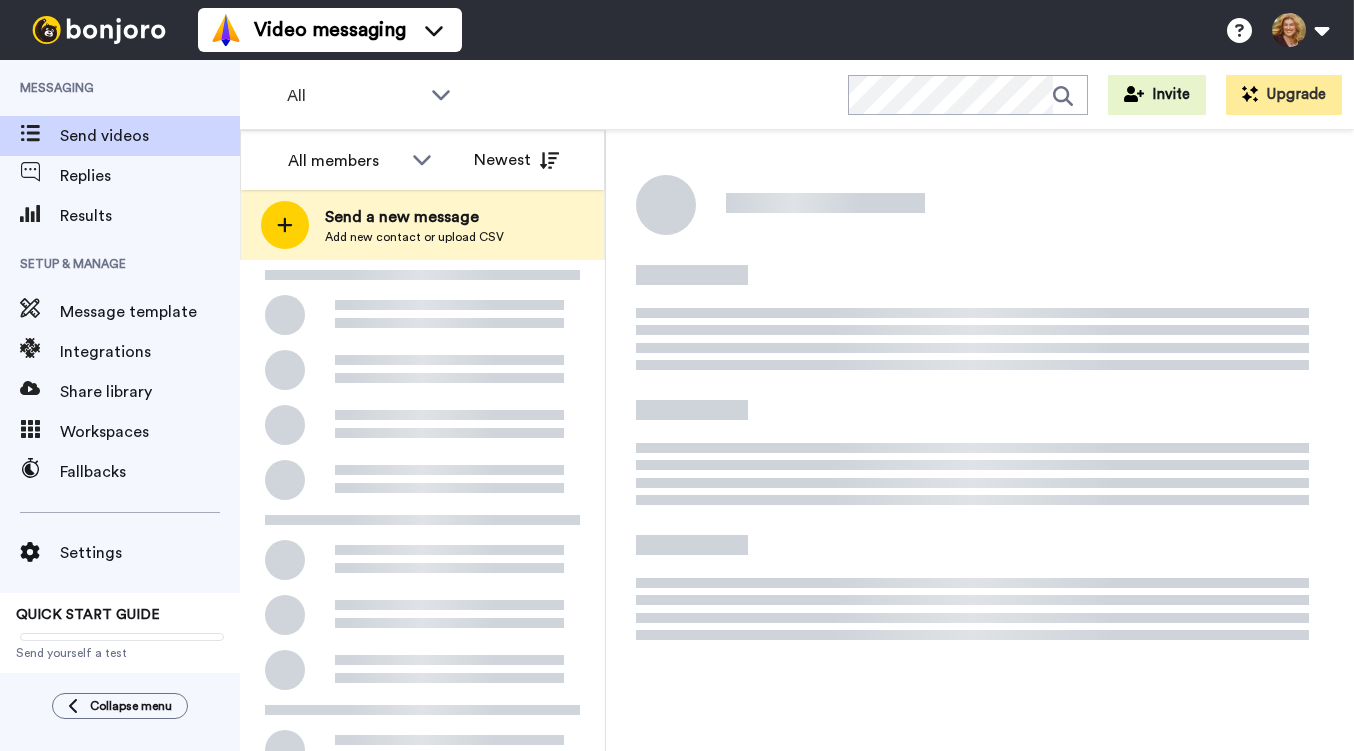 scroll, scrollTop: 0, scrollLeft: 0, axis: both 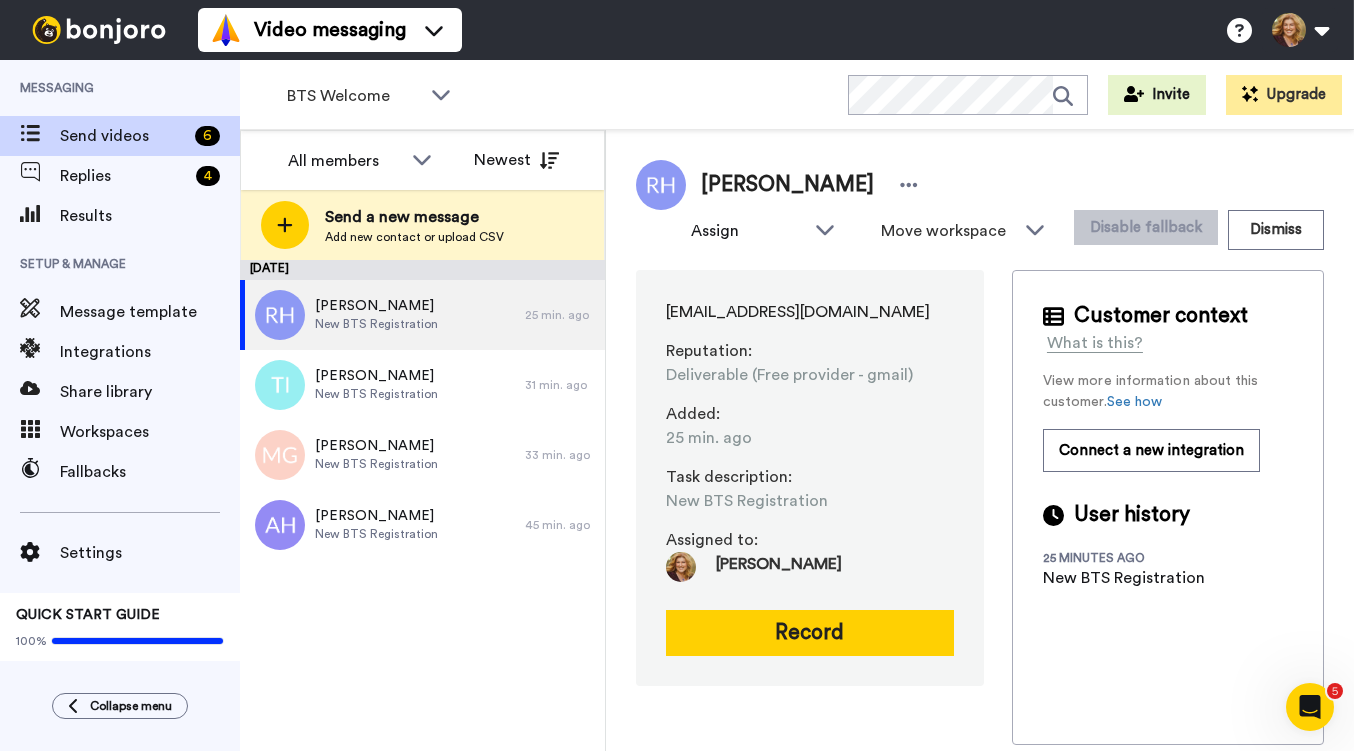 click on "Video messaging Switch to Video messaging Testimonials Settings Discover Help & Support Case studies Bonjoro Tools   Help docs   Settings My Profile Change Password Billing Affiliates Help Docs Settings Logout" at bounding box center (776, 30) 